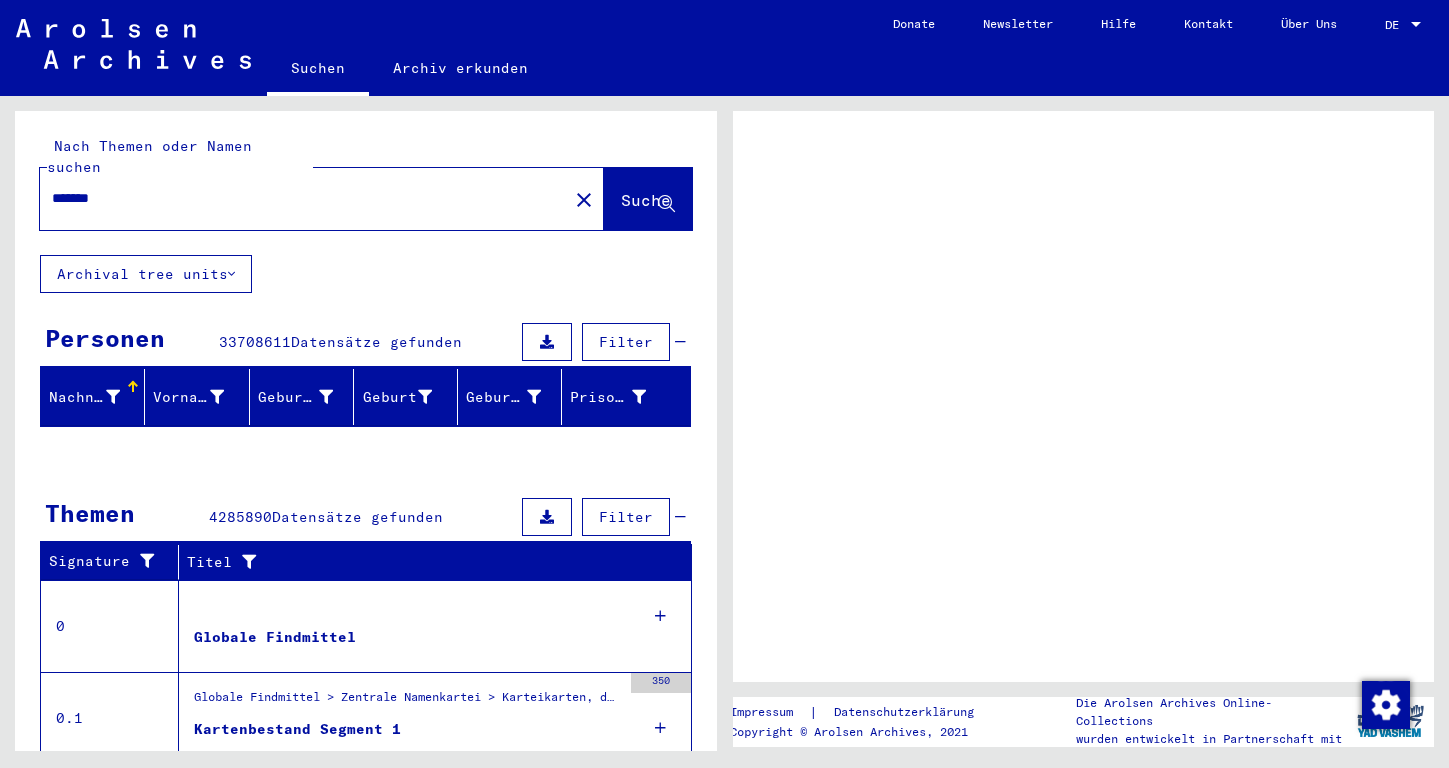 scroll, scrollTop: 0, scrollLeft: 0, axis: both 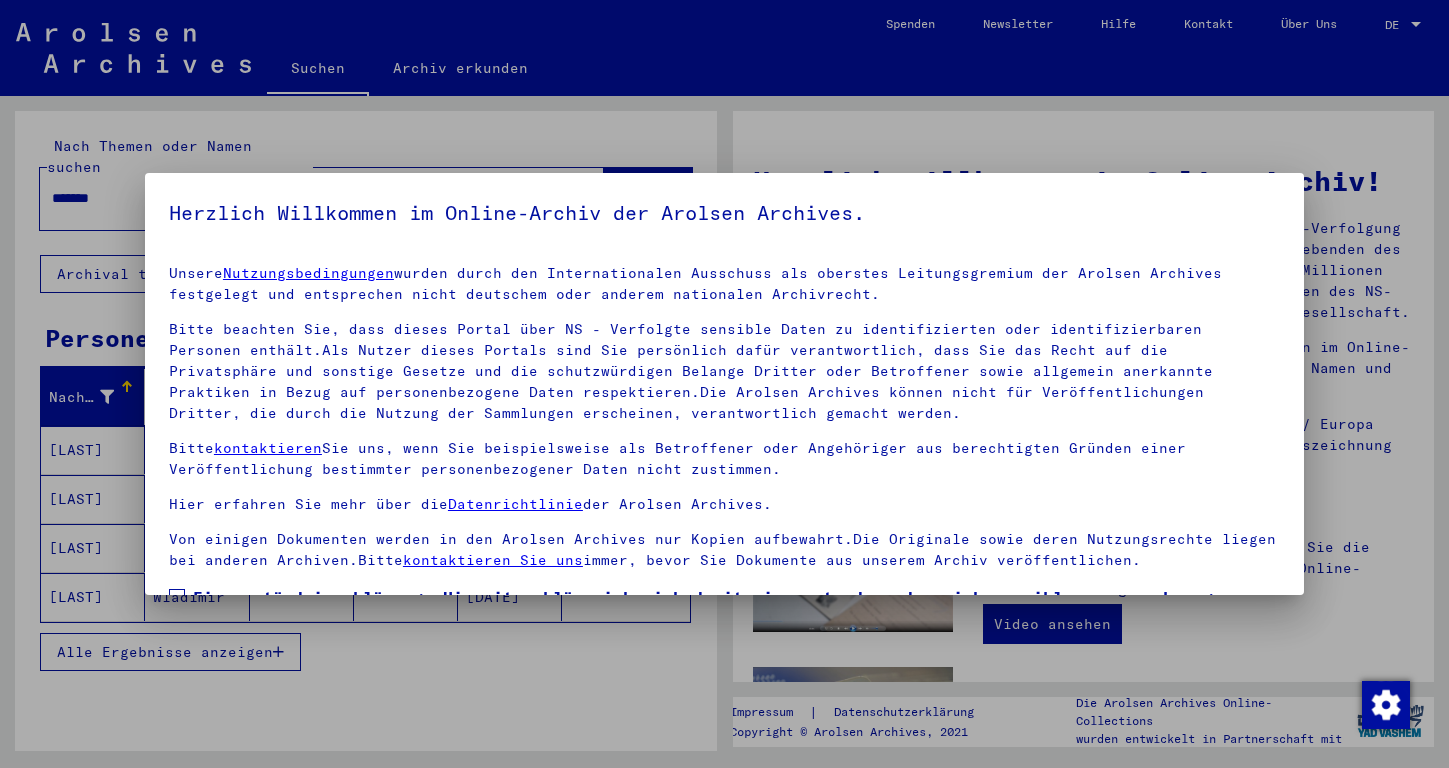 click at bounding box center (724, 384) 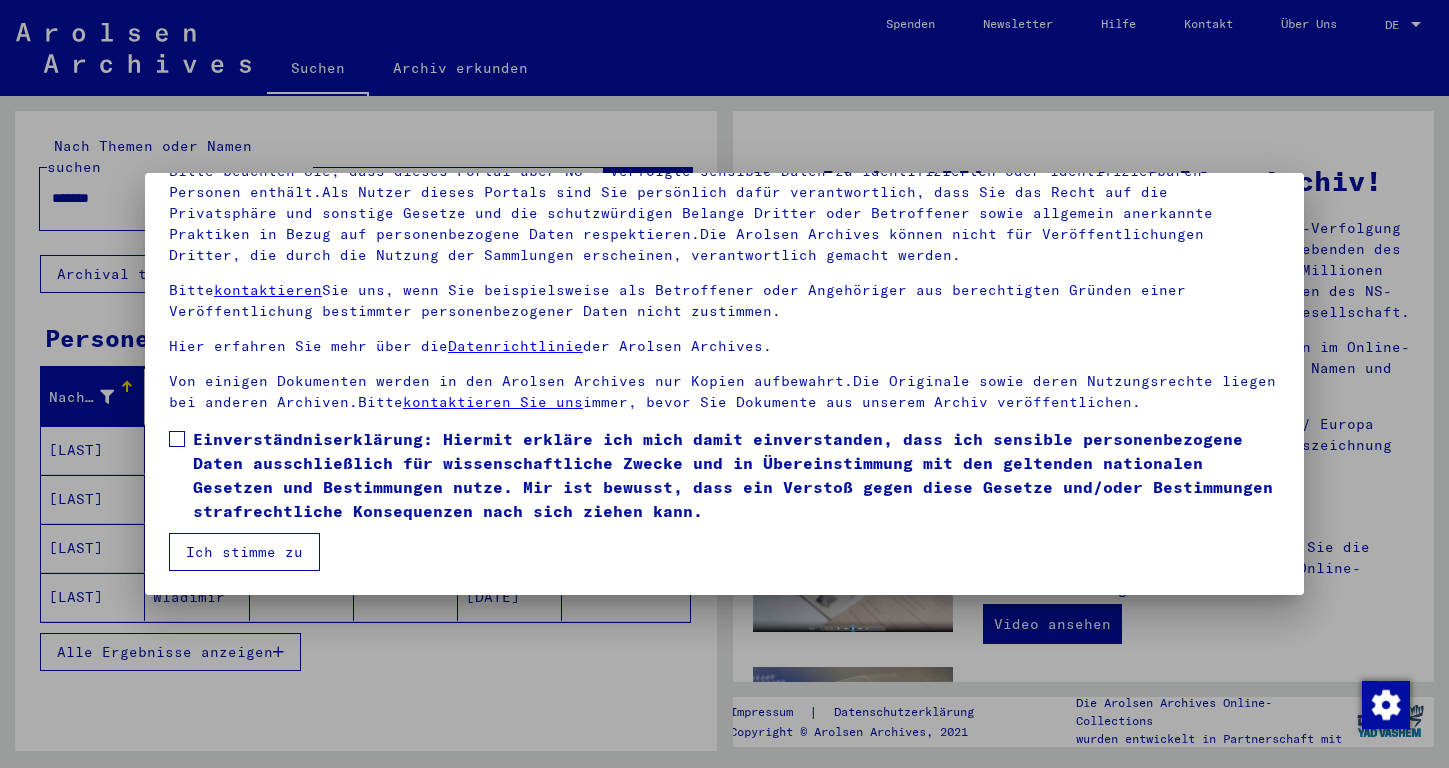 scroll, scrollTop: 158, scrollLeft: 0, axis: vertical 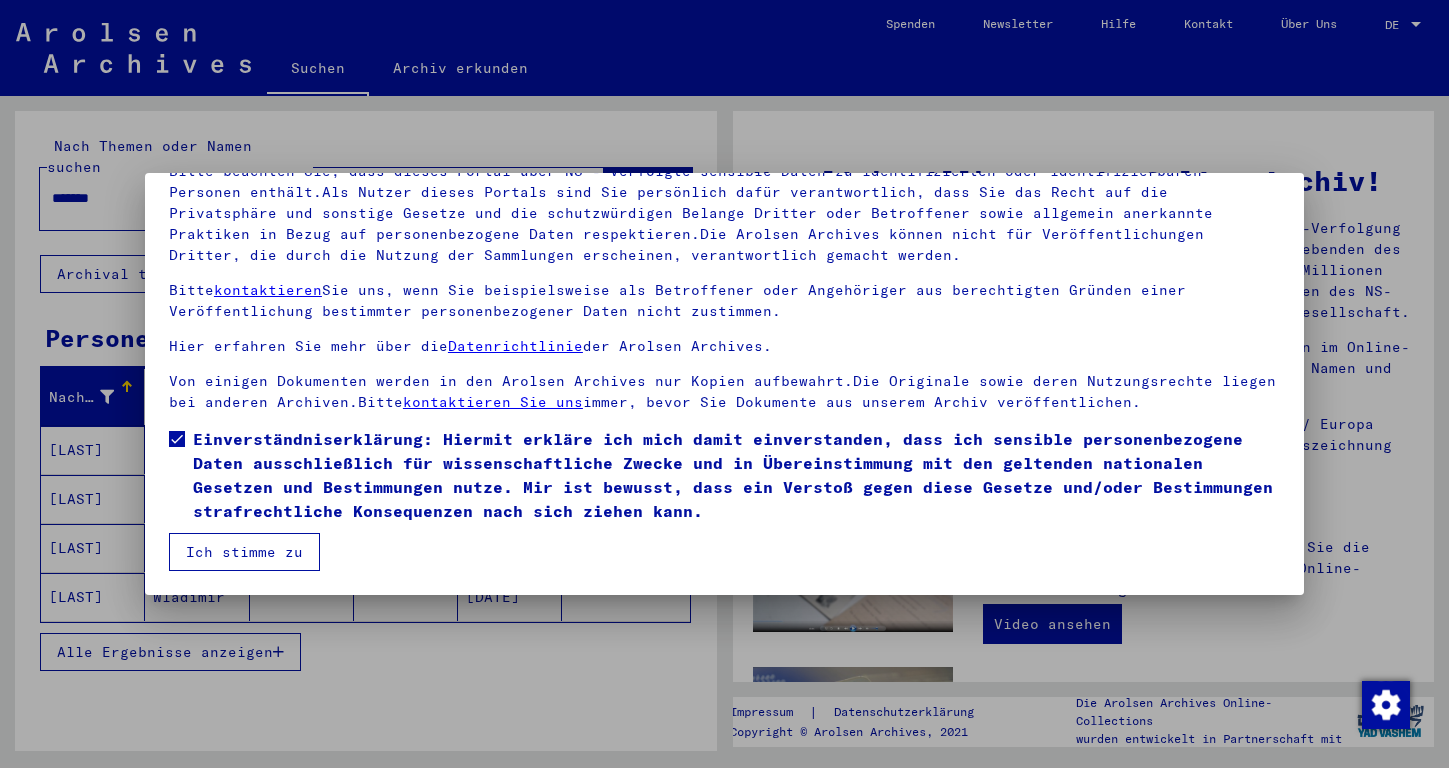 click on "Einverständniserklärung: Hiermit erkläre ich mich damit einverstanden, dass ich sensible personenbezogene Daten ausschließlich für wissenschaftliche Zwecke und in Übereinstimmung mit den geltenden nationalen Gesetzen und Bestimmungen nutze. Mir ist bewusst, dass ein Verstoß gegen diese Gesetze und/oder Bestimmungen strafrechtliche Konsequenzen nach sich ziehen kann." at bounding box center (724, 480) 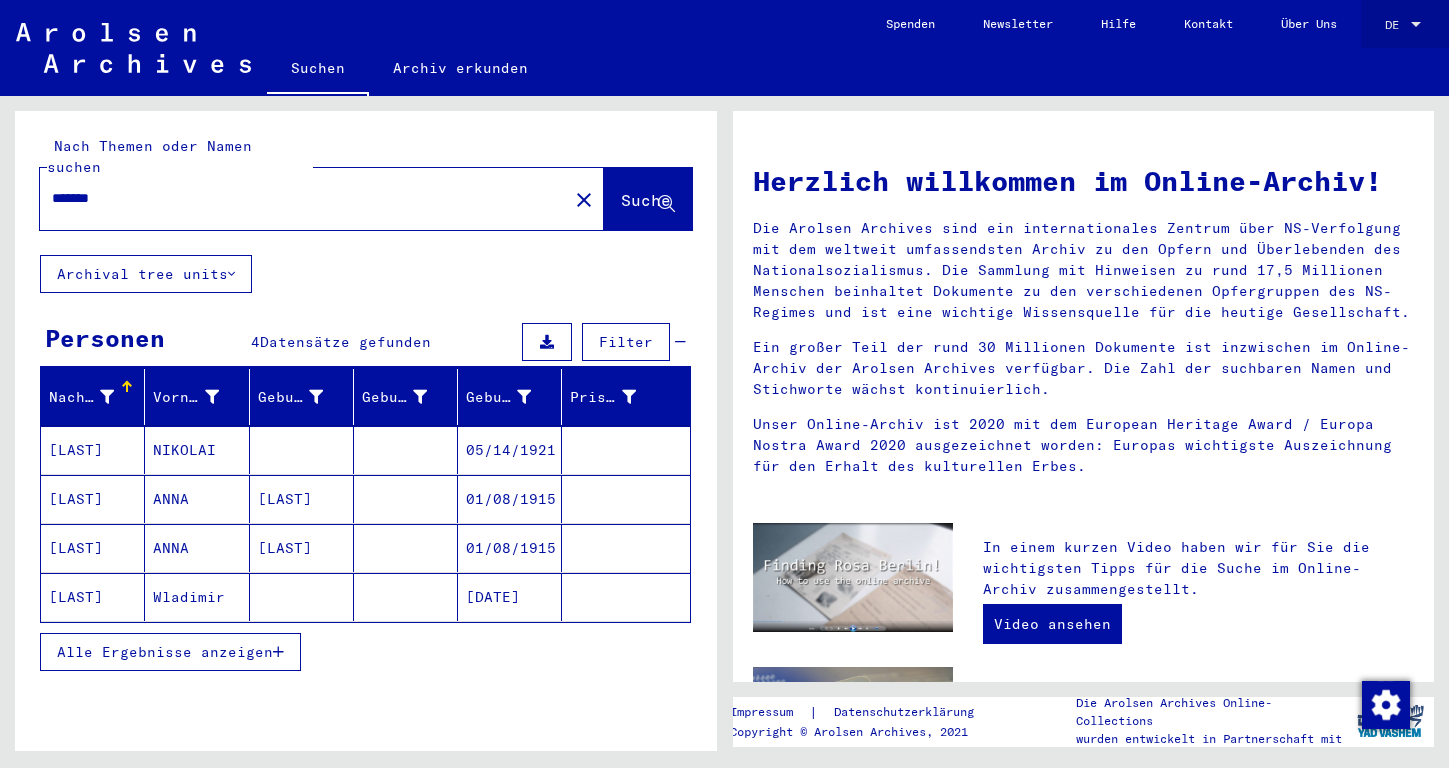 click on "DE" at bounding box center (1396, 25) 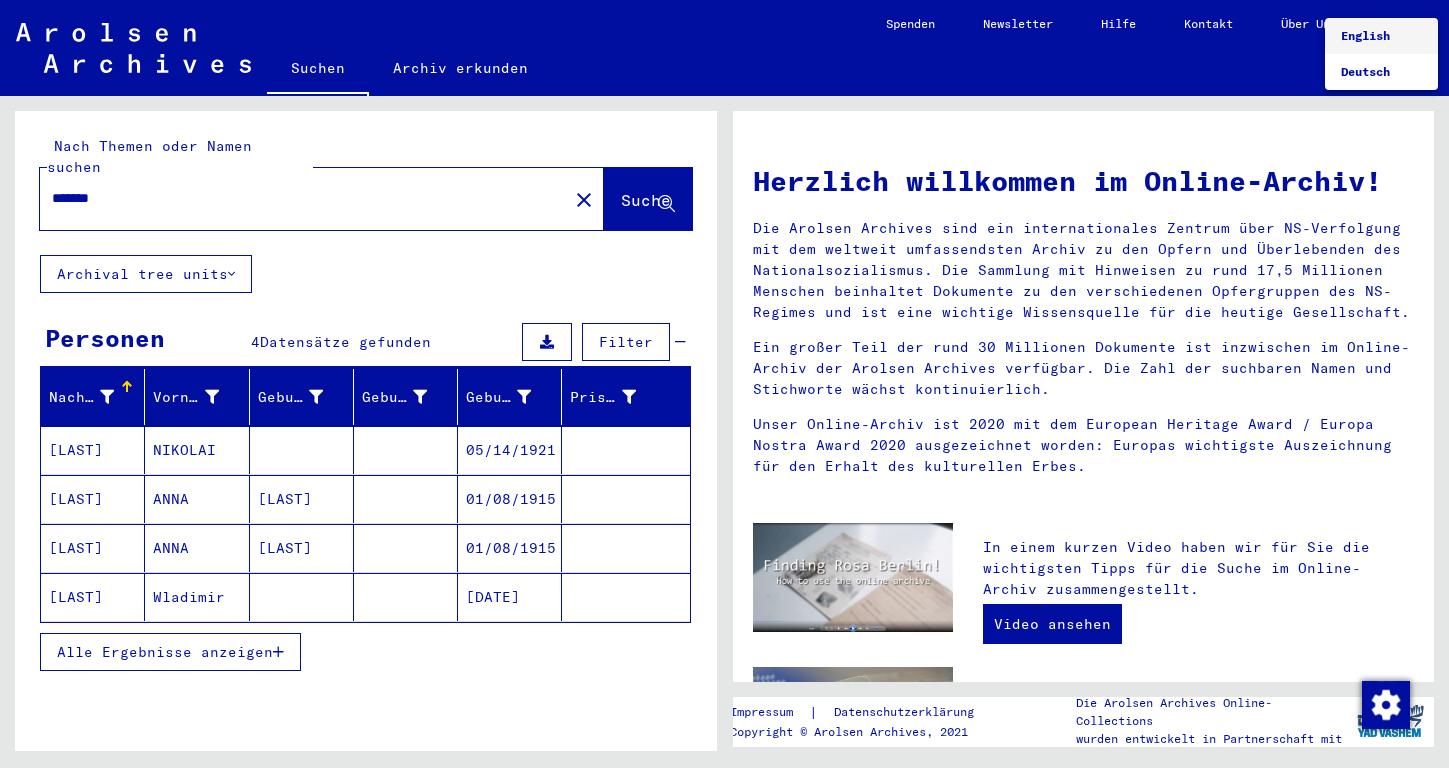click on "English" at bounding box center (1381, 36) 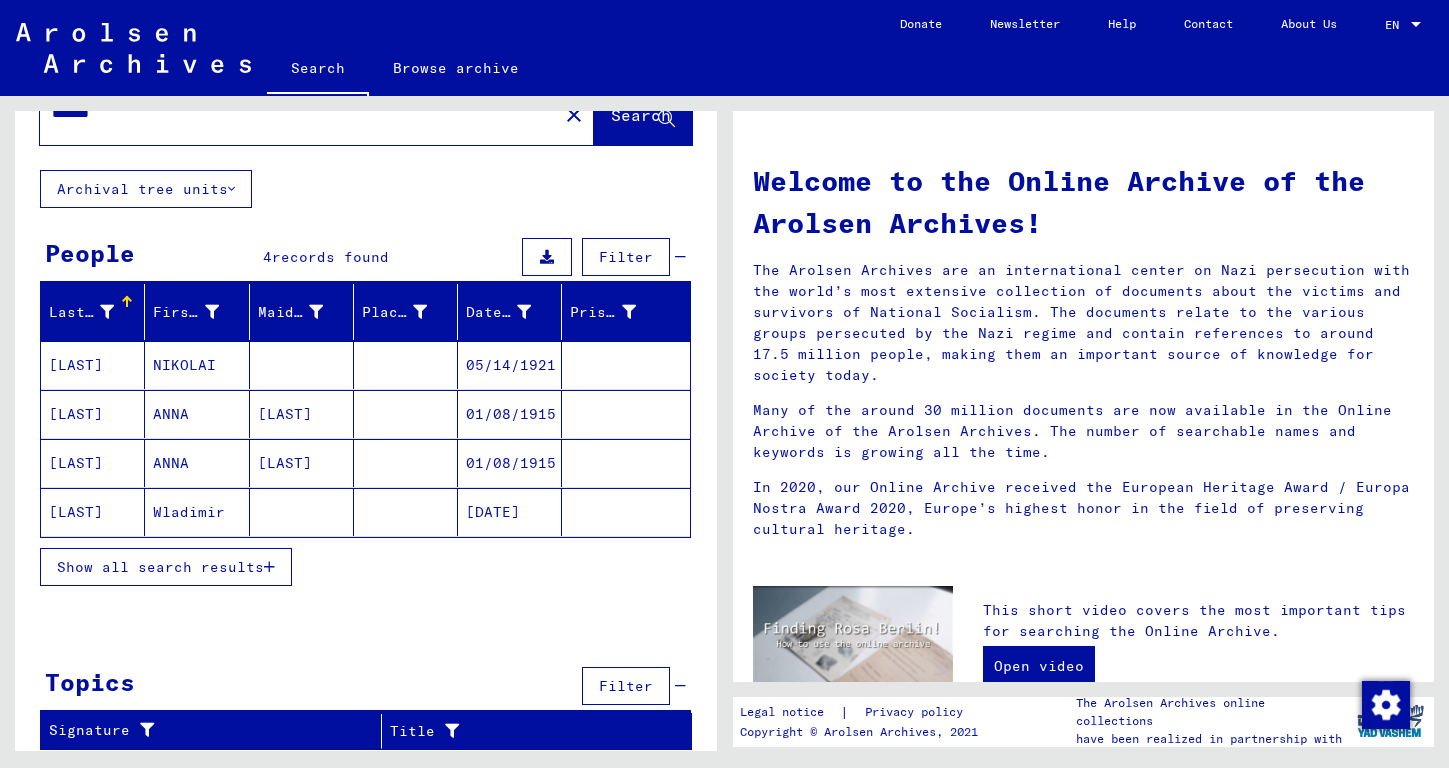 scroll, scrollTop: 64, scrollLeft: 0, axis: vertical 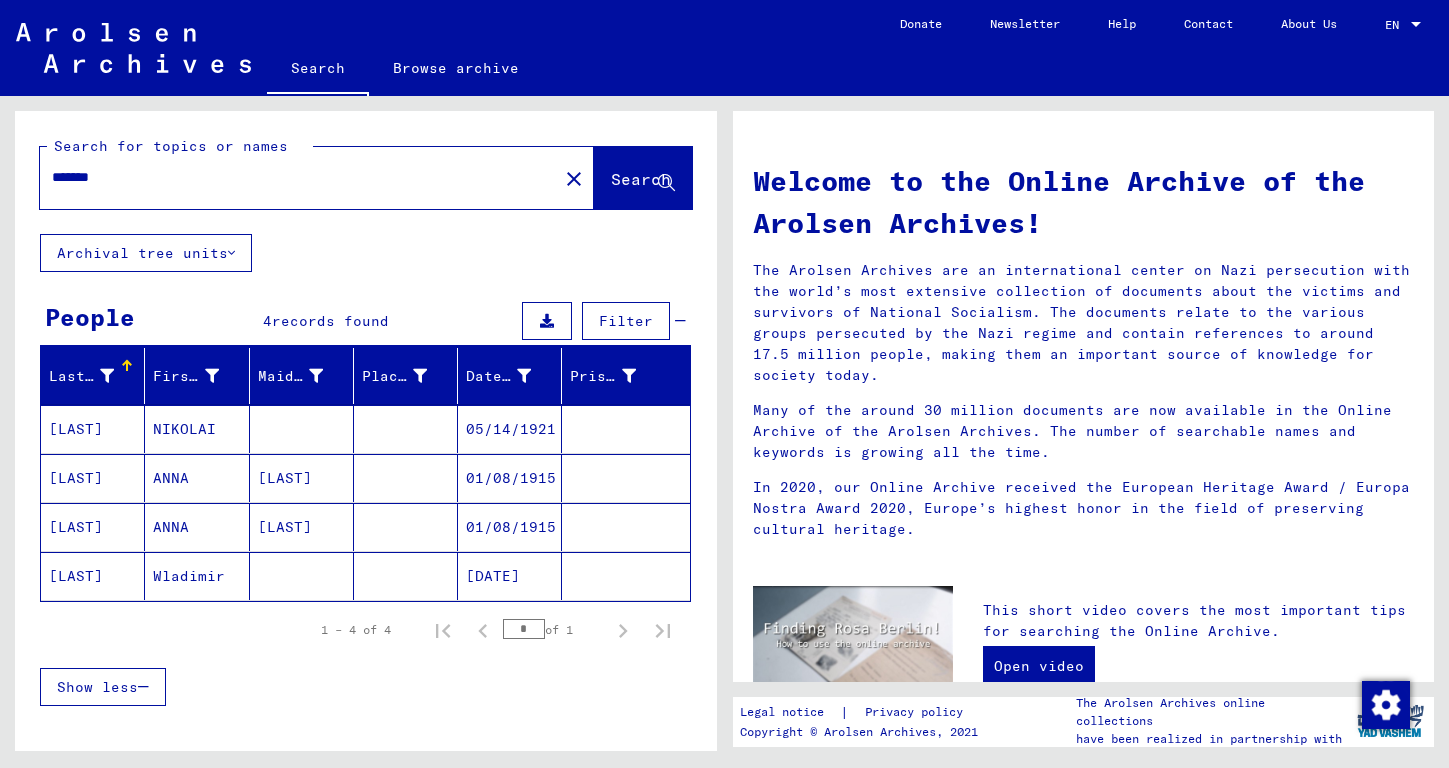 click on "[LAST]" at bounding box center (93, 478) 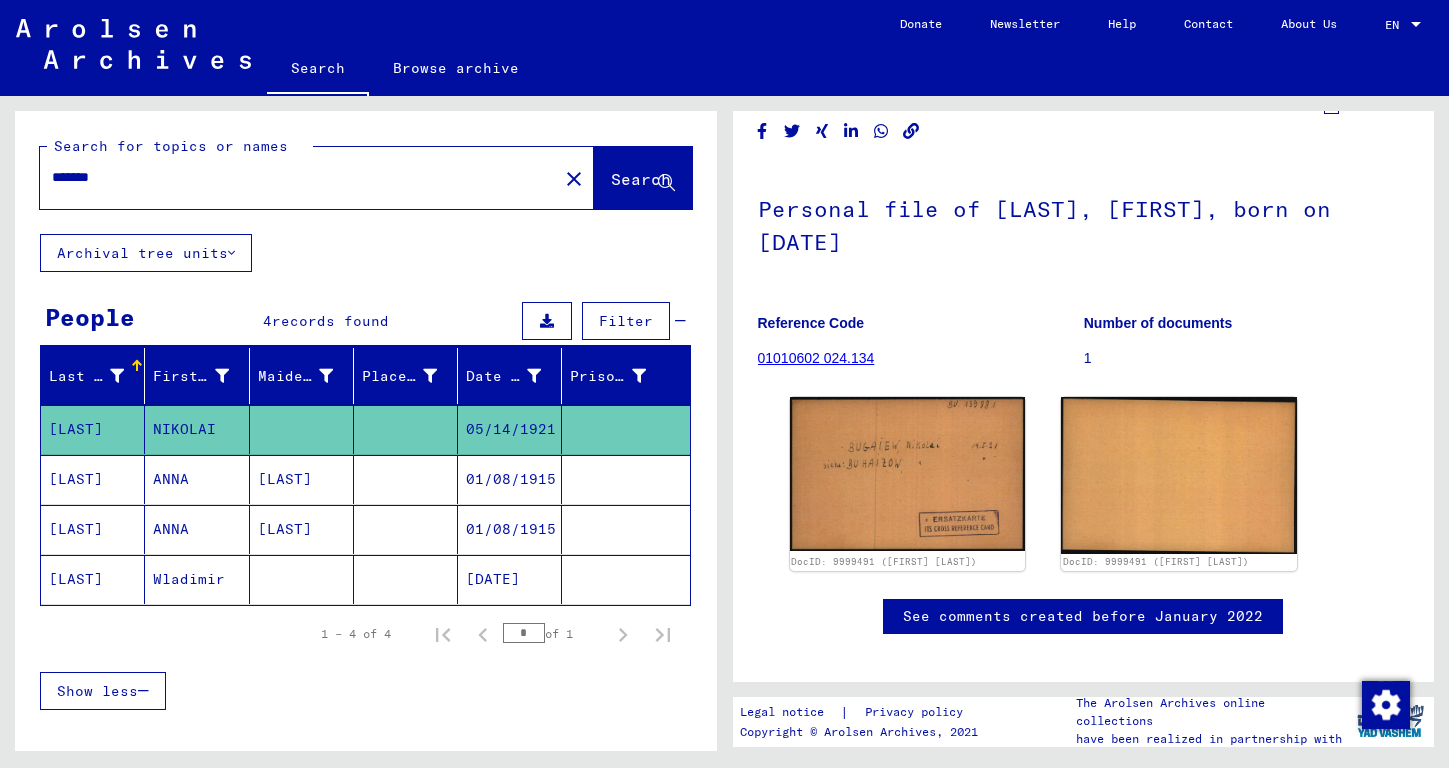 scroll, scrollTop: 153, scrollLeft: 0, axis: vertical 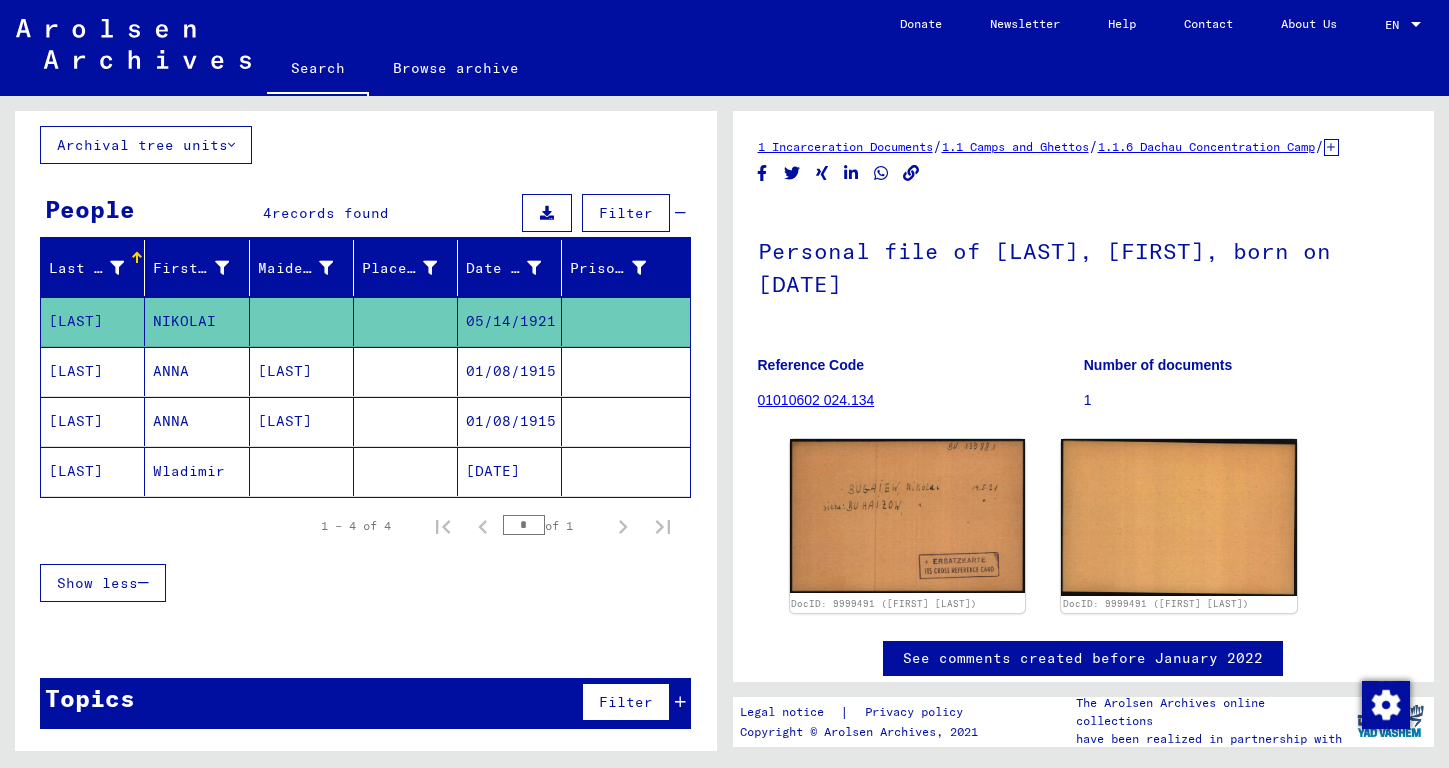 click on "01/08/1915" at bounding box center (510, 421) 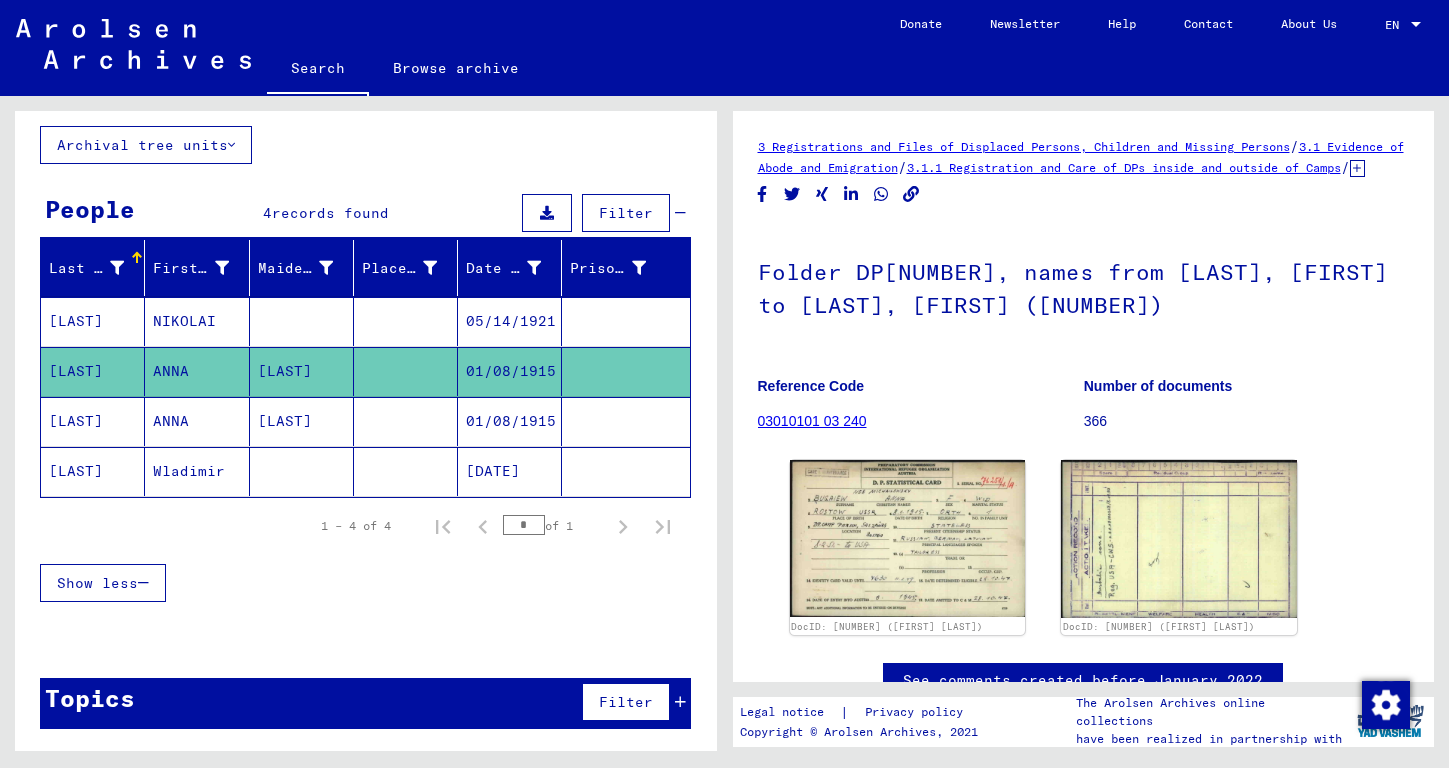 scroll, scrollTop: 137, scrollLeft: 0, axis: vertical 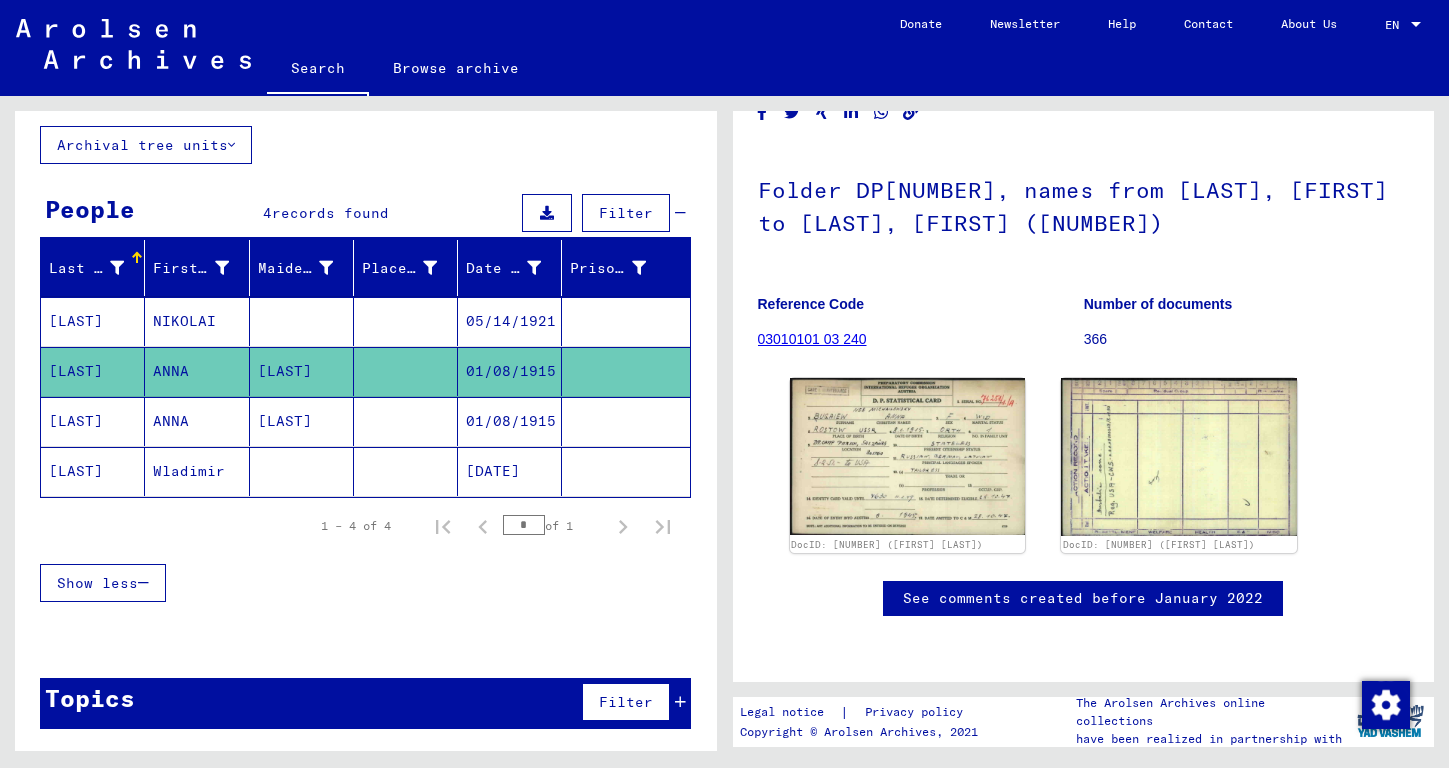 click on "Wladimir" 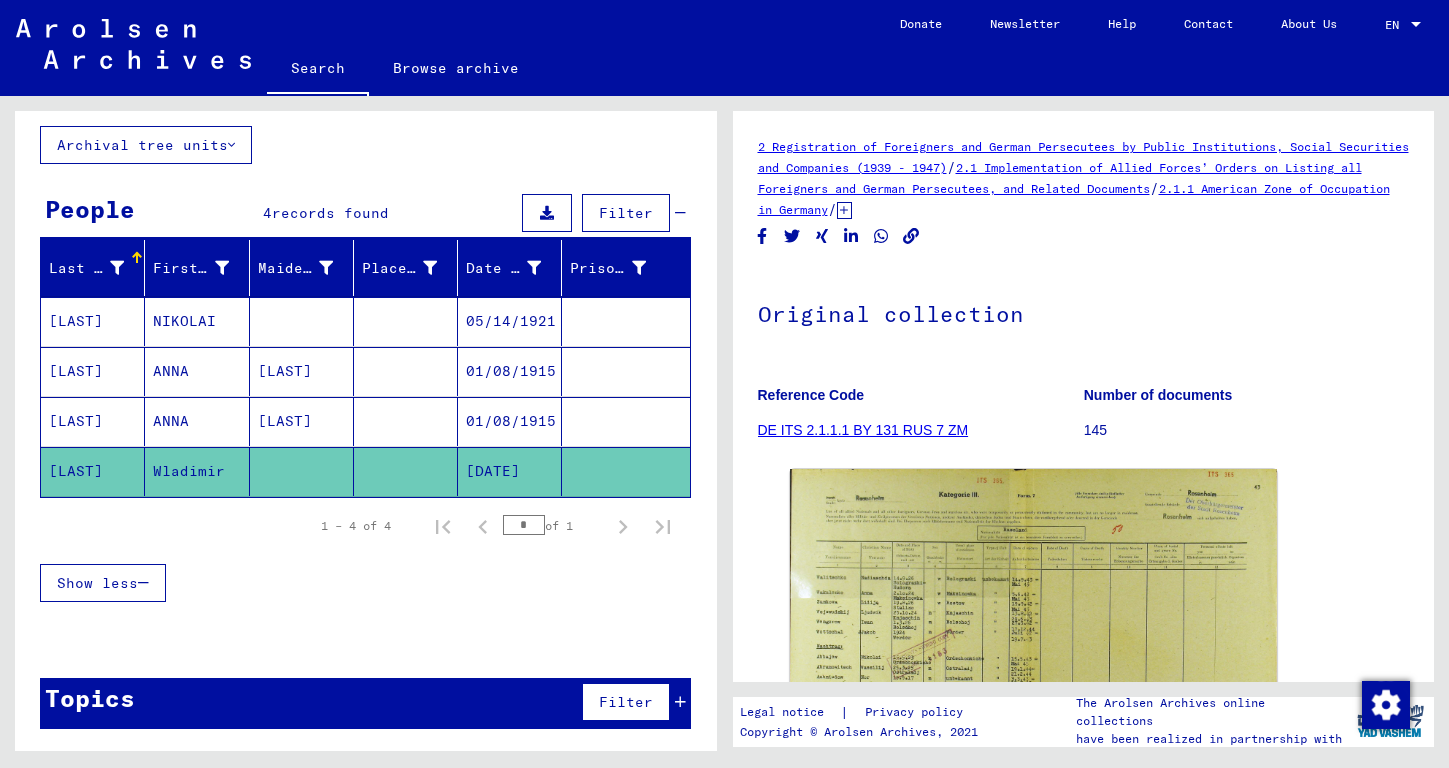scroll, scrollTop: 140, scrollLeft: 0, axis: vertical 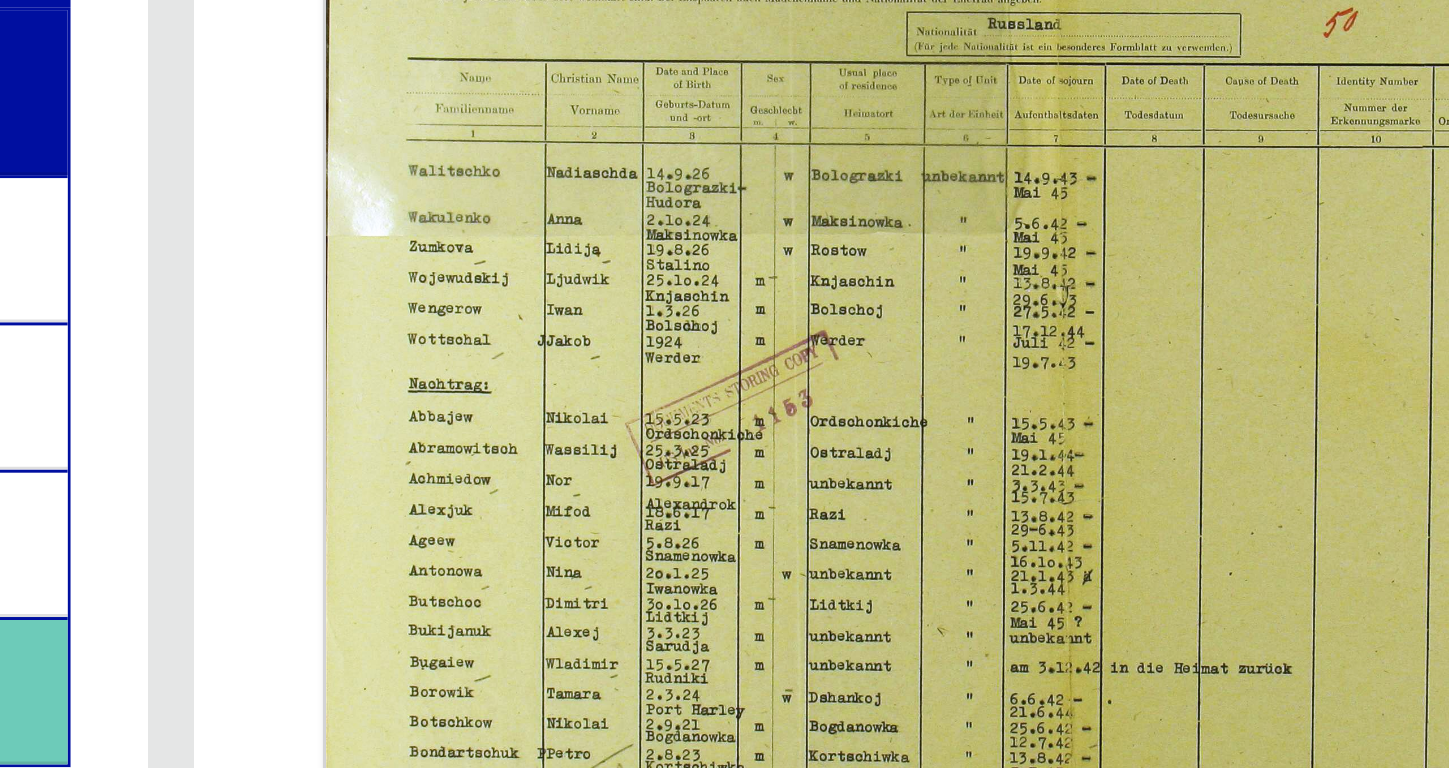 drag, startPoint x: 228, startPoint y: 178, endPoint x: 242, endPoint y: 186, distance: 16.124516 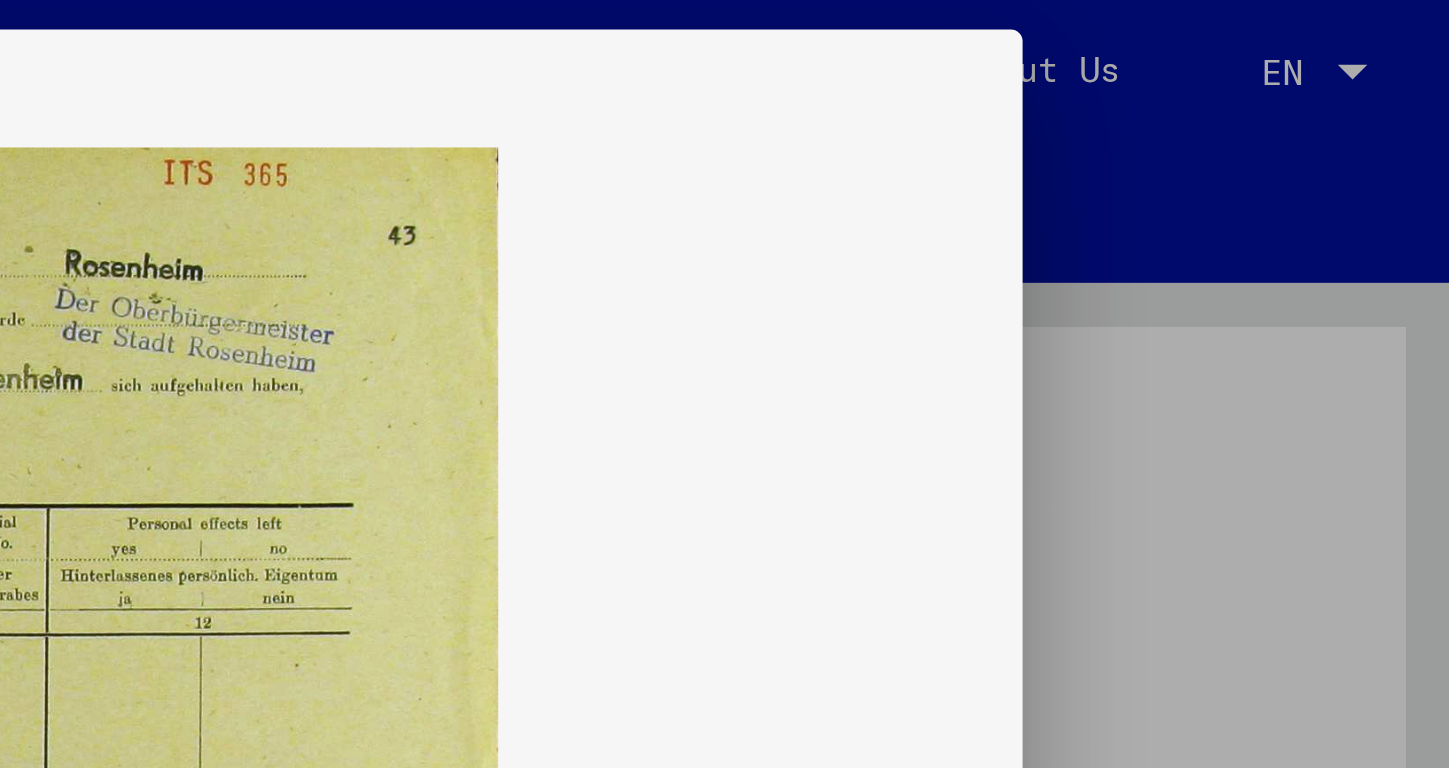 drag, startPoint x: 242, startPoint y: 185, endPoint x: 221, endPoint y: 181, distance: 21.377558 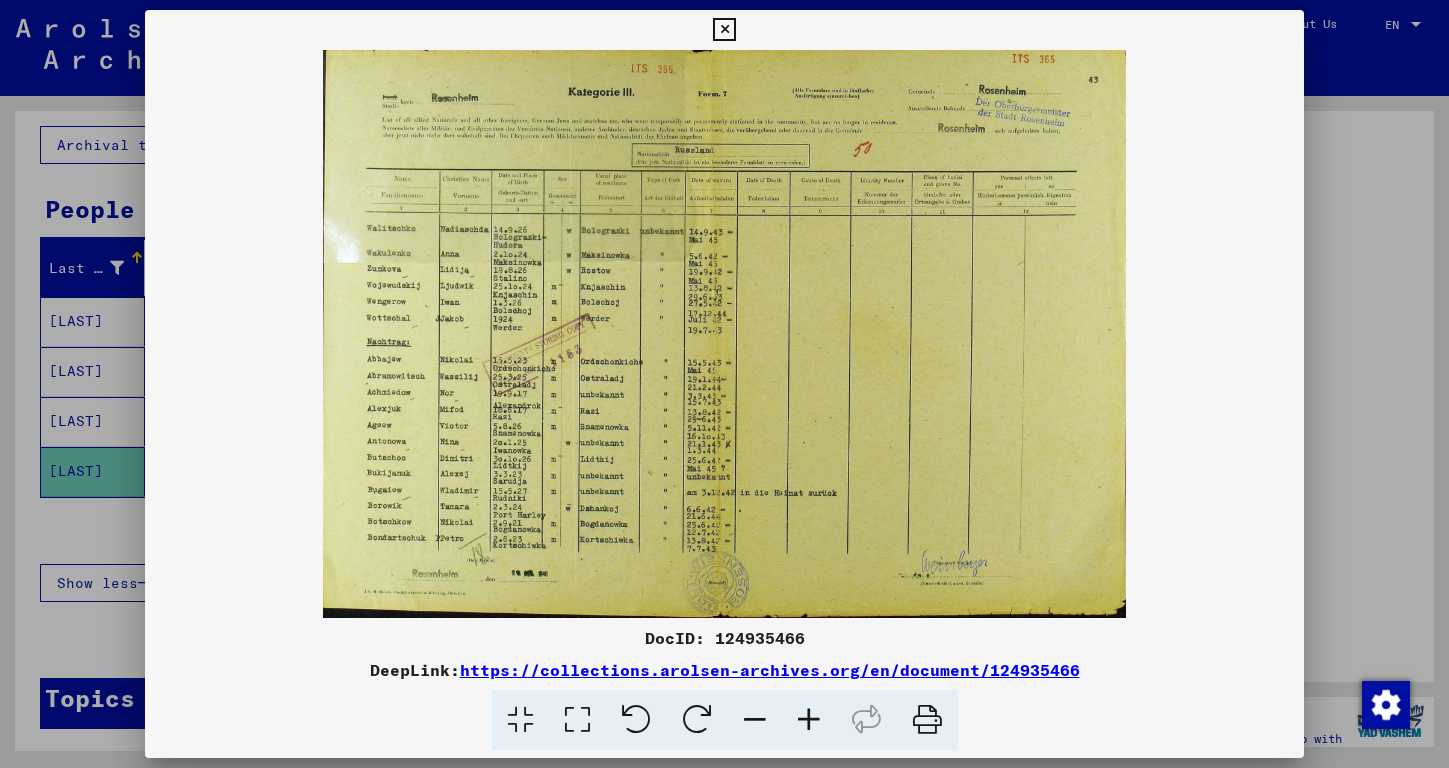 click at bounding box center [724, 30] 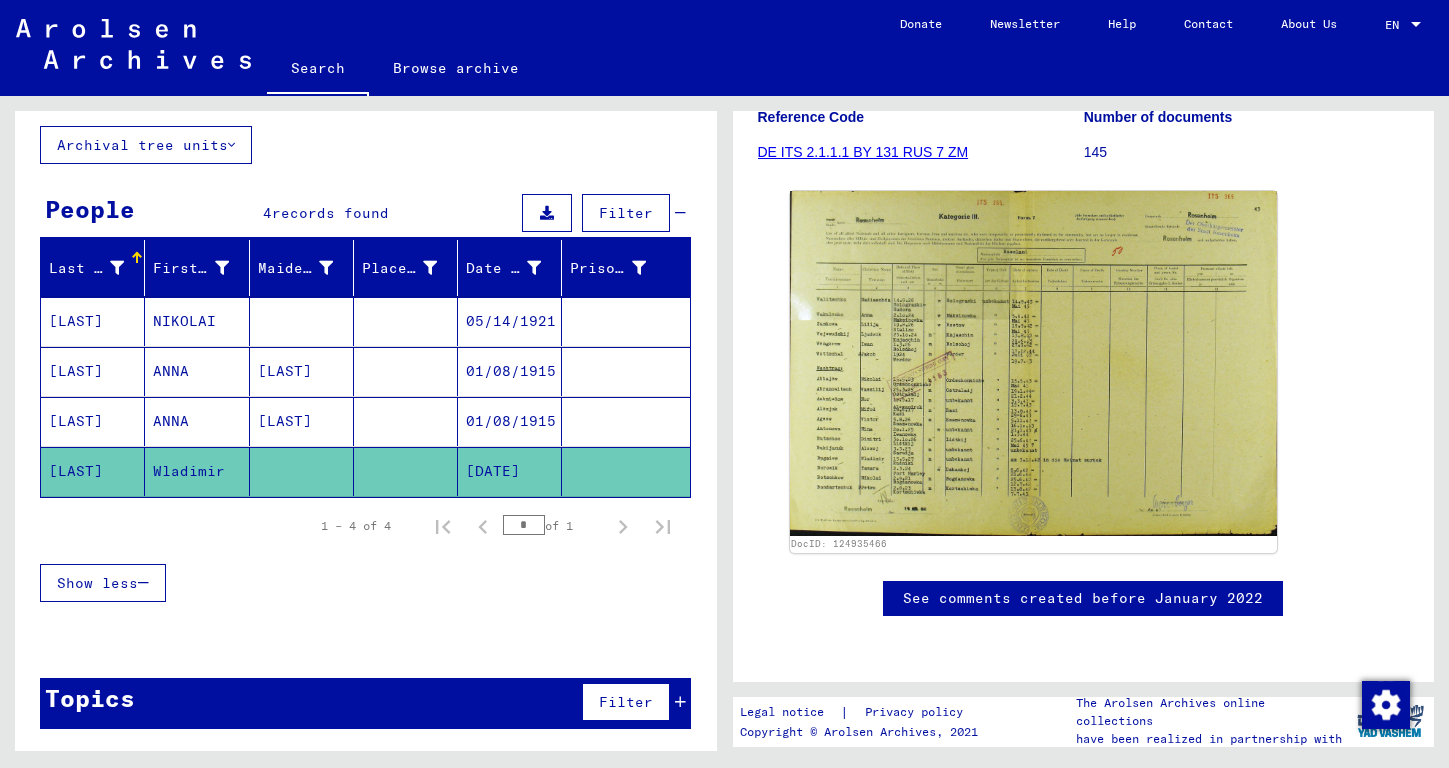 scroll, scrollTop: 0, scrollLeft: 0, axis: both 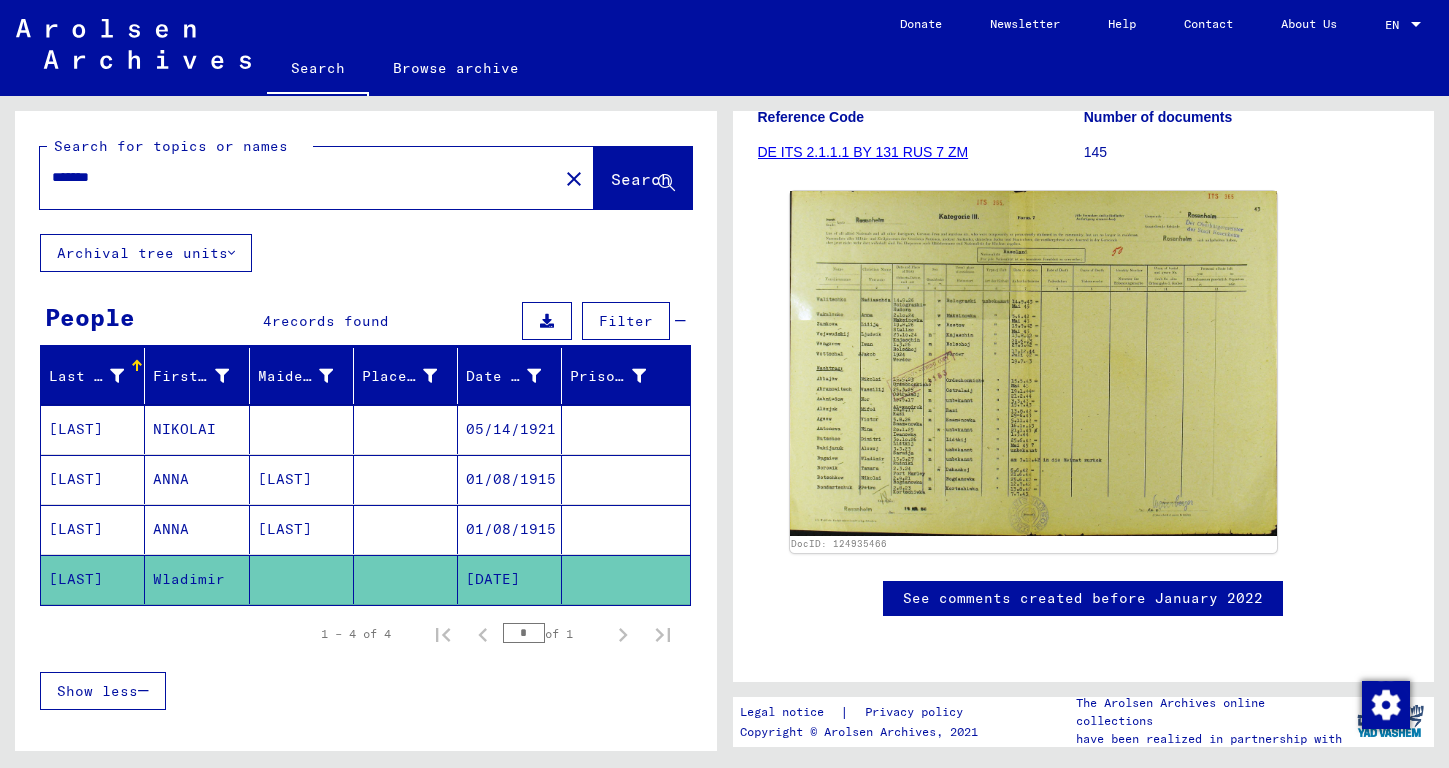 drag, startPoint x: 246, startPoint y: 190, endPoint x: 44, endPoint y: 156, distance: 204.8414 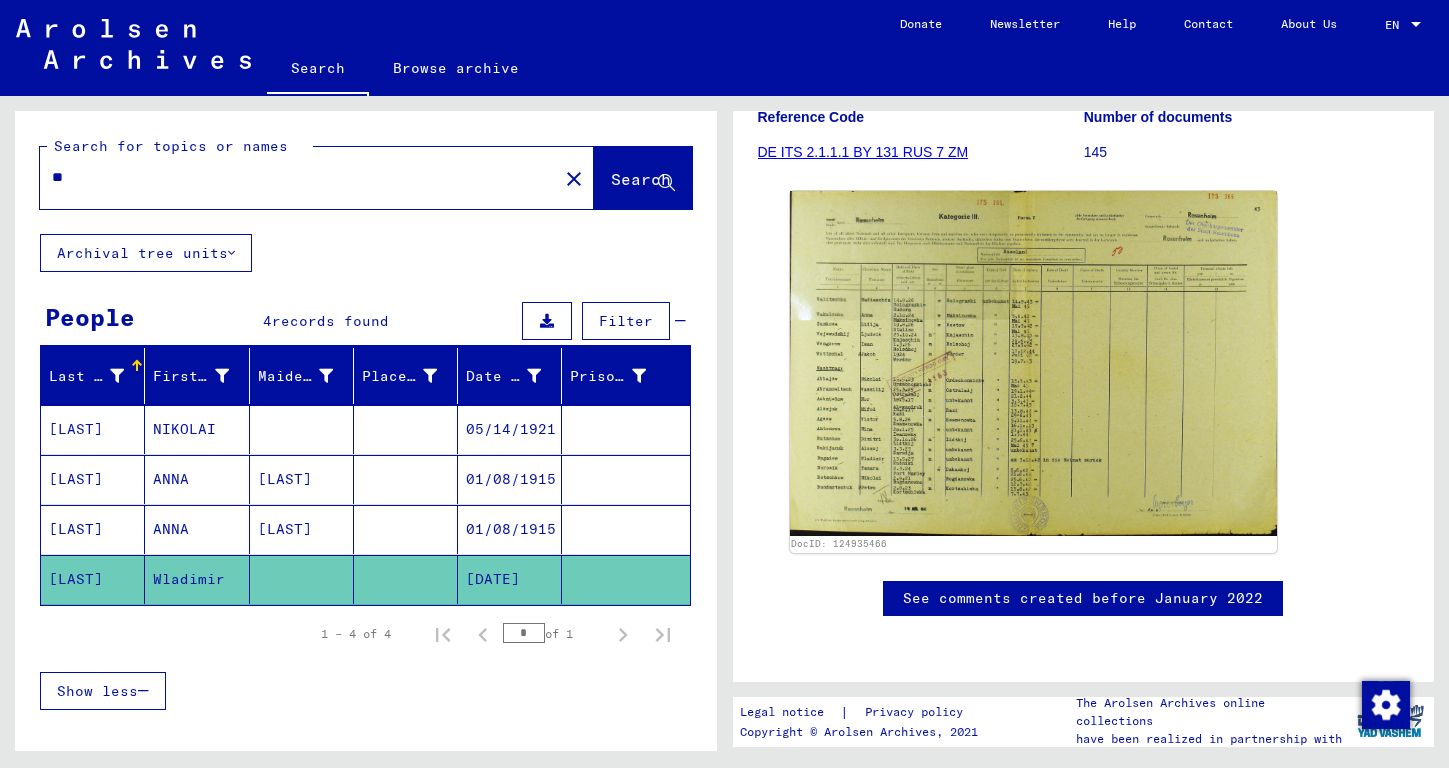type on "*" 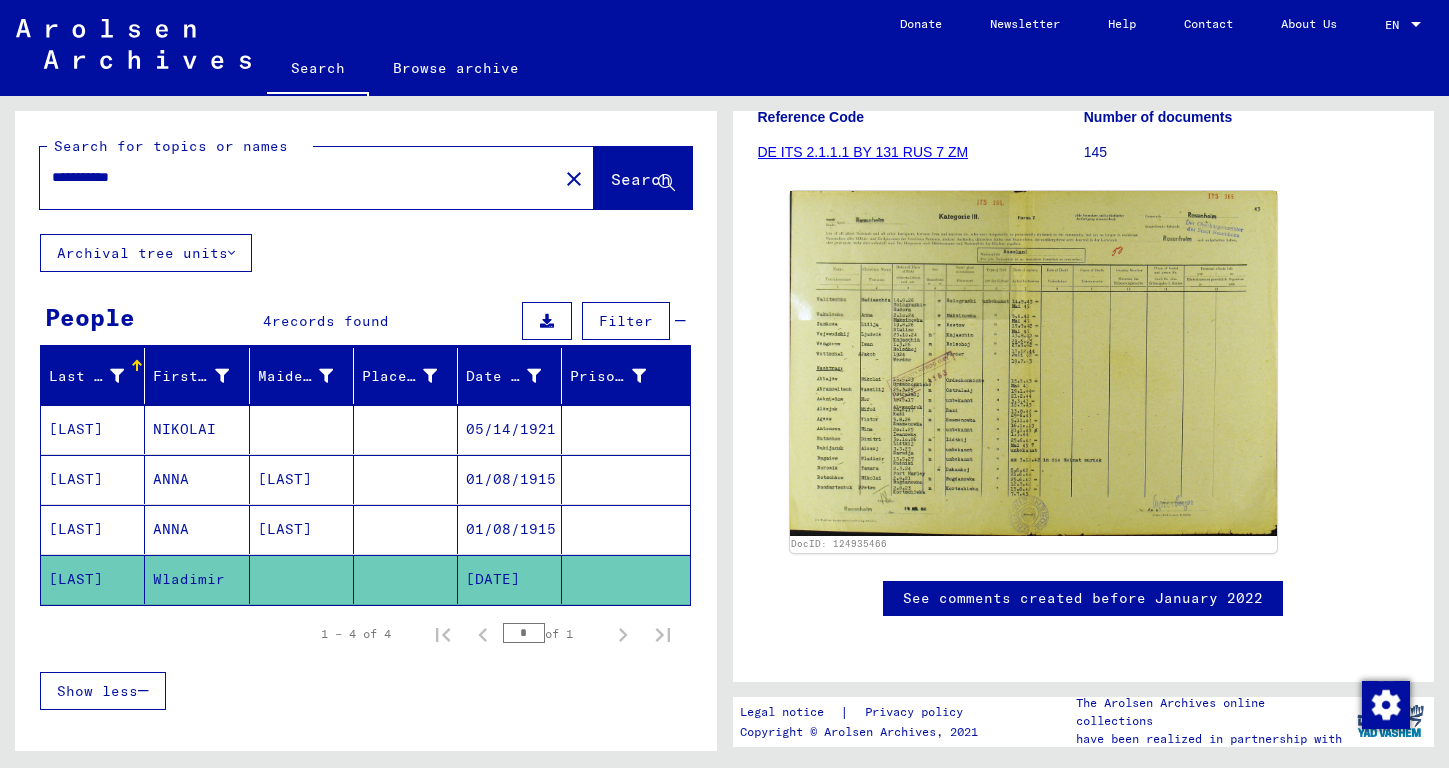 scroll, scrollTop: 0, scrollLeft: 0, axis: both 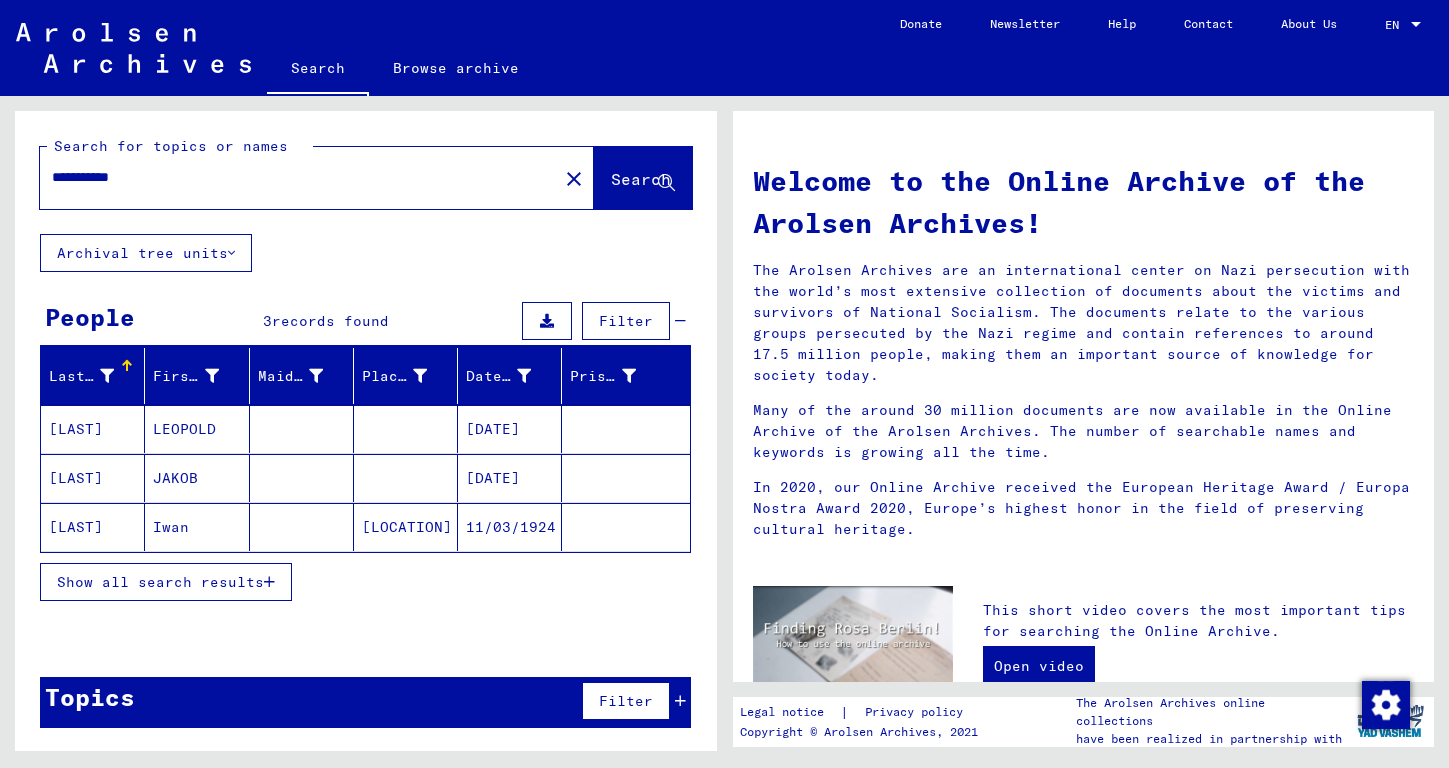 click on "Show all search results" at bounding box center [160, 582] 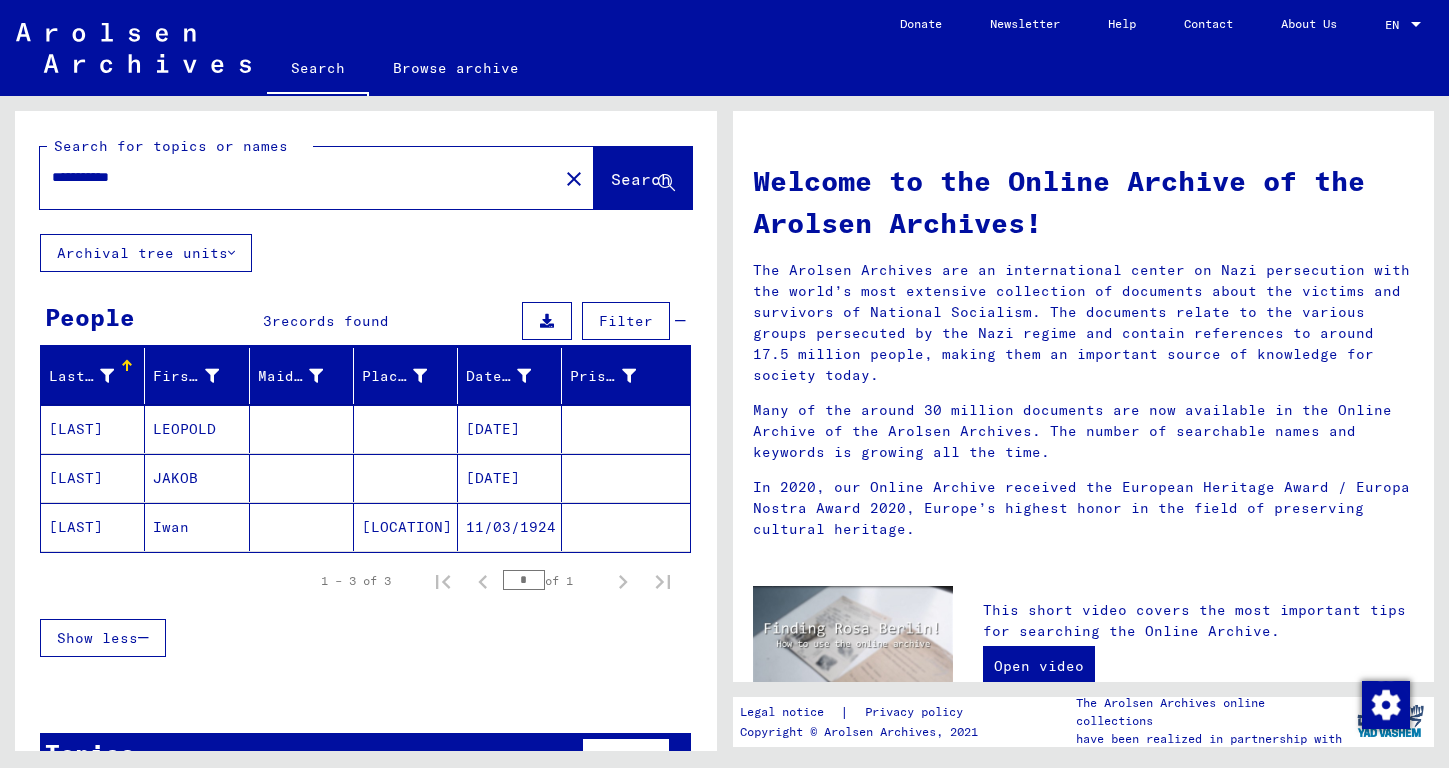 click on "LEOPOLD" at bounding box center [197, 478] 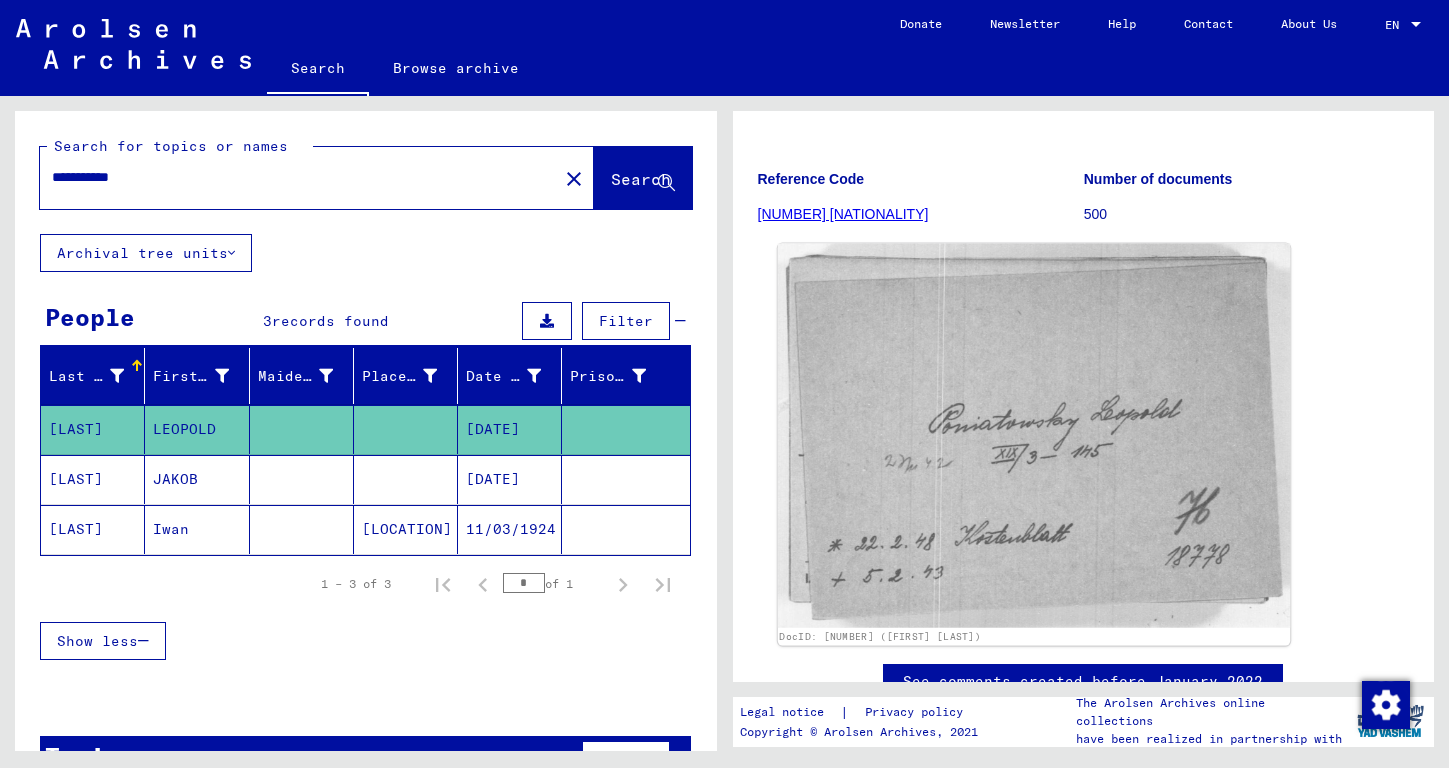 scroll, scrollTop: 157, scrollLeft: 0, axis: vertical 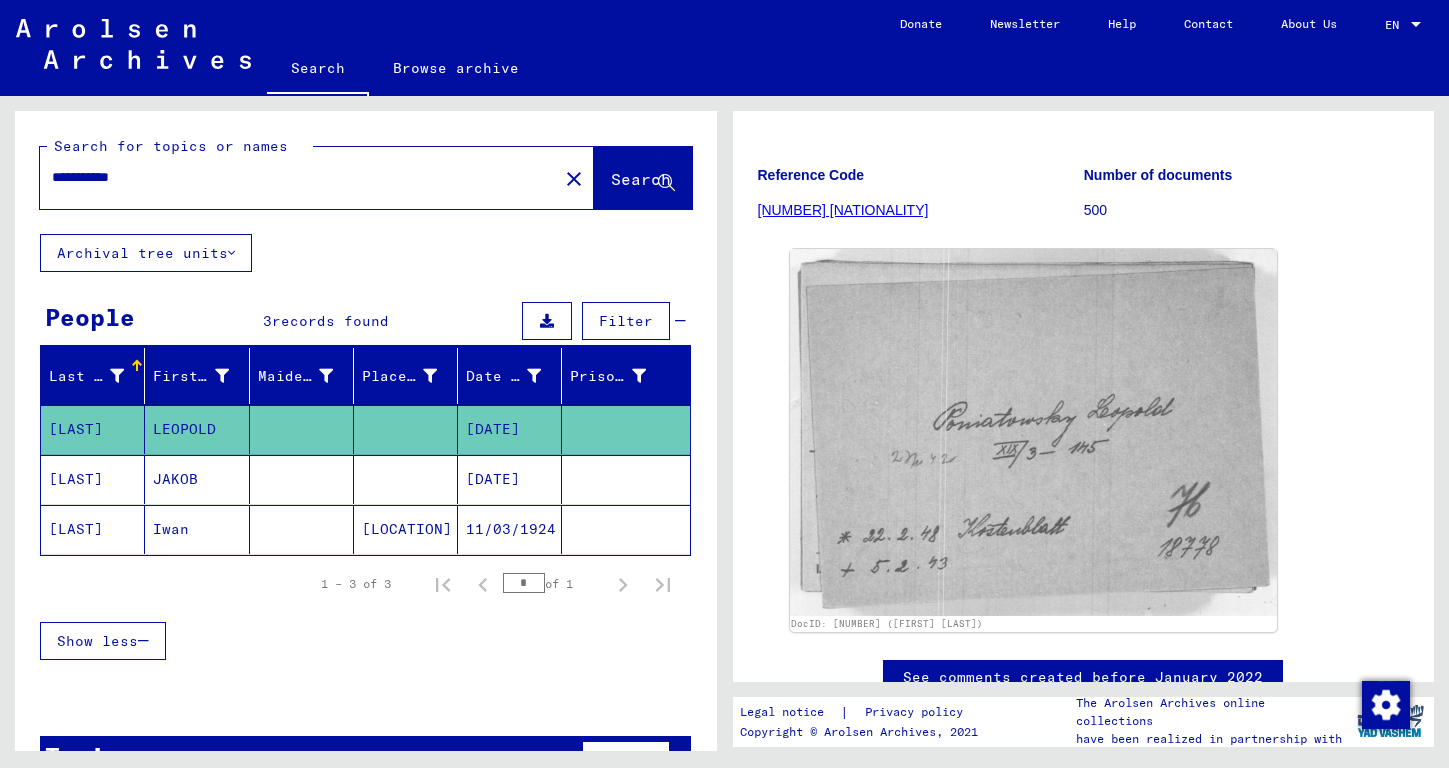 click at bounding box center [406, 529] 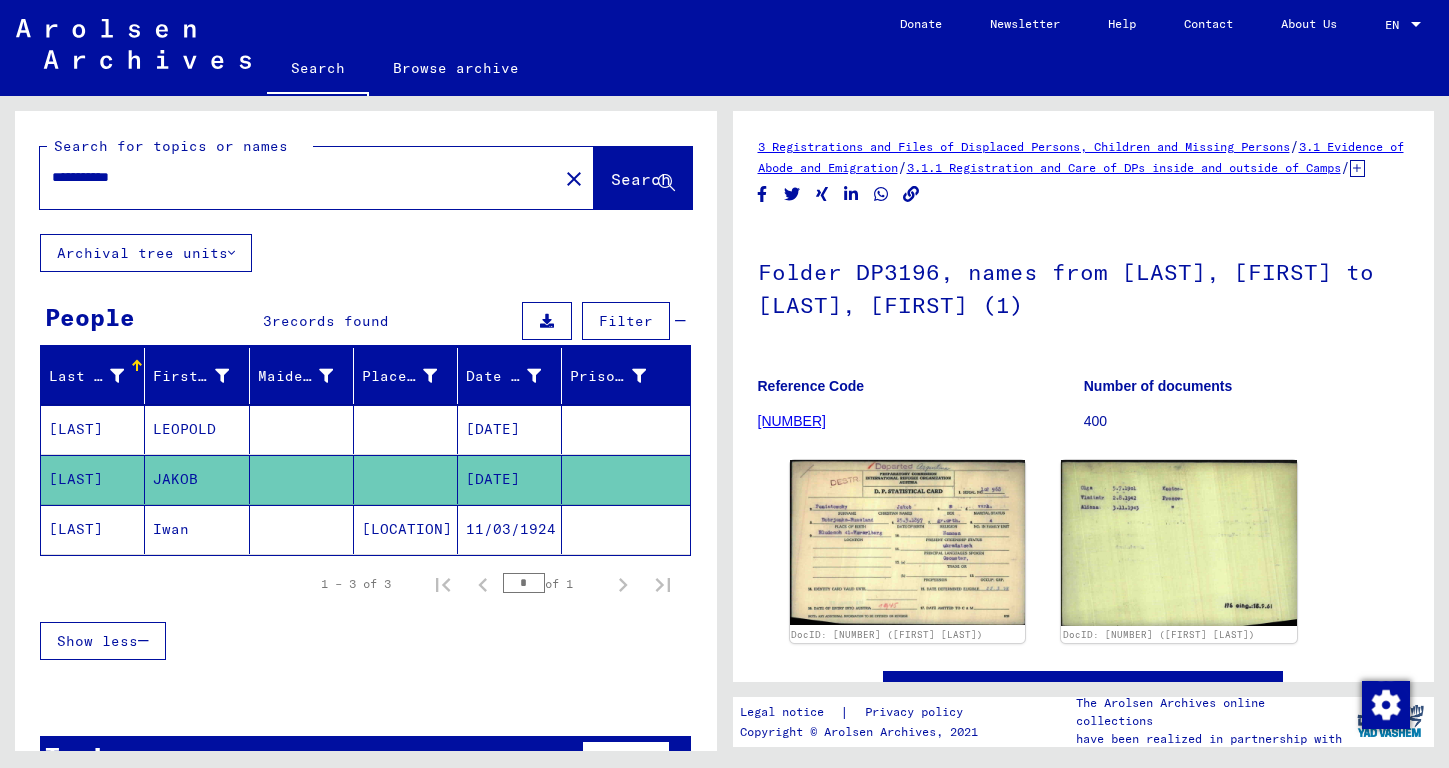 click on "Iwan" 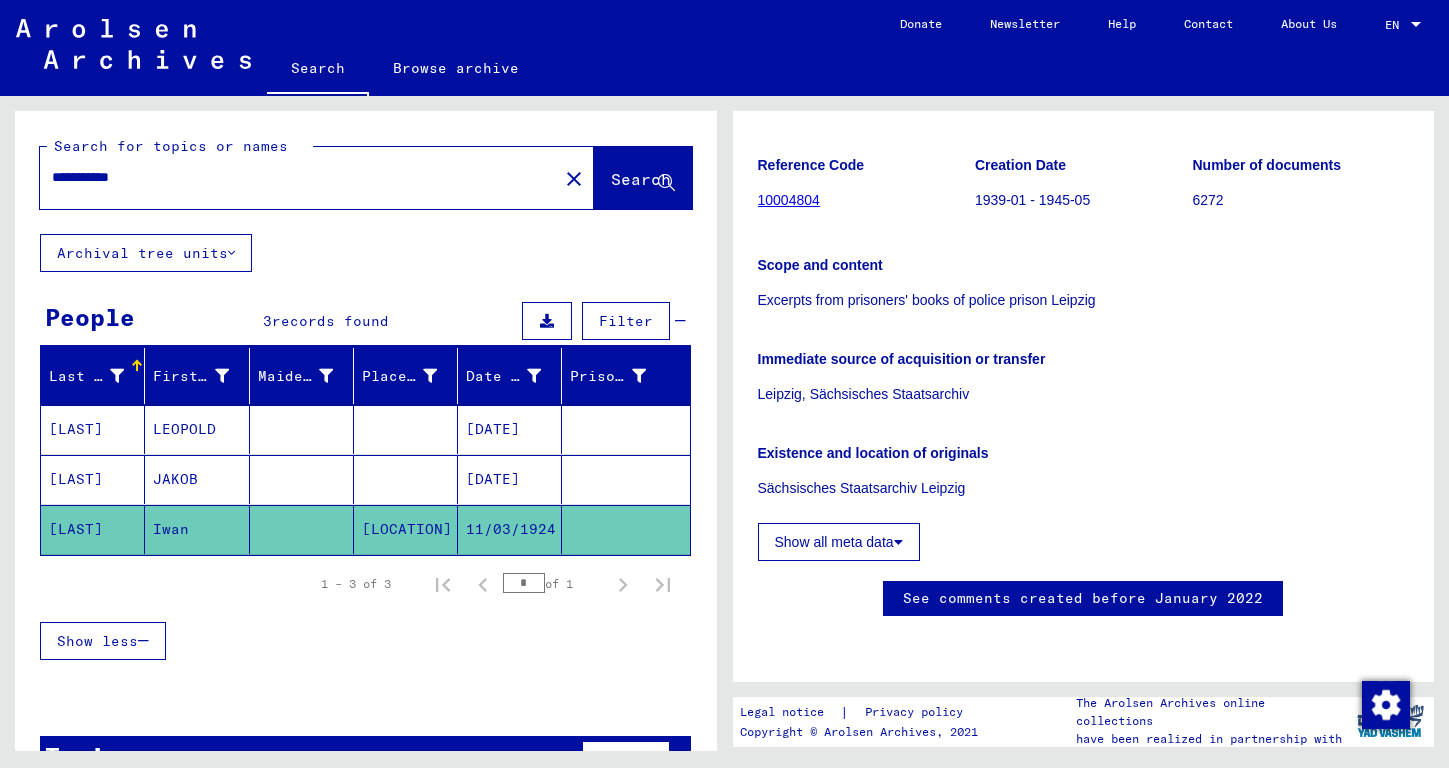 scroll, scrollTop: 290, scrollLeft: 0, axis: vertical 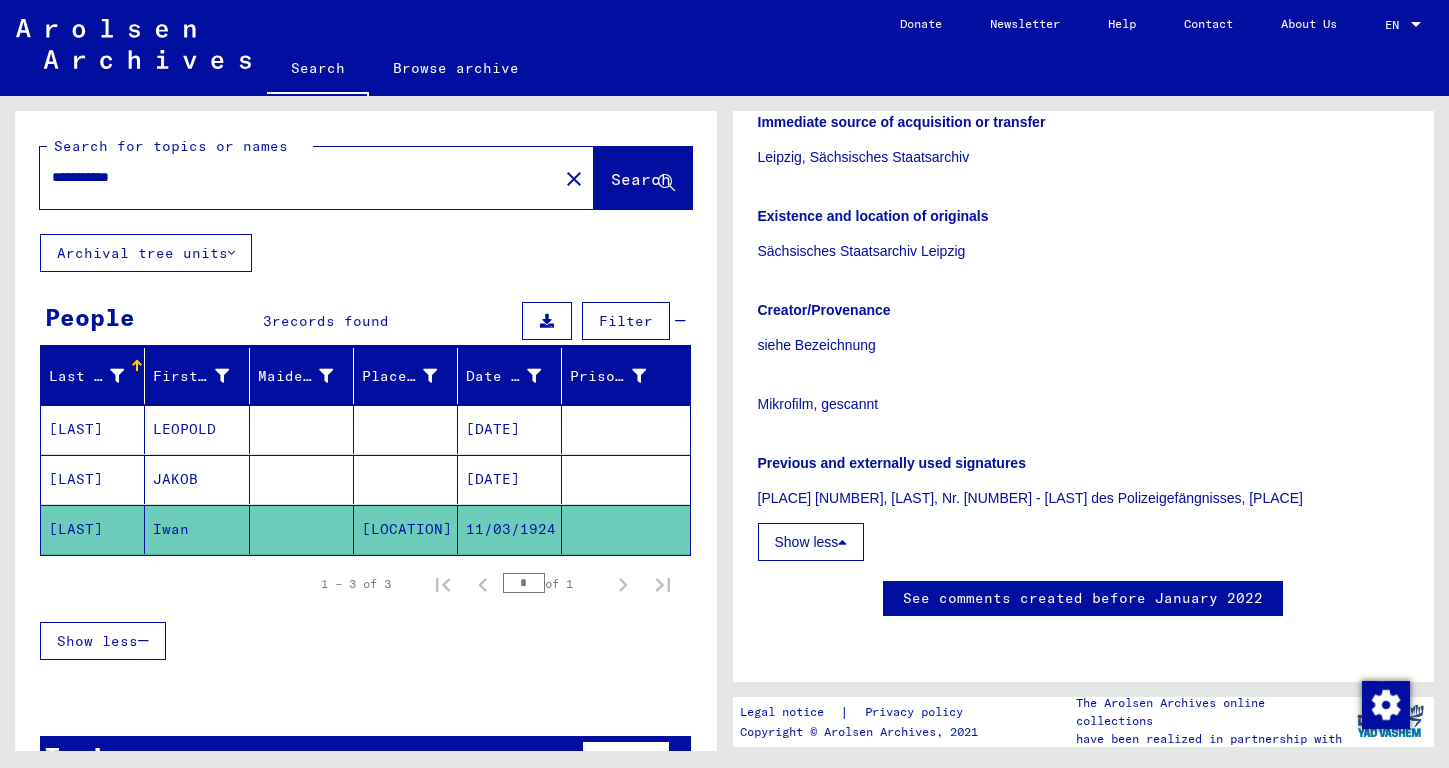click on "**********" 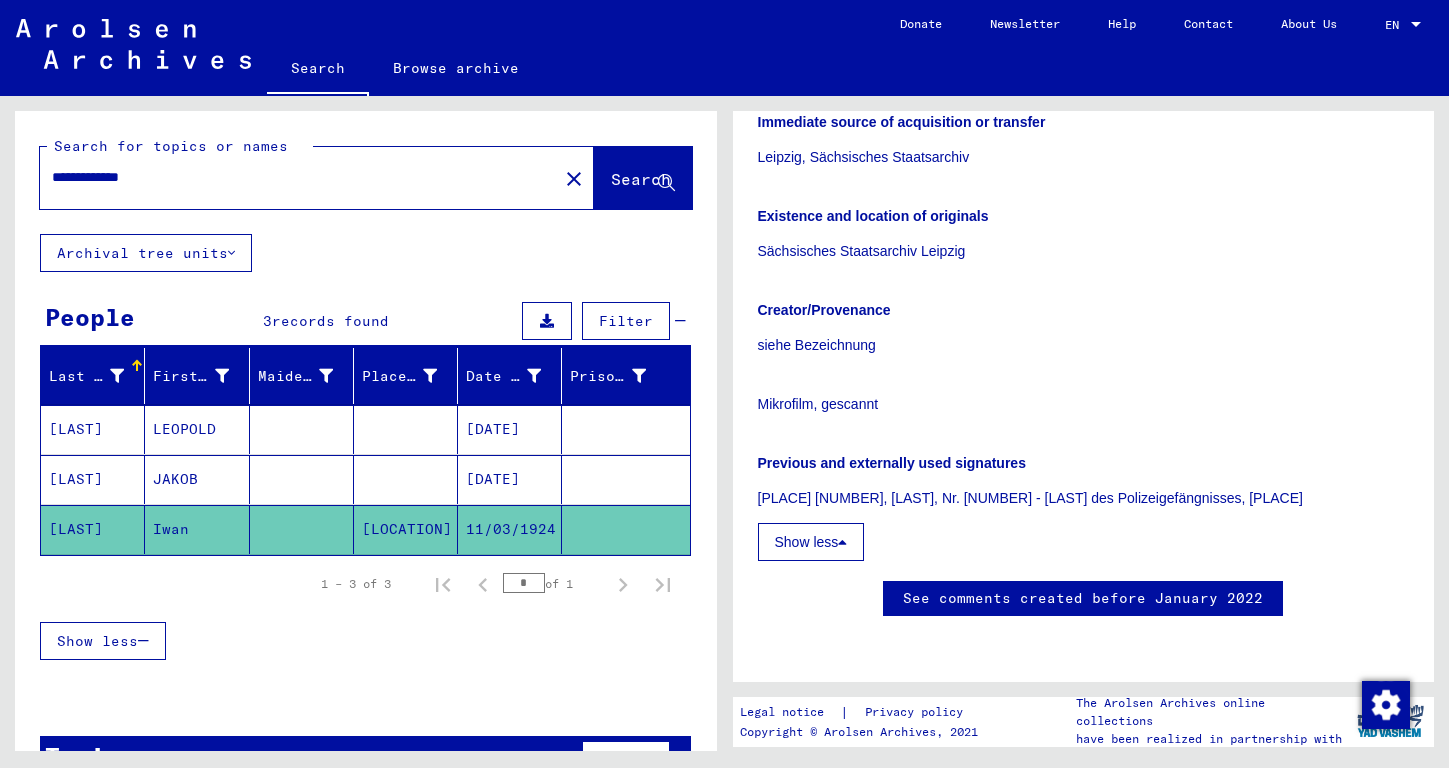 scroll, scrollTop: 0, scrollLeft: 0, axis: both 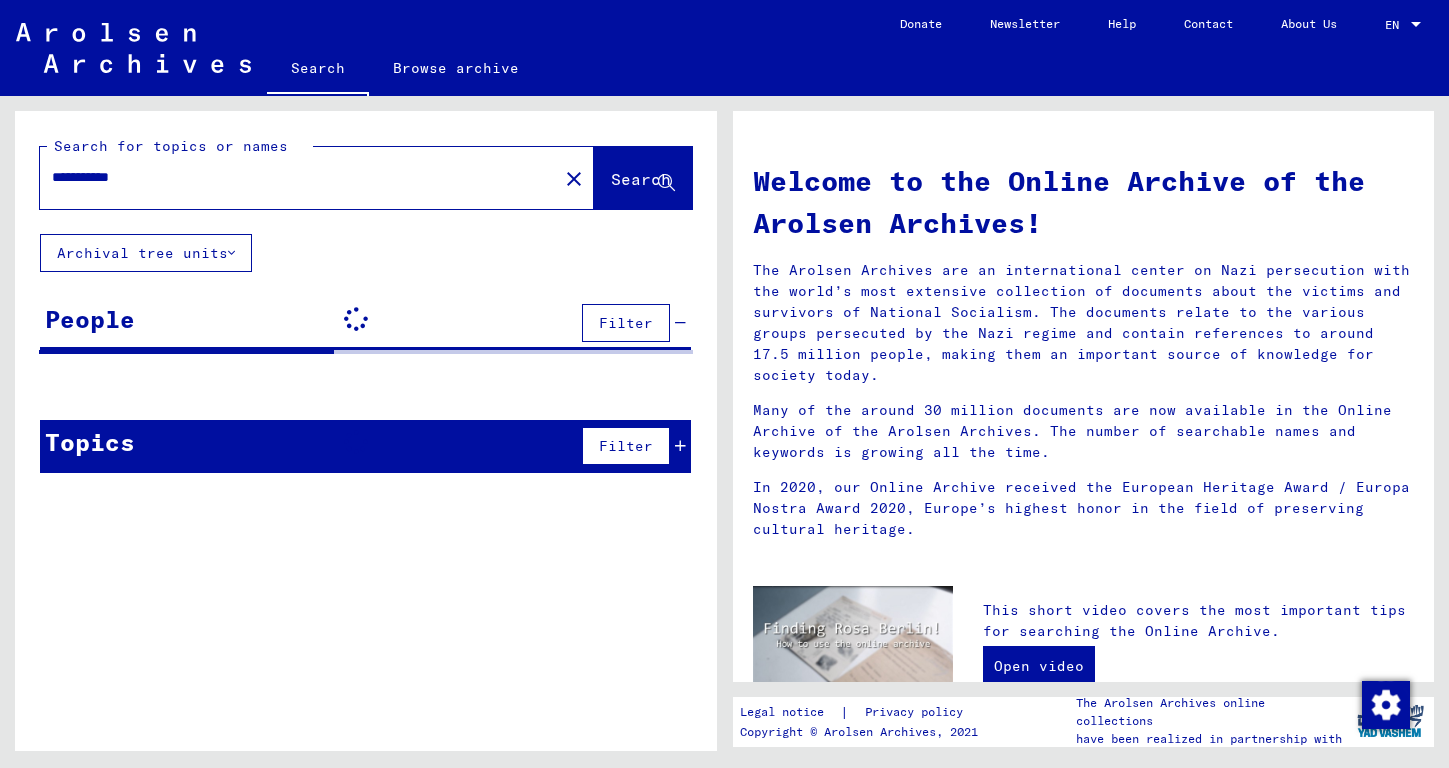 type on "**********" 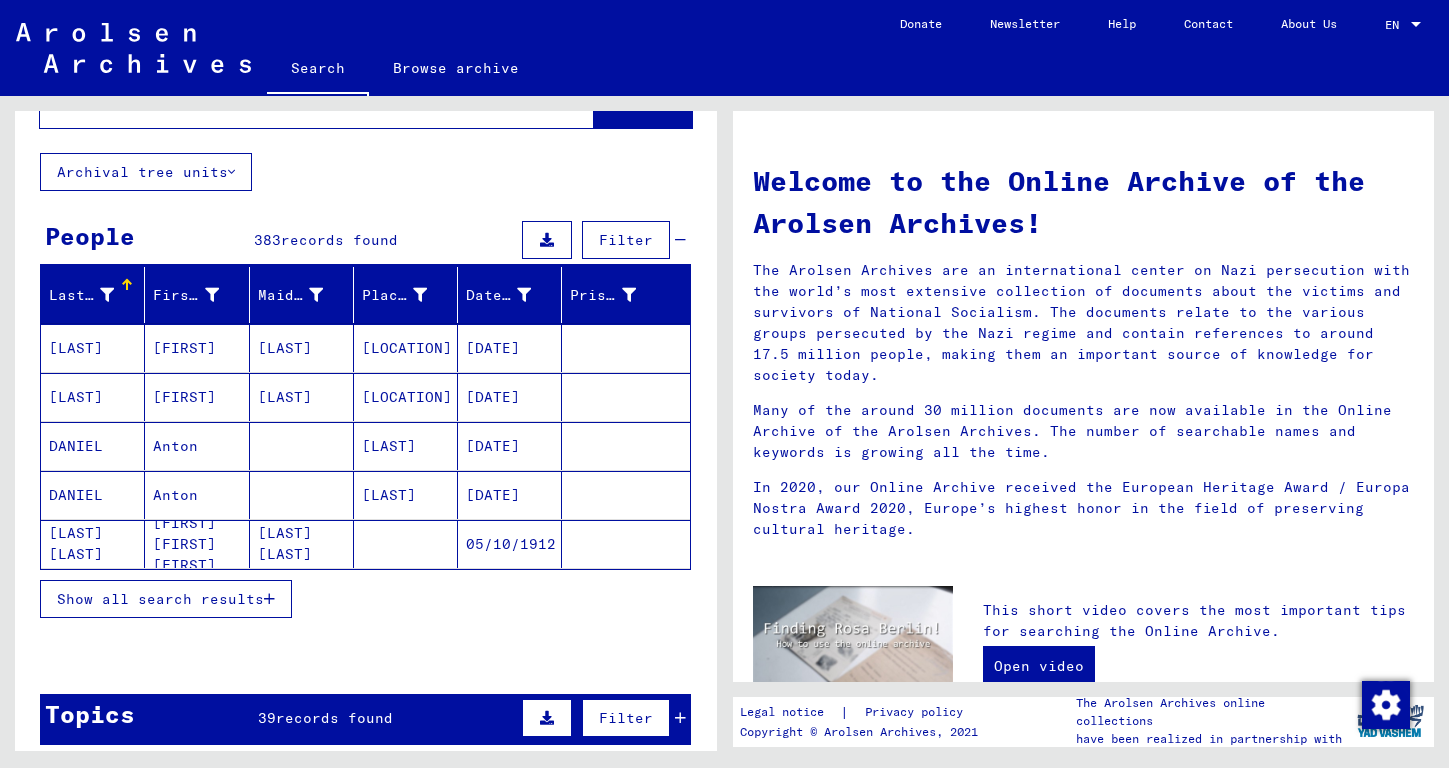 scroll, scrollTop: 100, scrollLeft: 0, axis: vertical 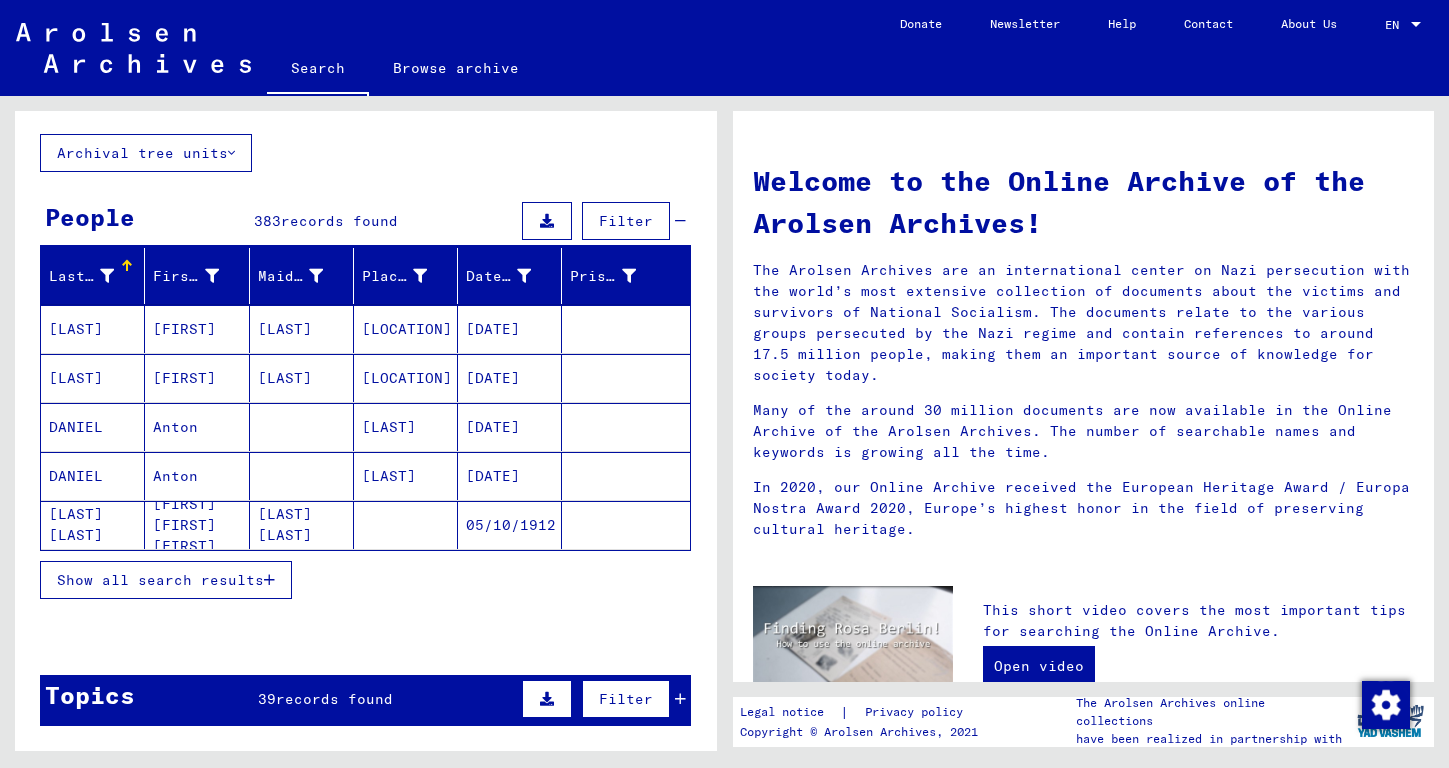 click on "[FIRST] [FIRST] [FIRST]" 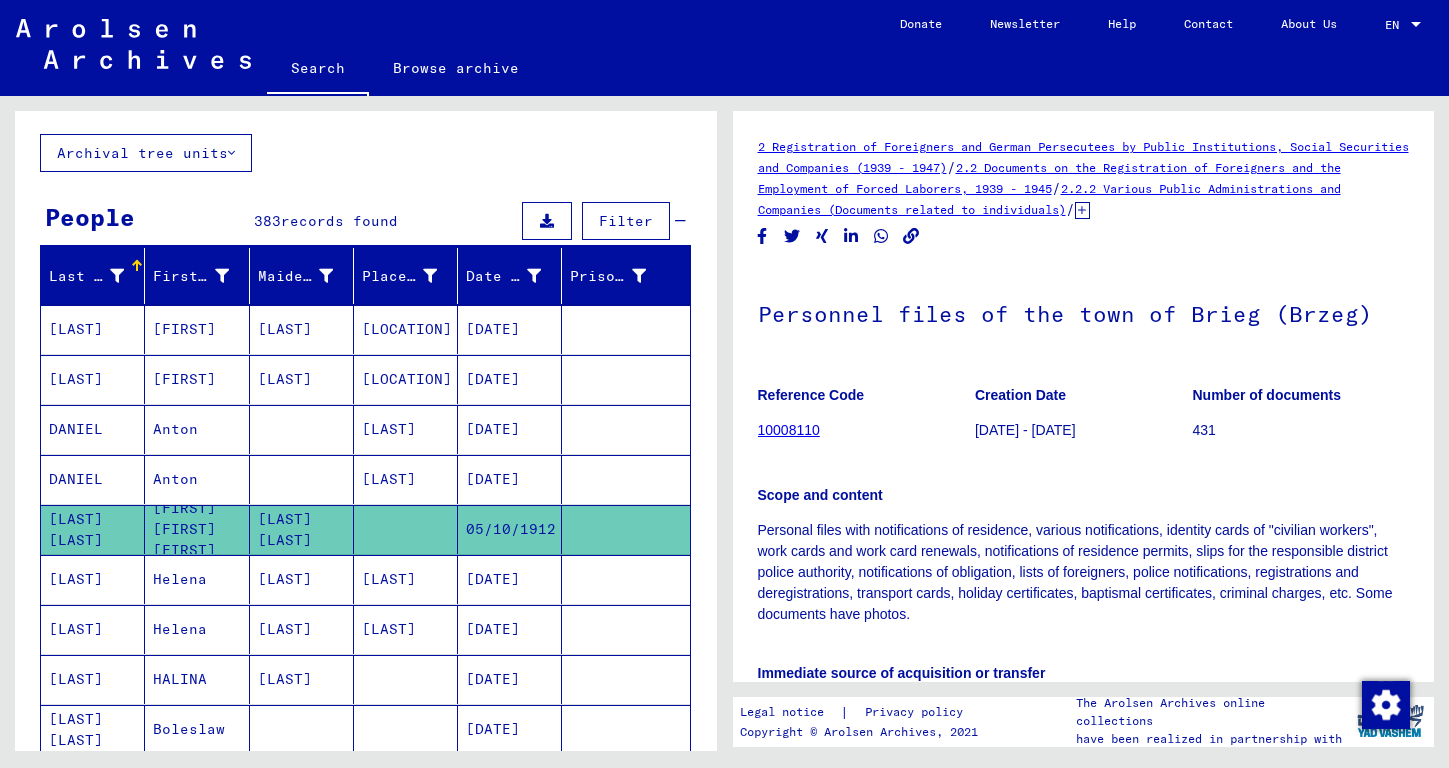 scroll, scrollTop: 0, scrollLeft: 0, axis: both 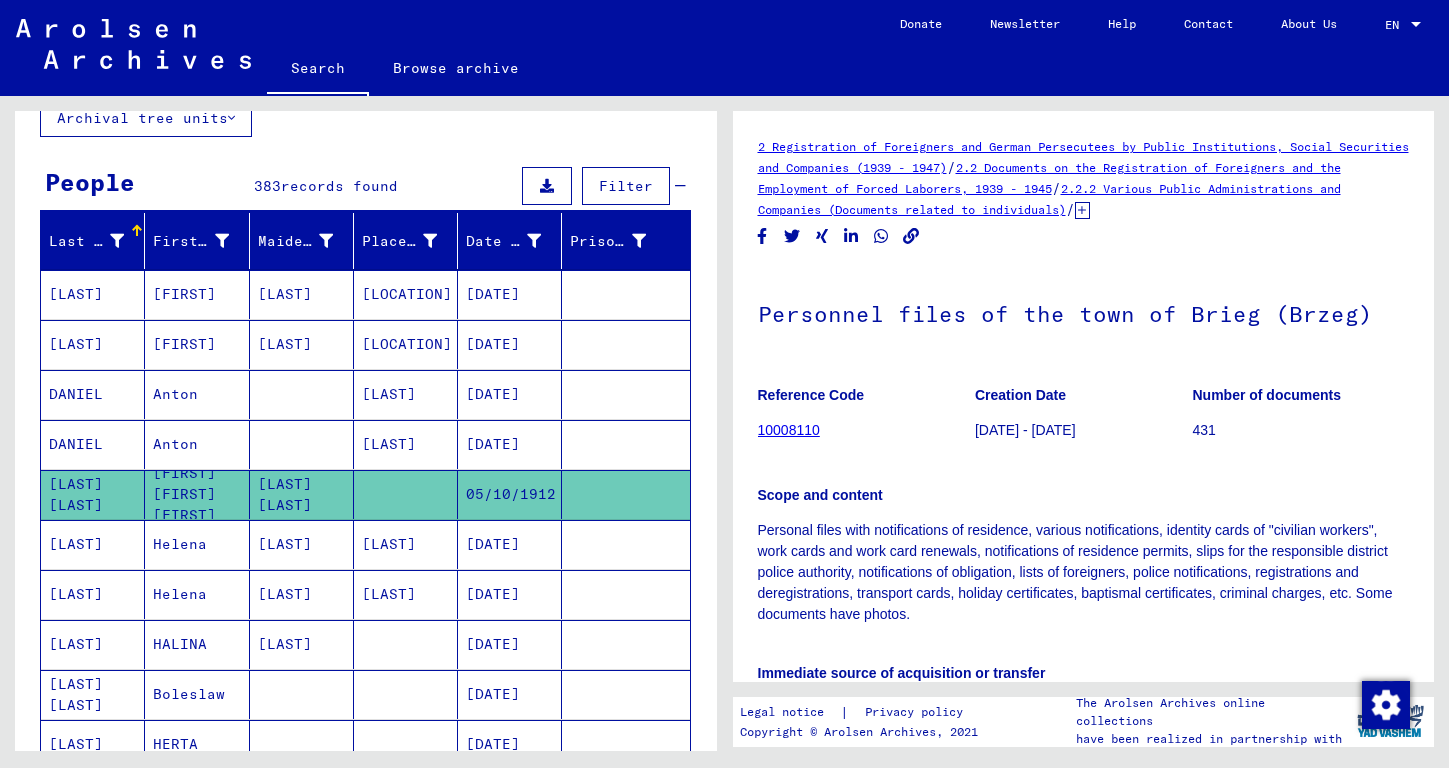 click on "[LAST]" at bounding box center [406, 594] 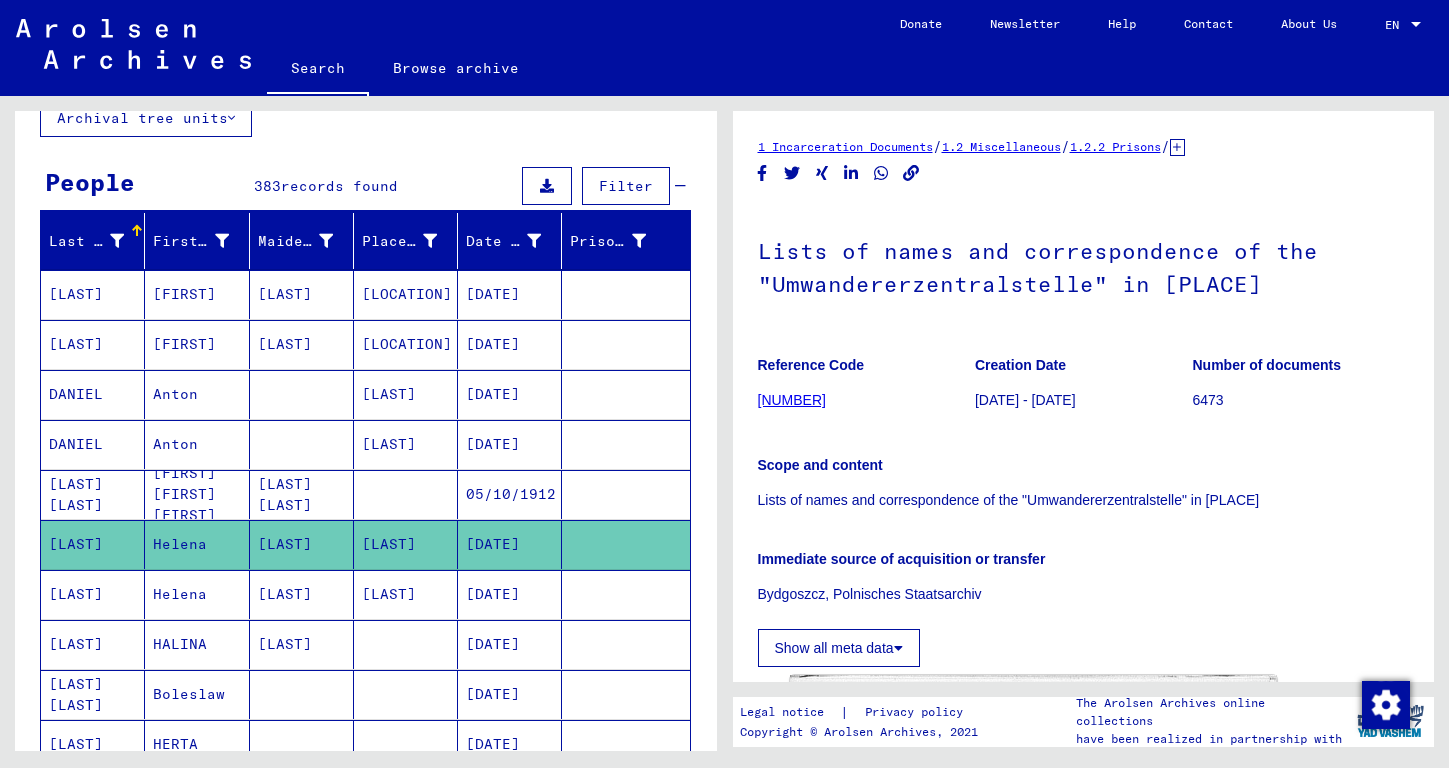 scroll, scrollTop: 266, scrollLeft: 0, axis: vertical 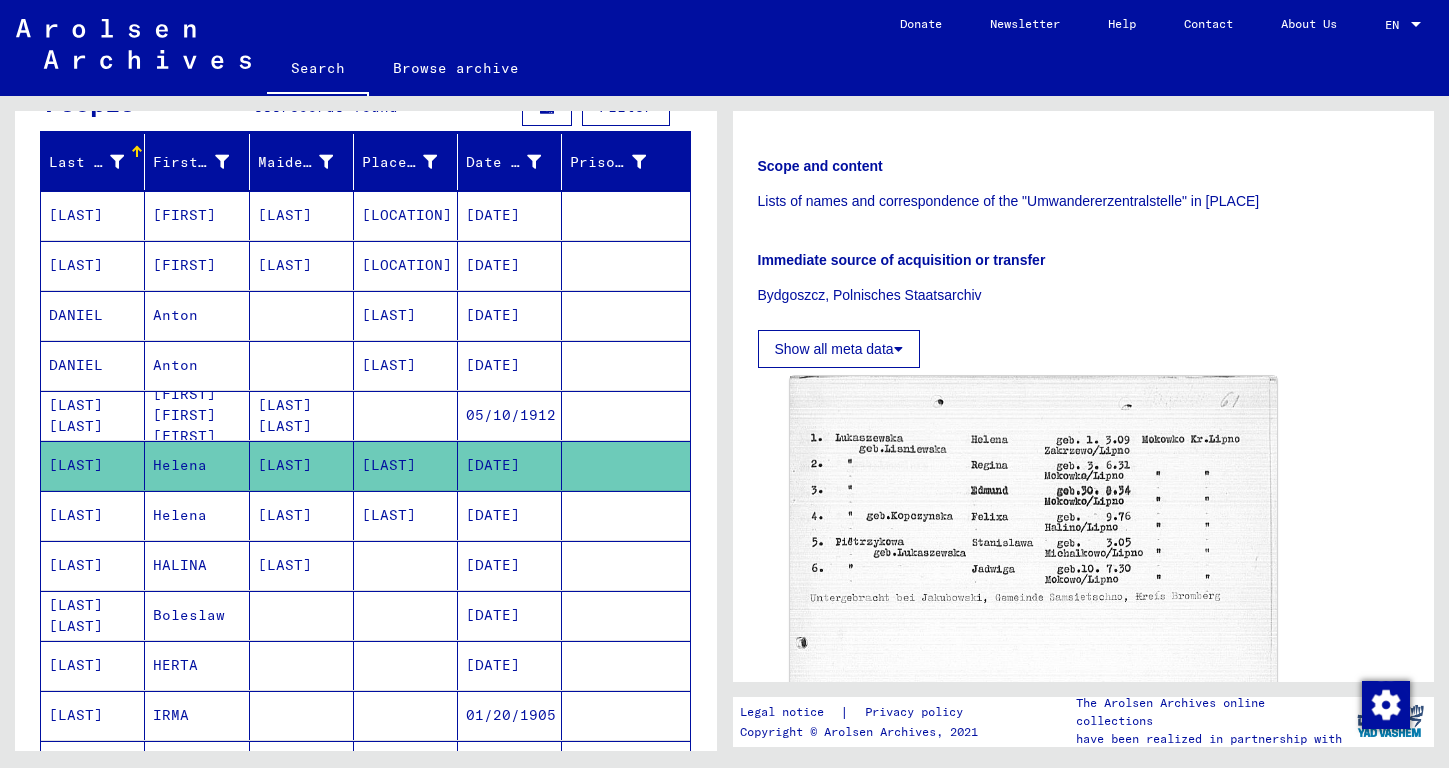 click at bounding box center [406, 615] 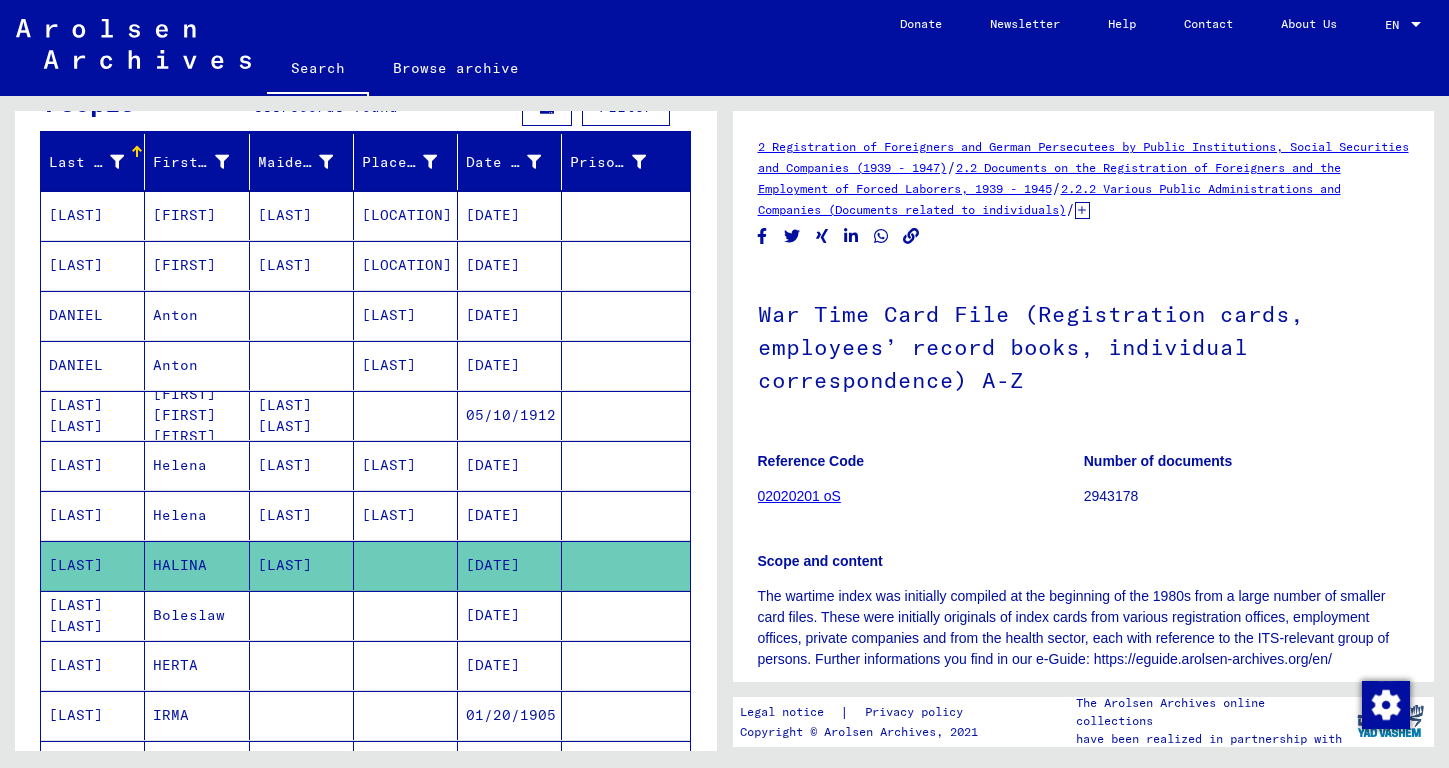 scroll, scrollTop: 0, scrollLeft: 0, axis: both 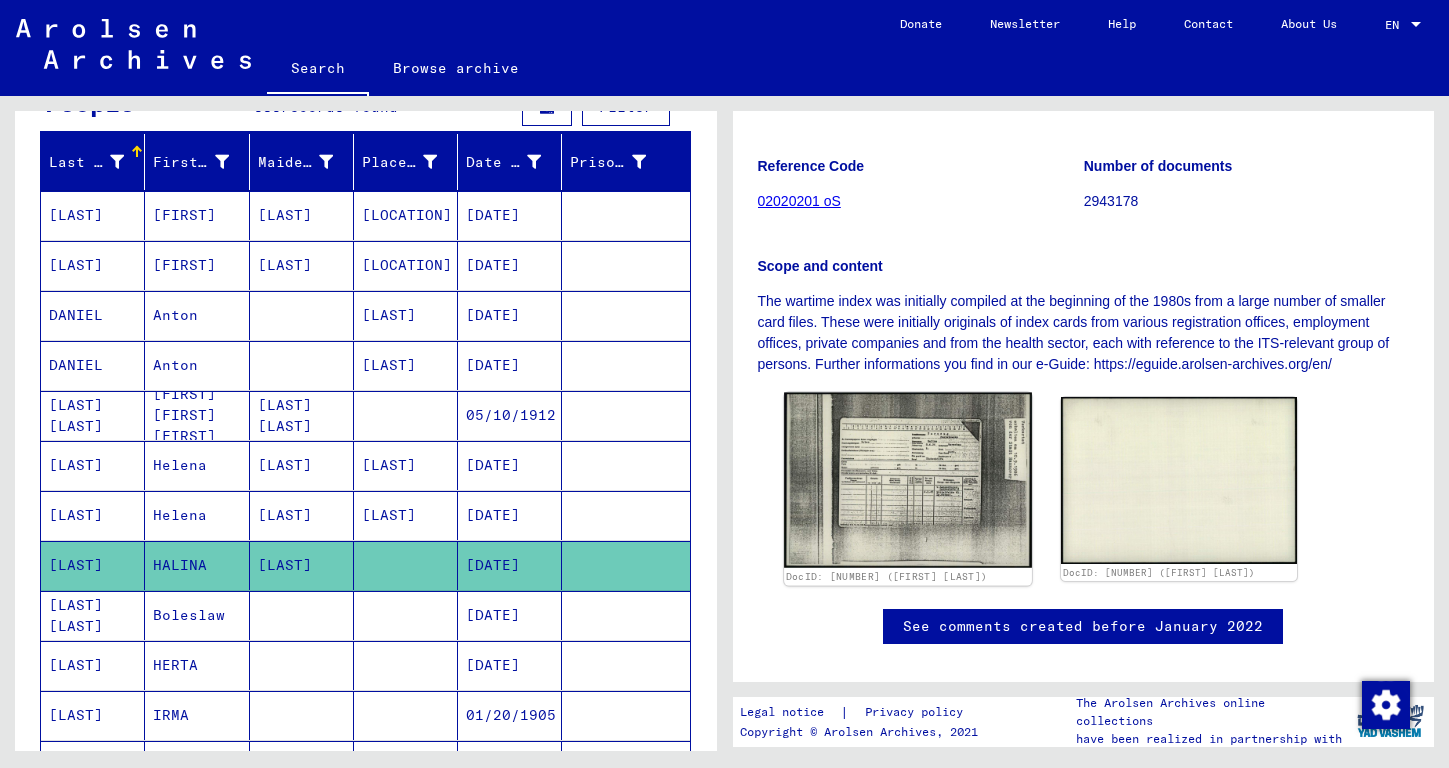 click 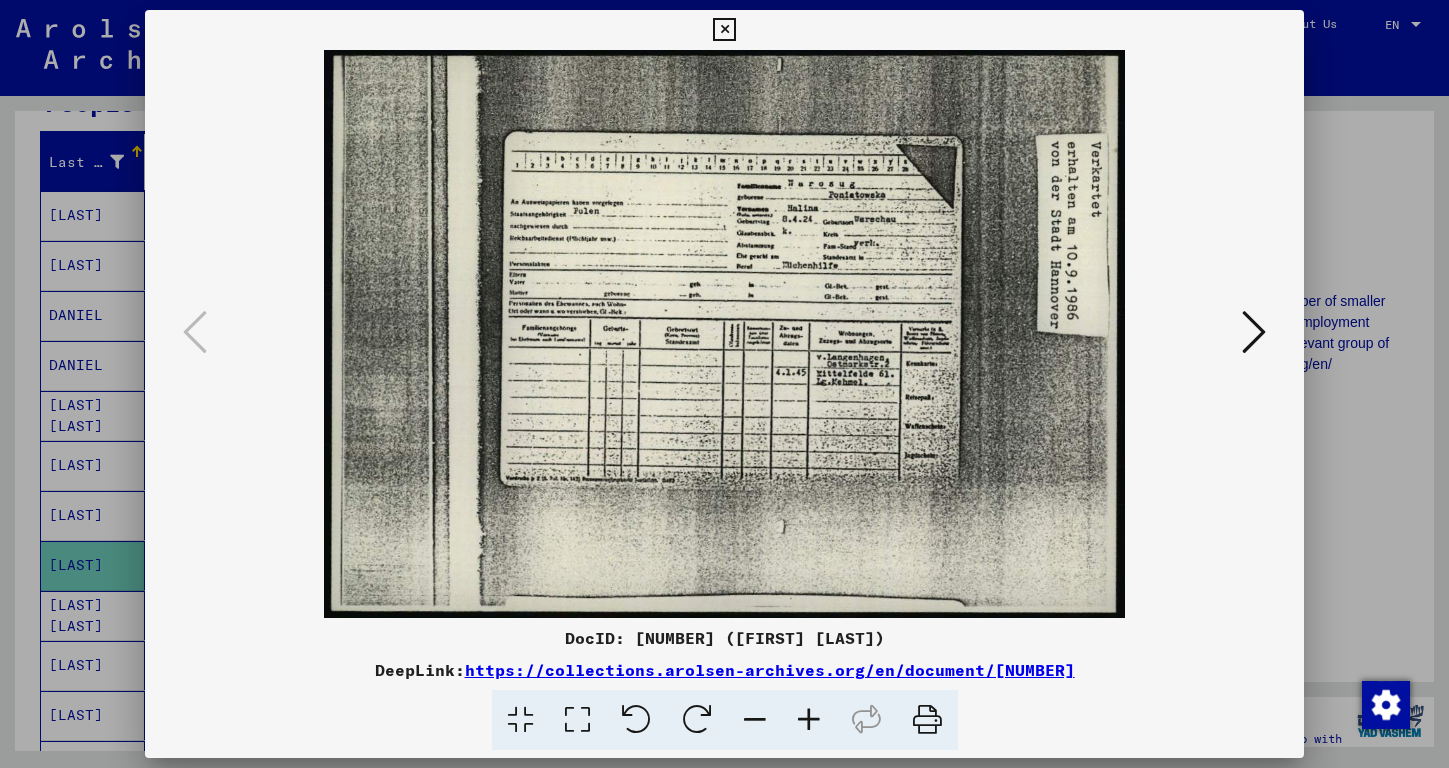 click at bounding box center [1254, 332] 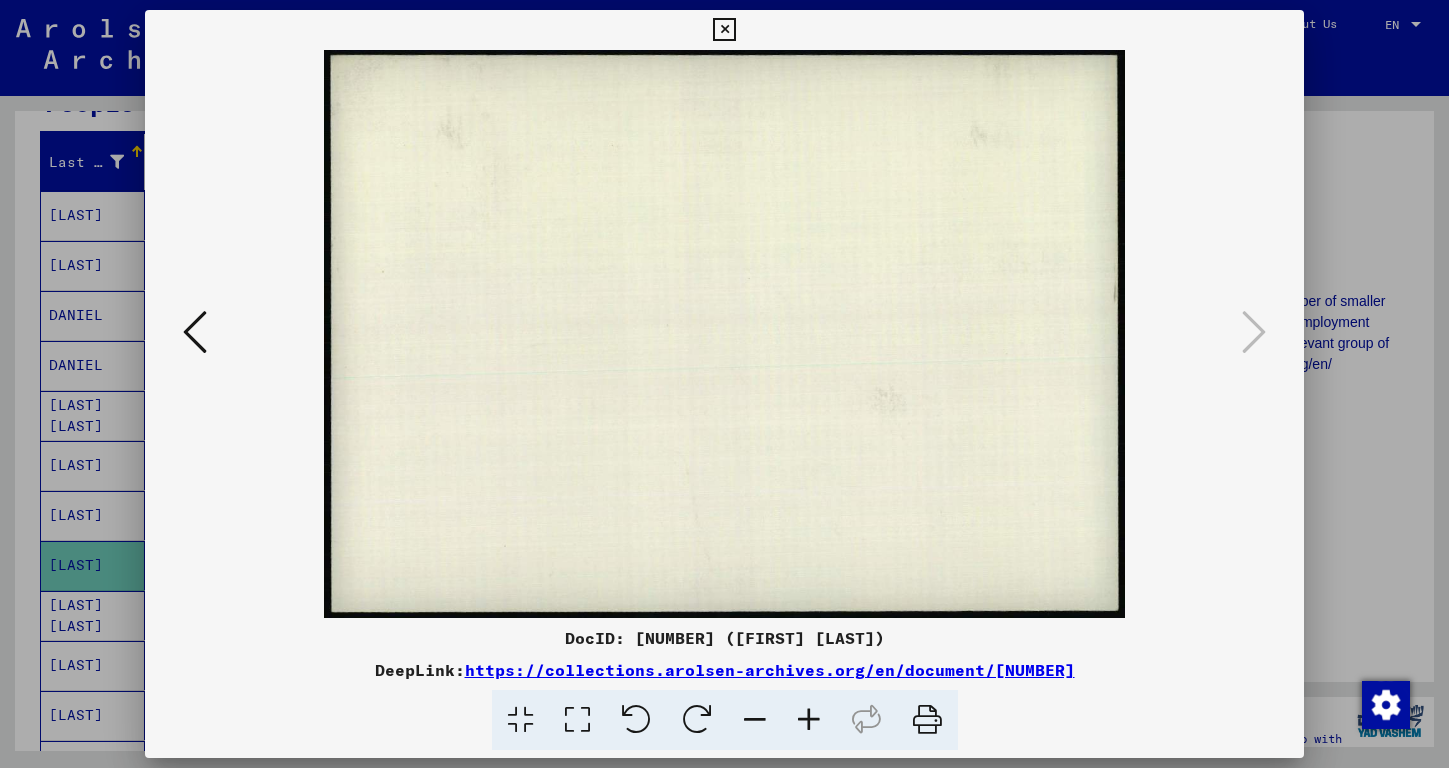 click at bounding box center [724, 384] 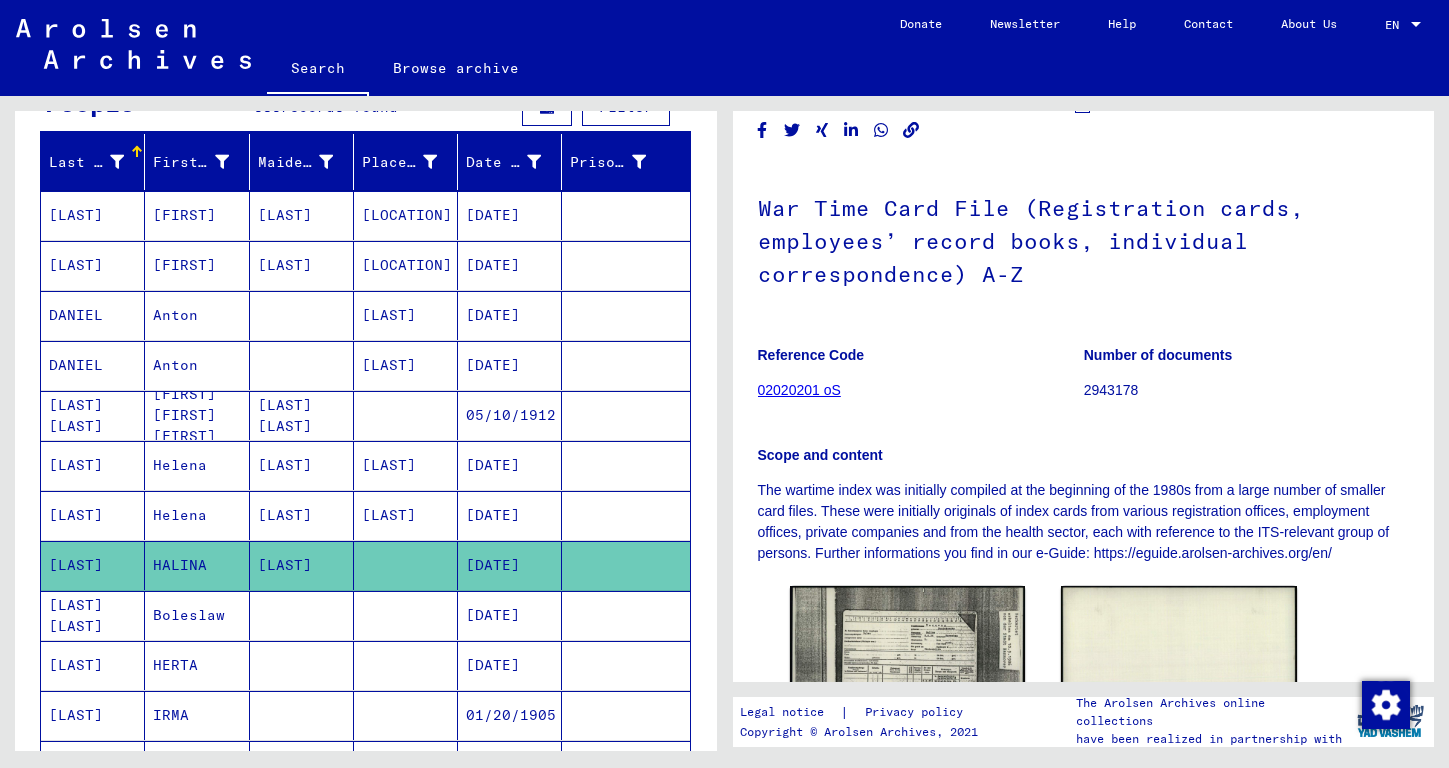 scroll, scrollTop: 90, scrollLeft: 0, axis: vertical 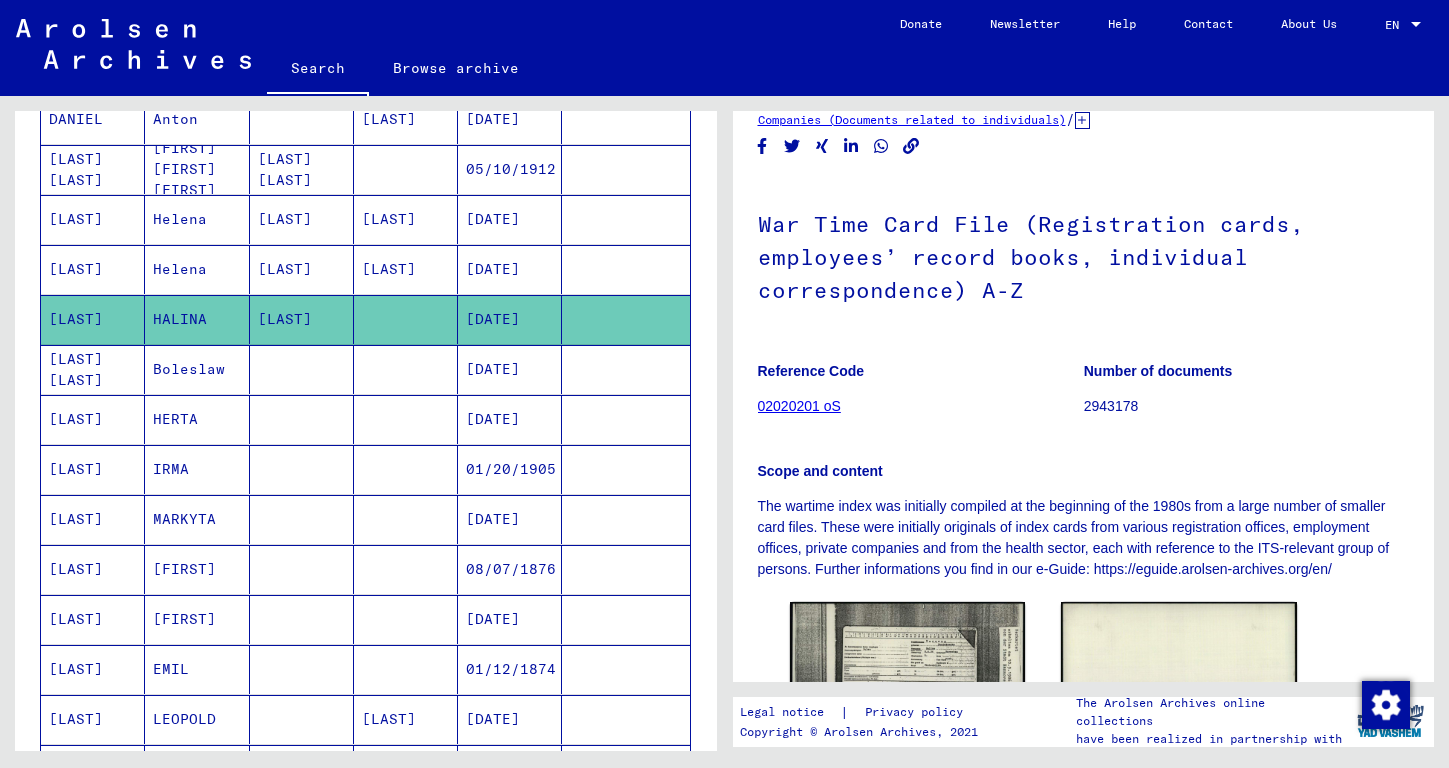 click at bounding box center (406, 669) 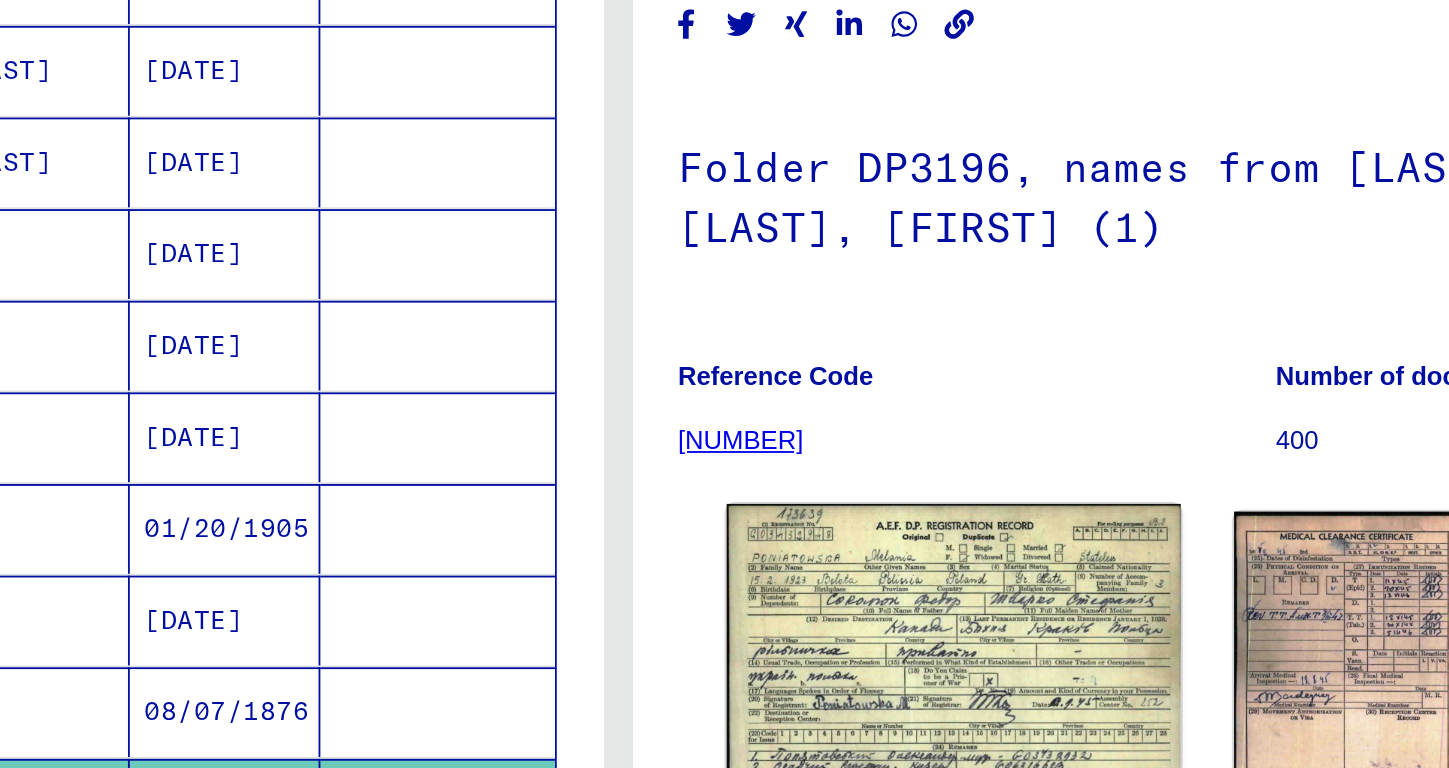 scroll, scrollTop: 158, scrollLeft: 0, axis: vertical 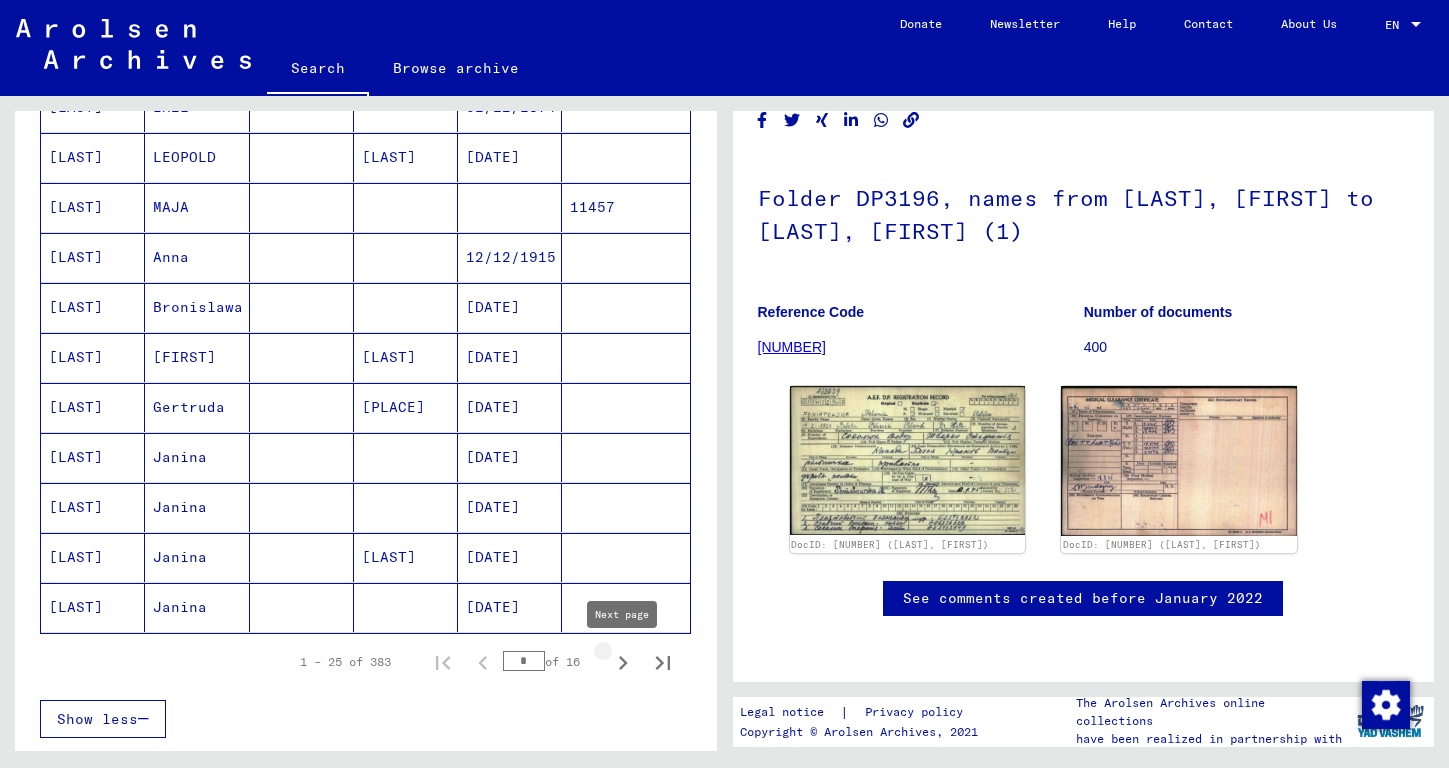 click 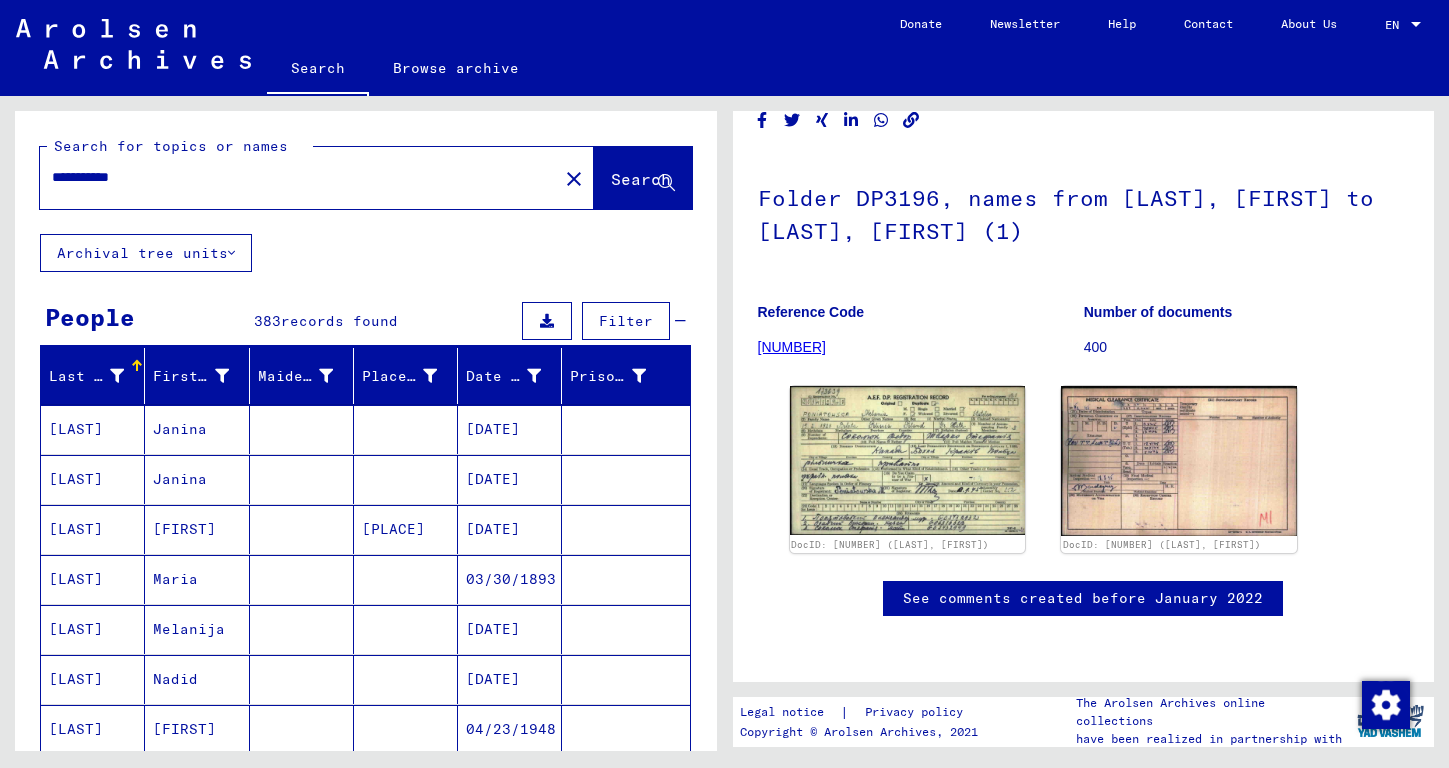 scroll, scrollTop: 0, scrollLeft: 0, axis: both 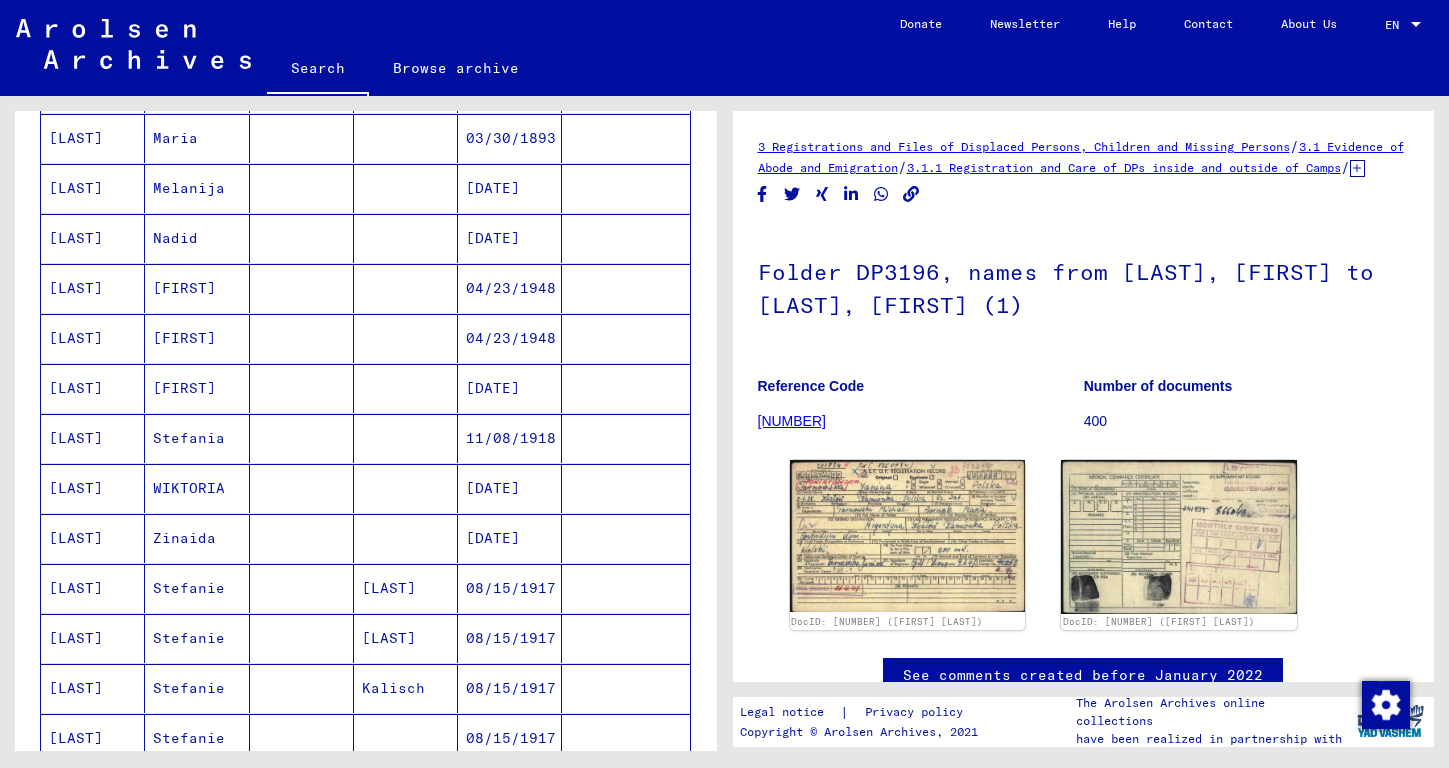 click on "WIKTORIA" at bounding box center (197, 538) 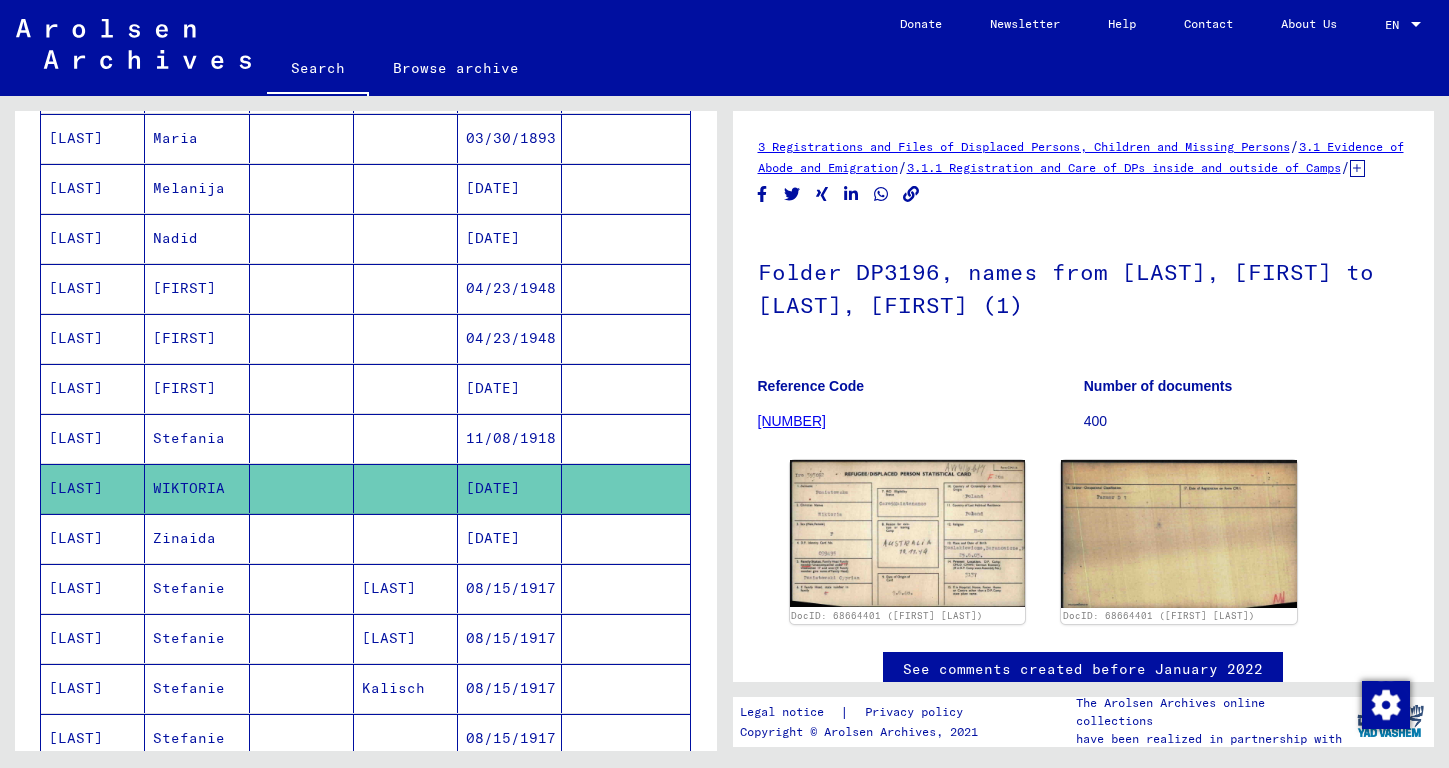 click on "WIKTORIA" 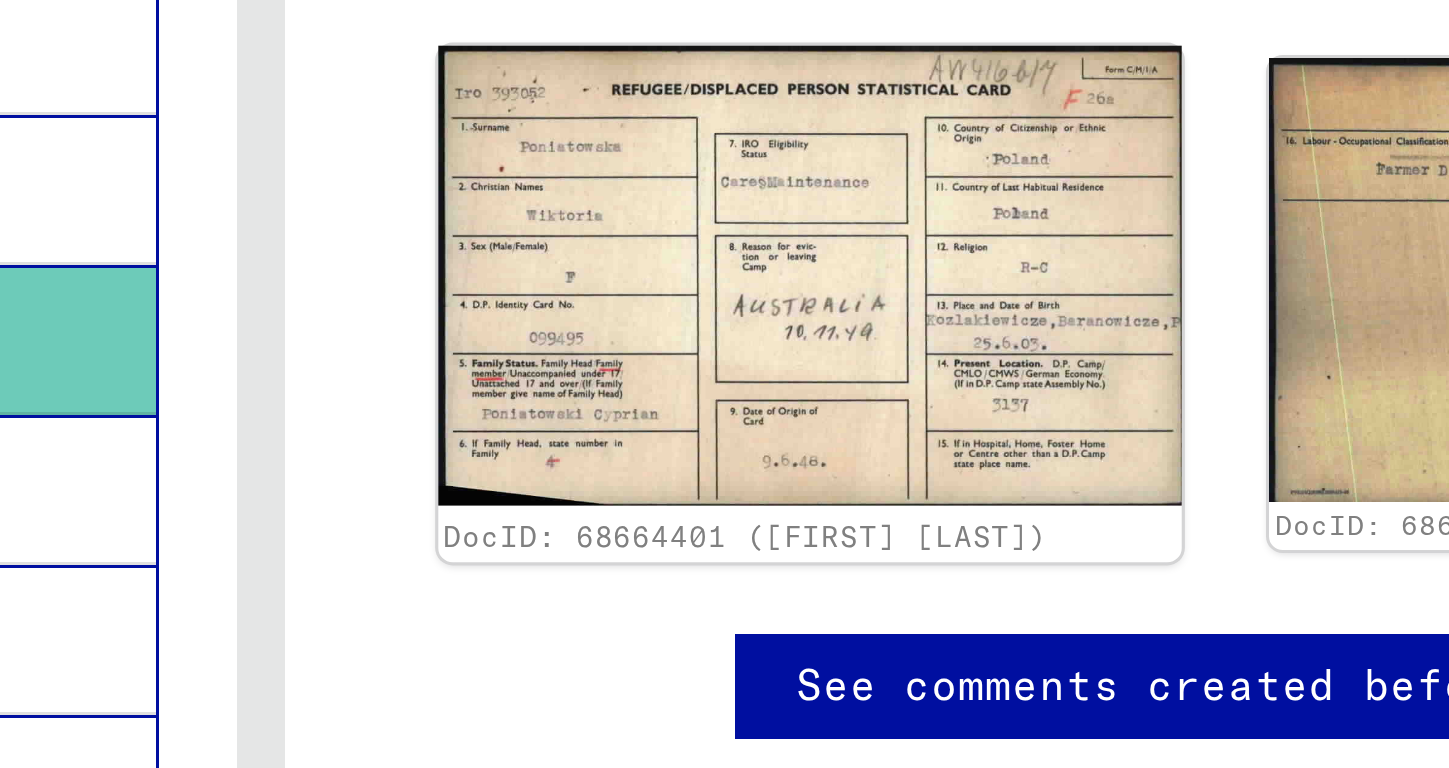 scroll, scrollTop: 67, scrollLeft: 0, axis: vertical 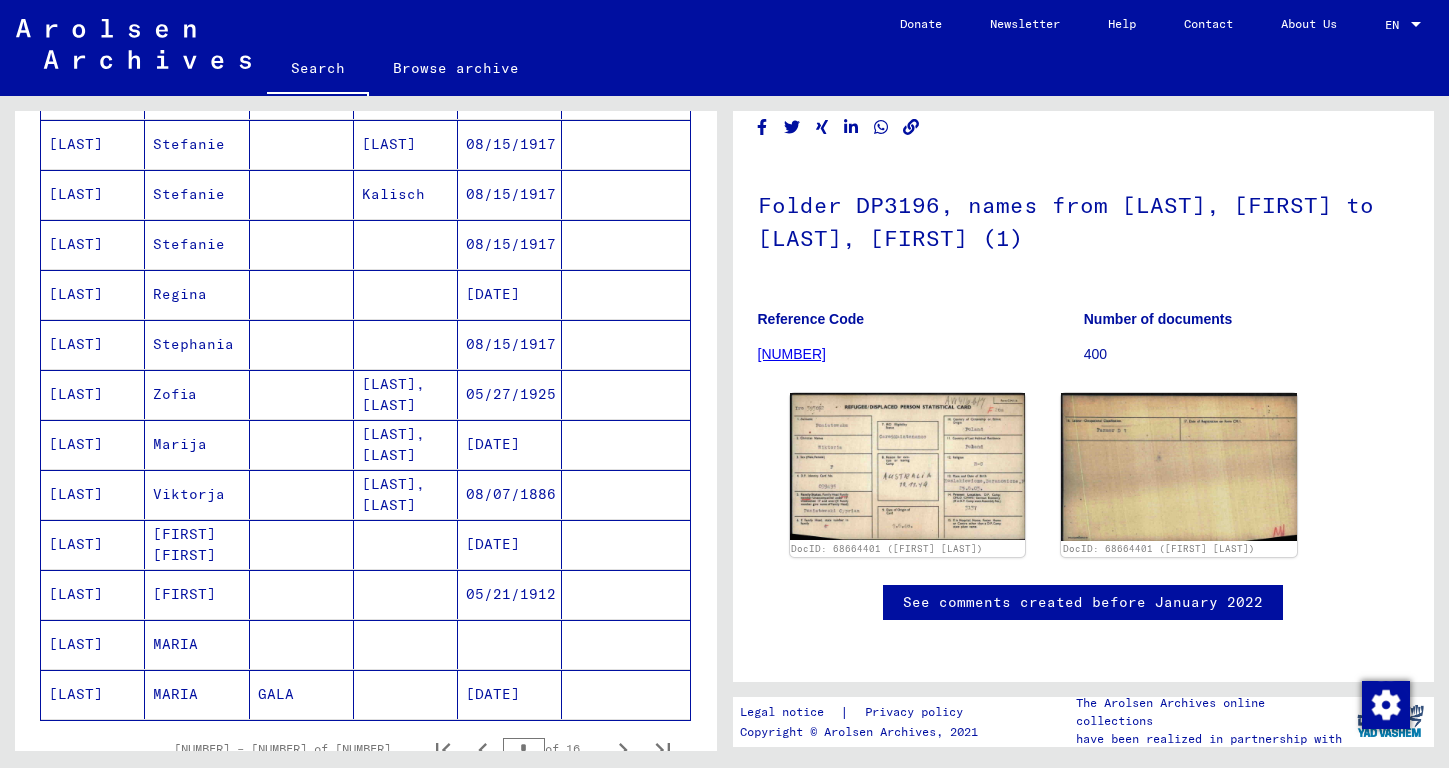 click at bounding box center (302, 494) 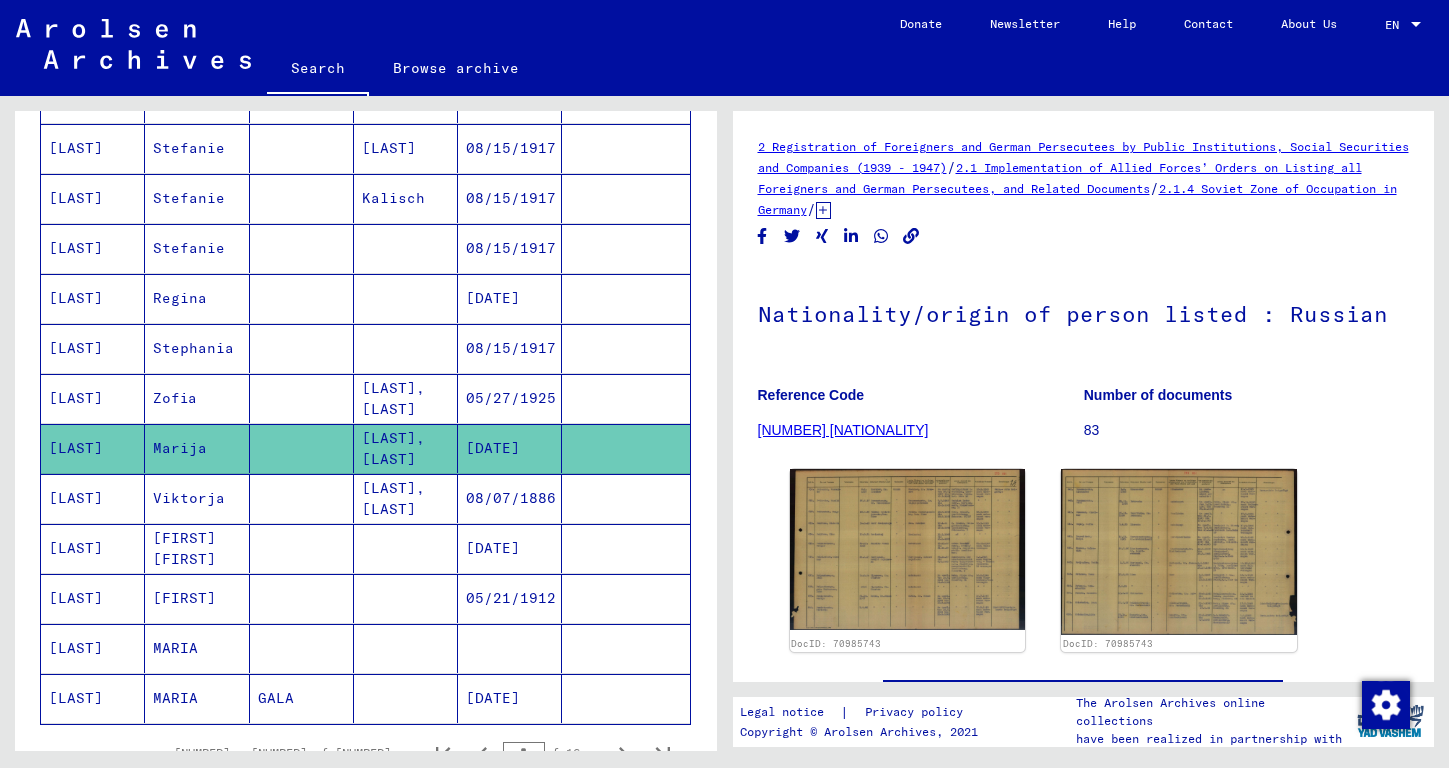 scroll, scrollTop: 935, scrollLeft: 0, axis: vertical 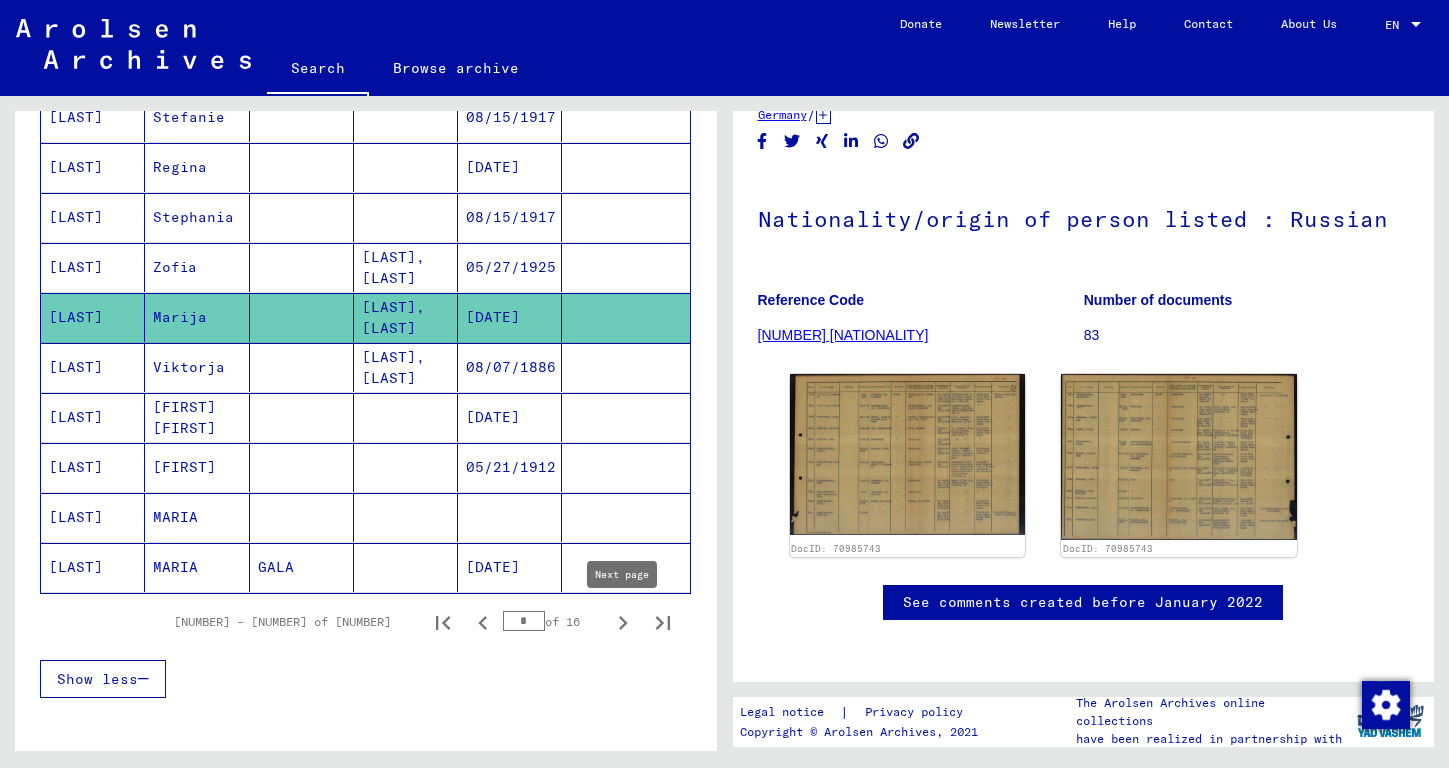 click 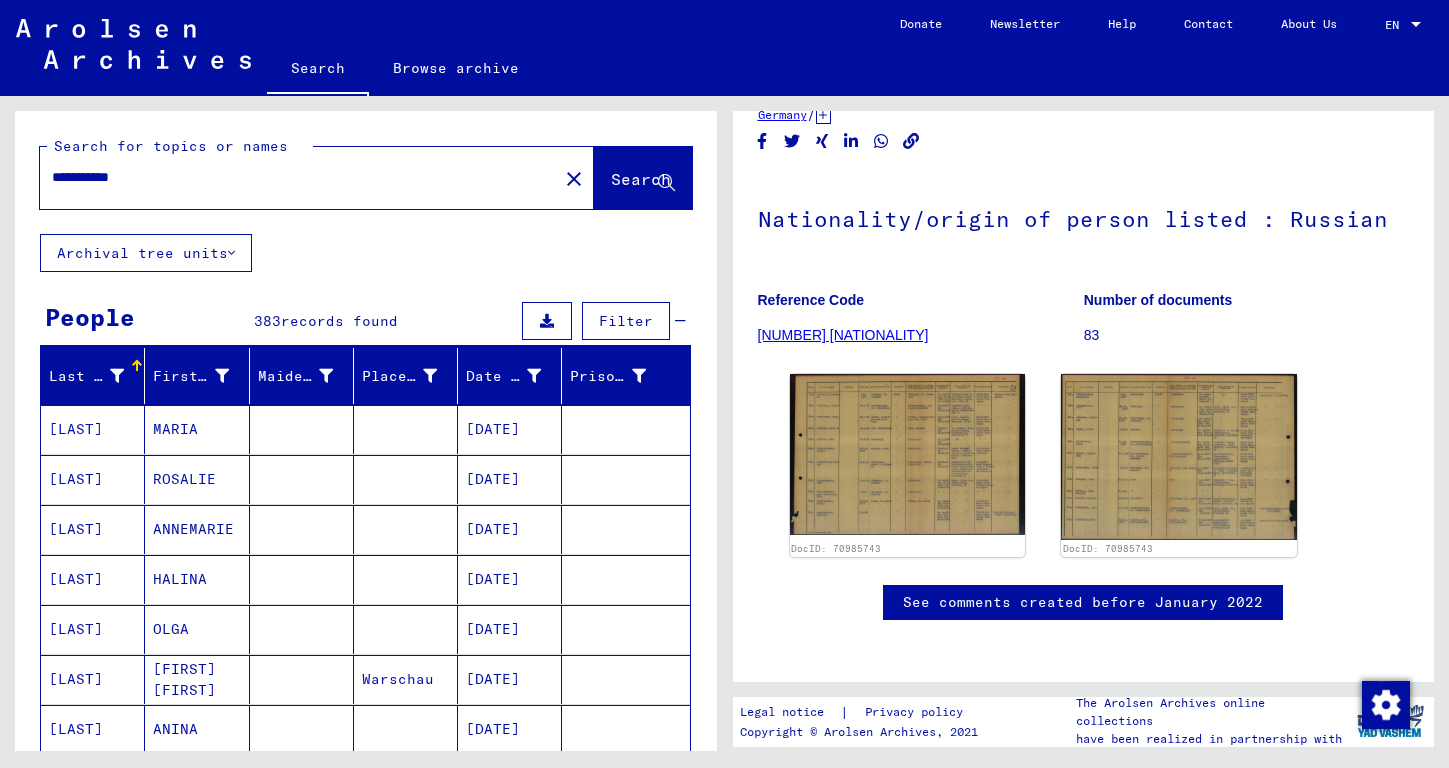 scroll, scrollTop: 0, scrollLeft: 0, axis: both 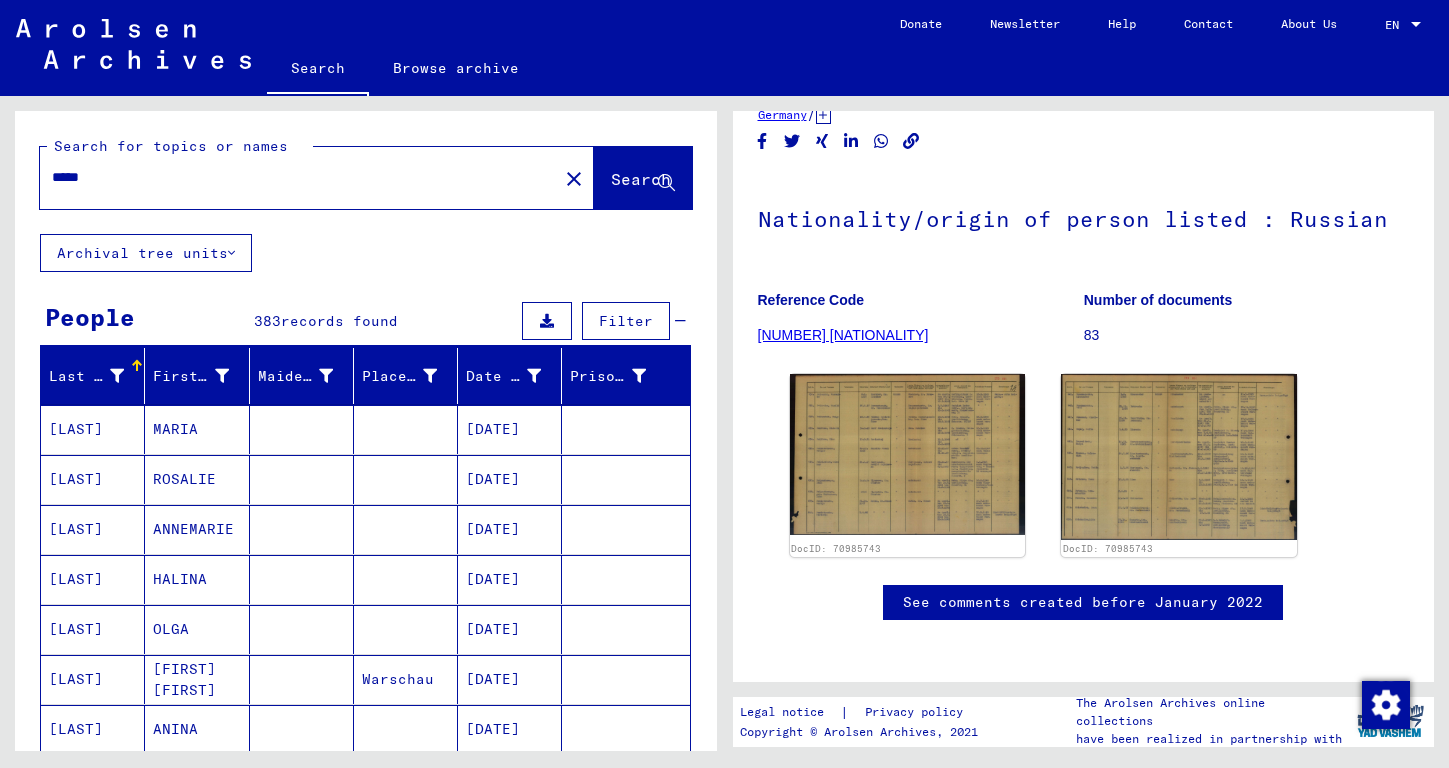 type on "*****" 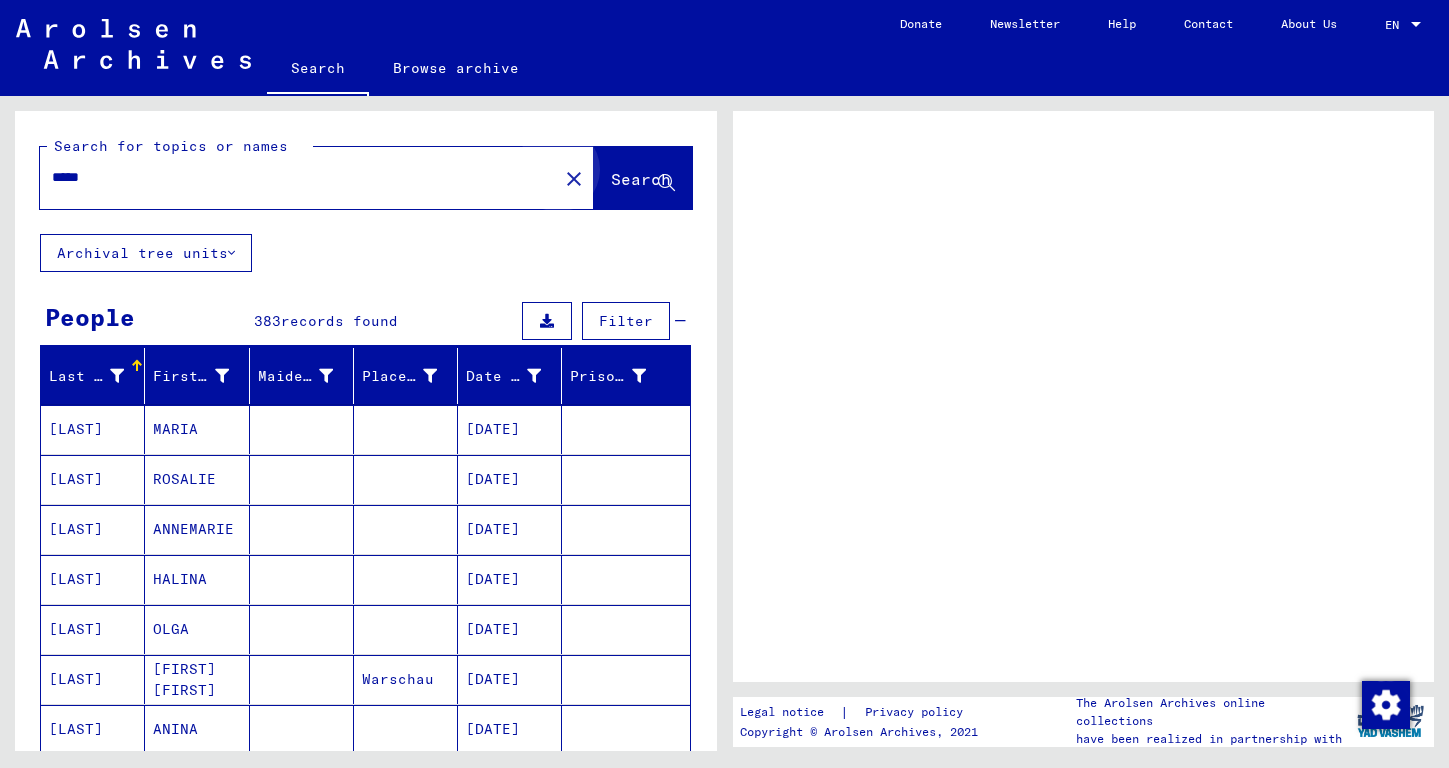 scroll, scrollTop: 0, scrollLeft: 0, axis: both 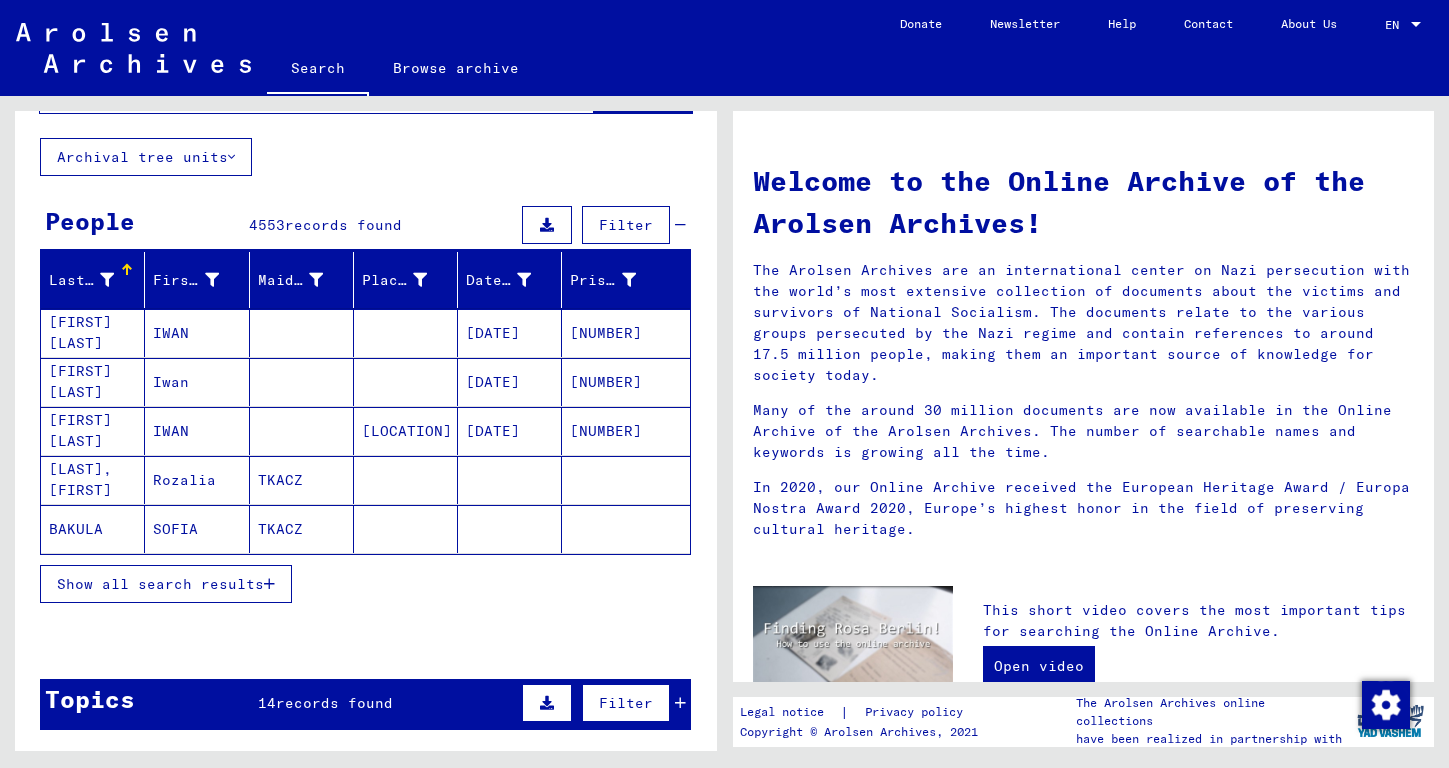 click on "Show all search results" at bounding box center [160, 584] 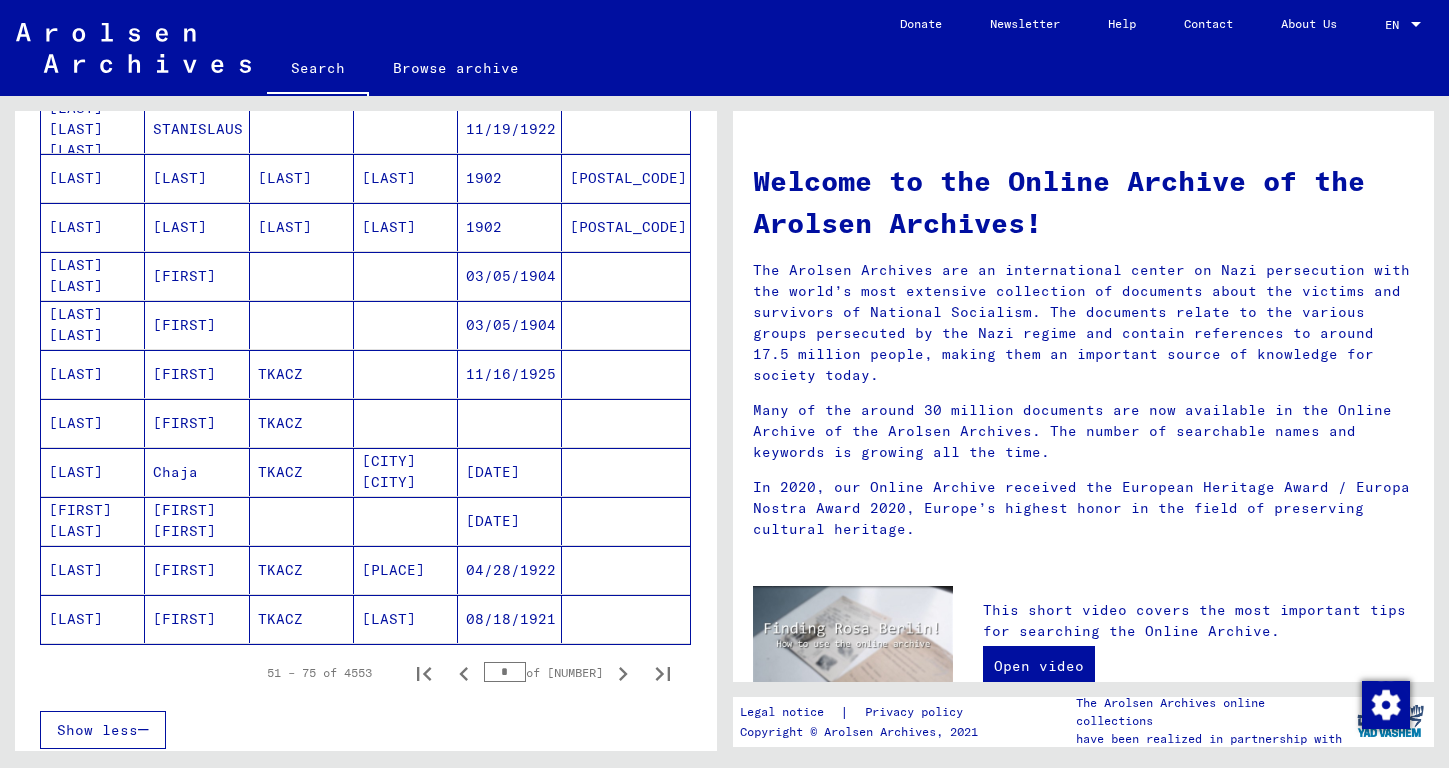 scroll, scrollTop: 999, scrollLeft: 0, axis: vertical 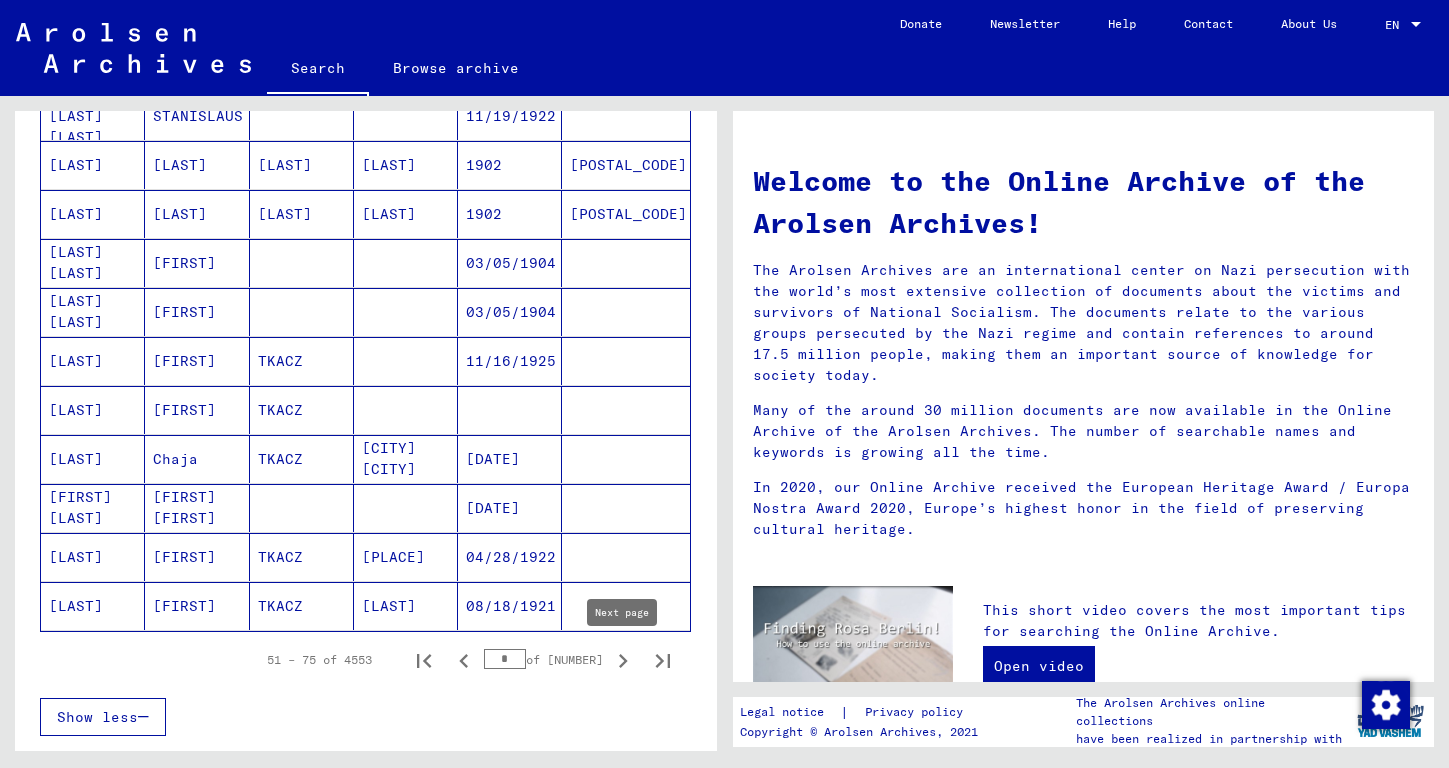 click 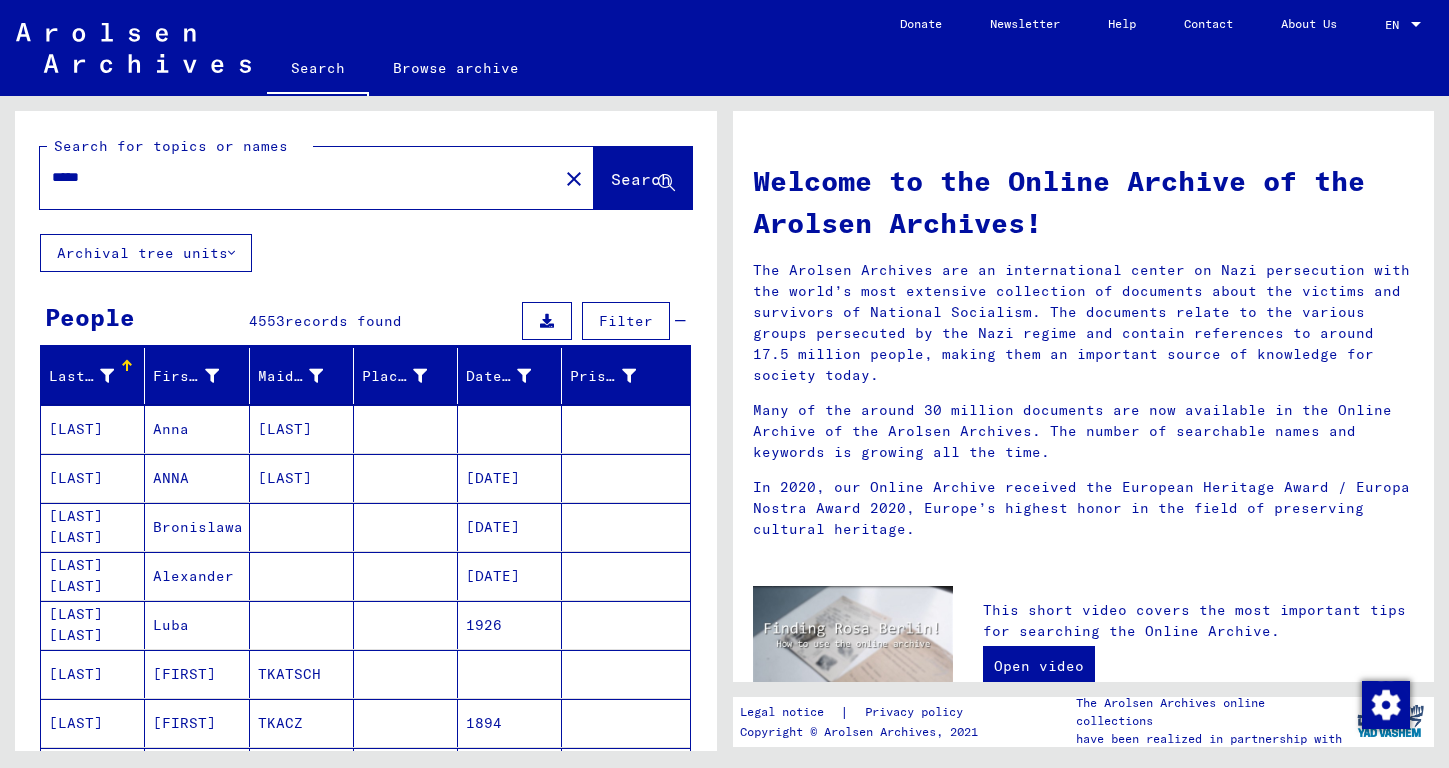 scroll, scrollTop: 0, scrollLeft: 0, axis: both 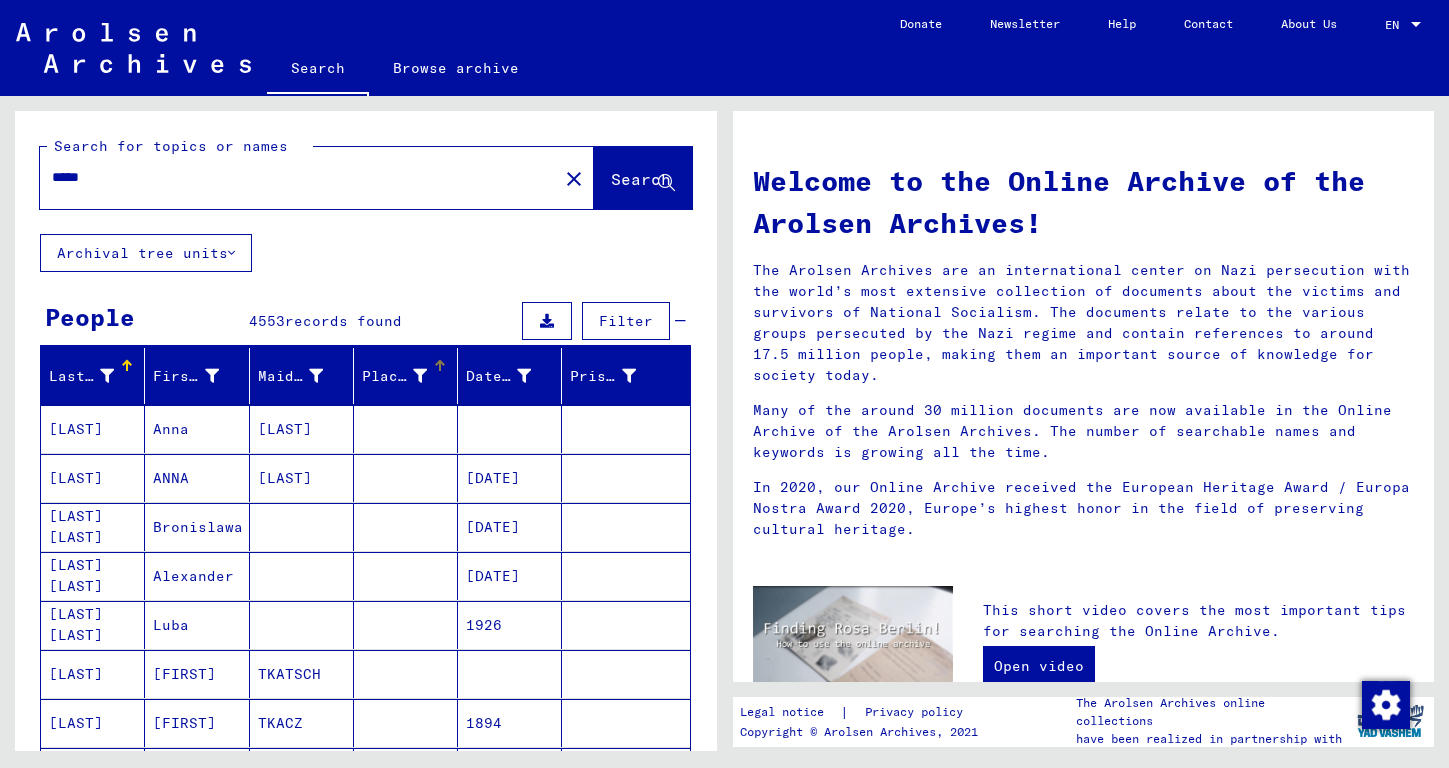 click at bounding box center (420, 376) 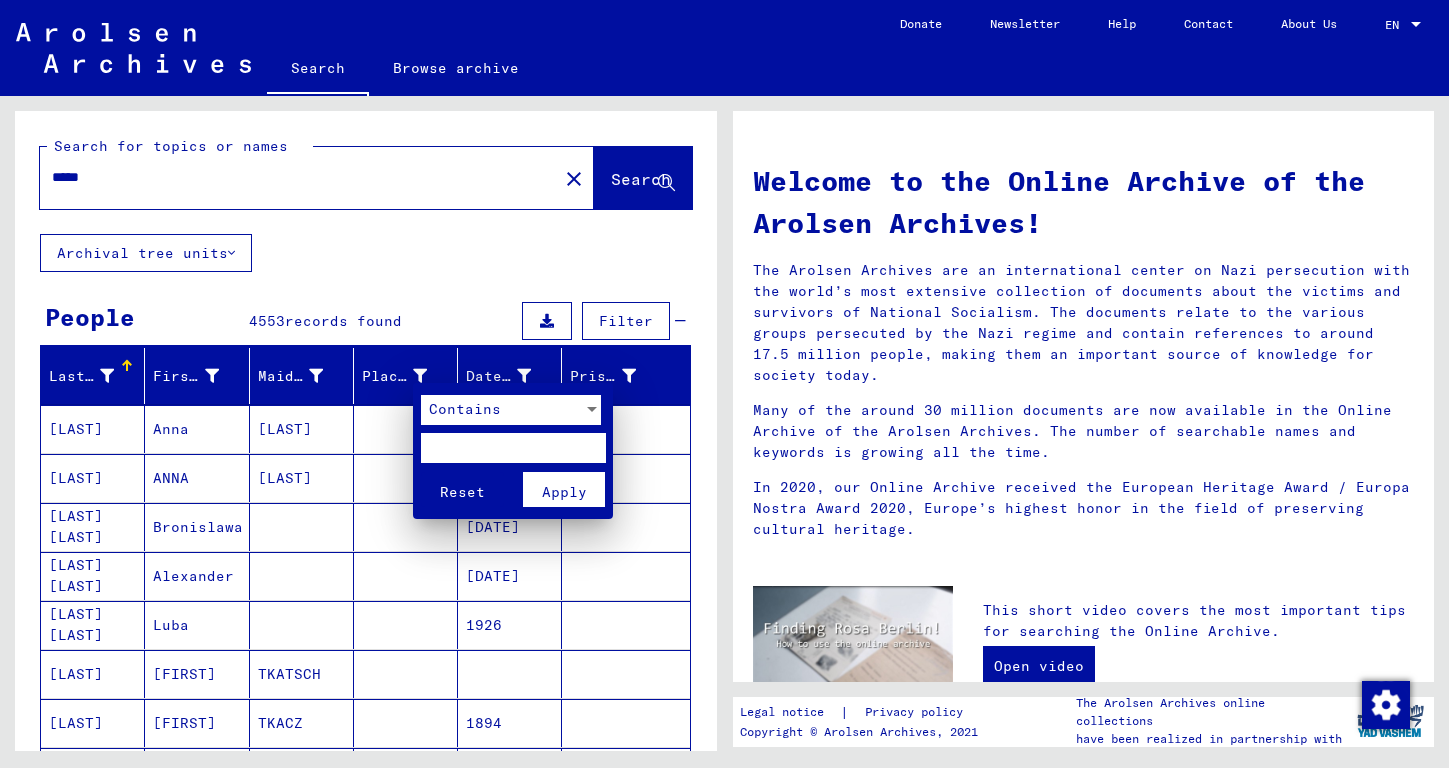 click at bounding box center [513, 448] 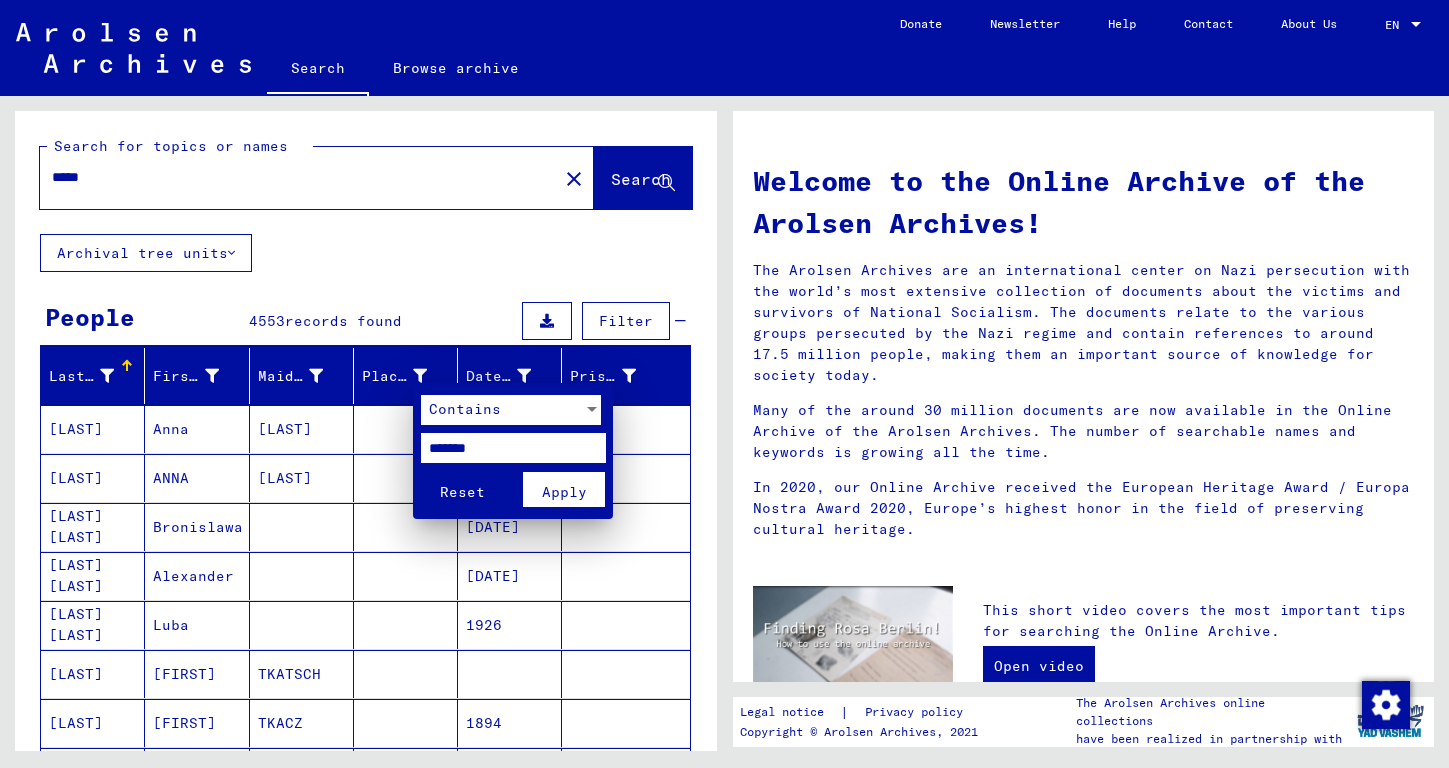 type on "*******" 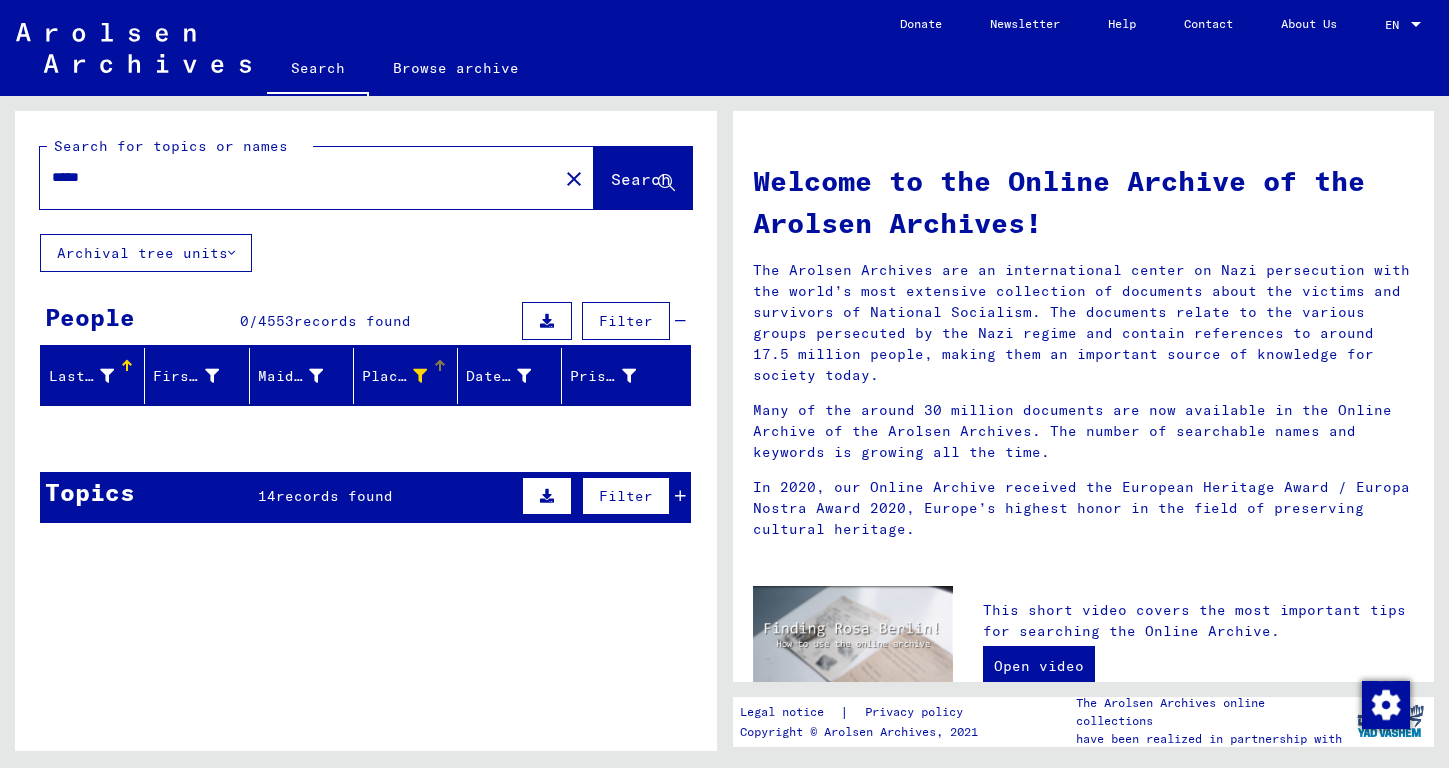 click at bounding box center (420, 376) 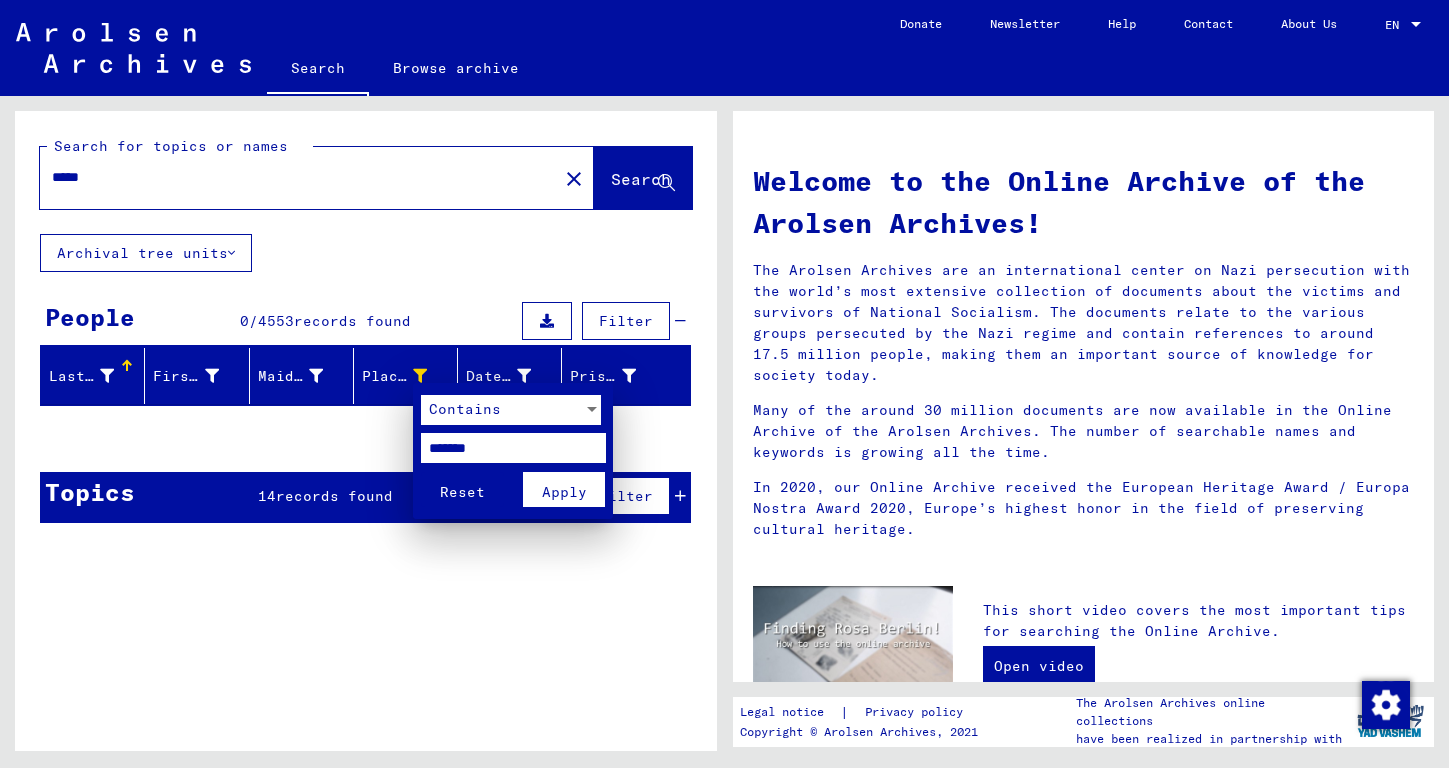 click on "*******" at bounding box center (513, 448) 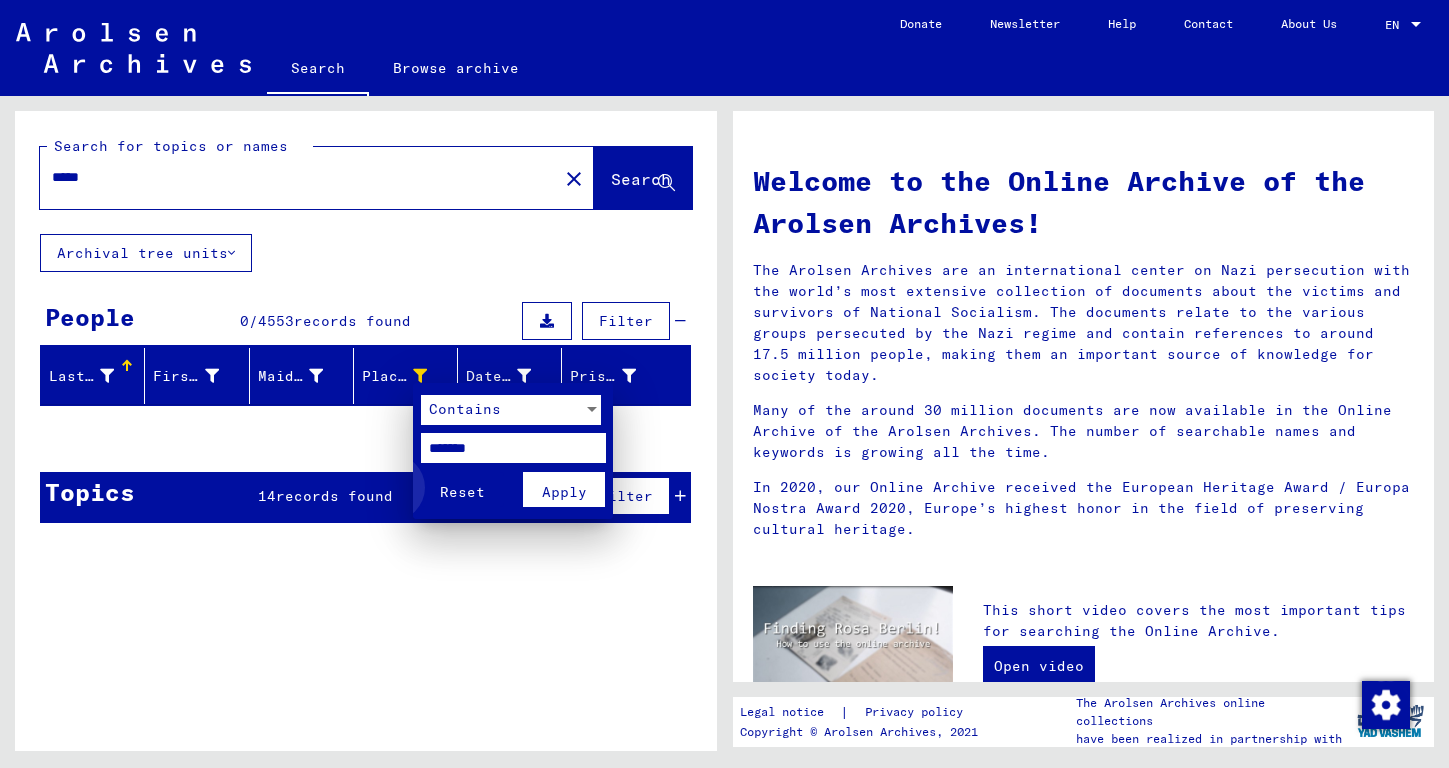 click on "Reset" at bounding box center [462, 492] 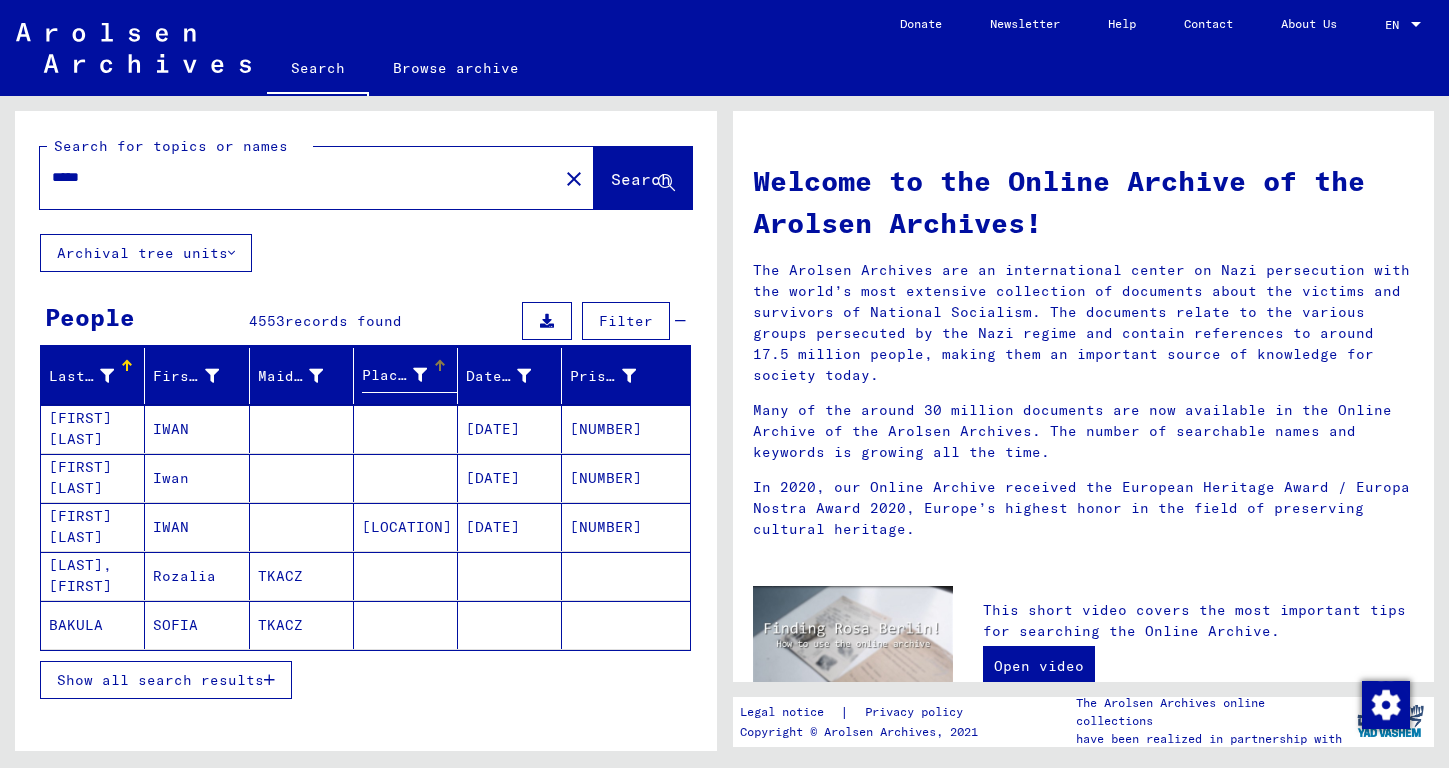 click on "Show all search results" at bounding box center [160, 680] 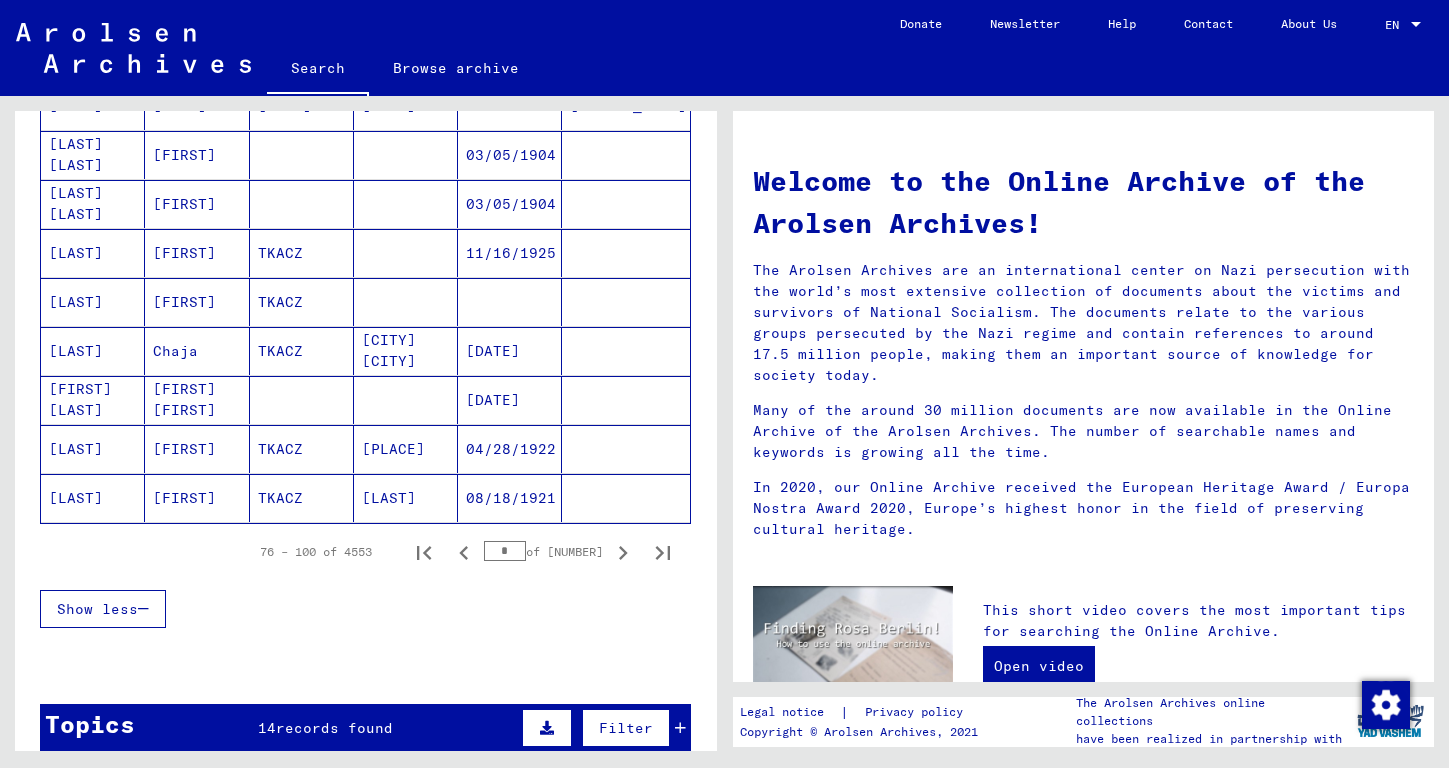 scroll, scrollTop: 1144, scrollLeft: 0, axis: vertical 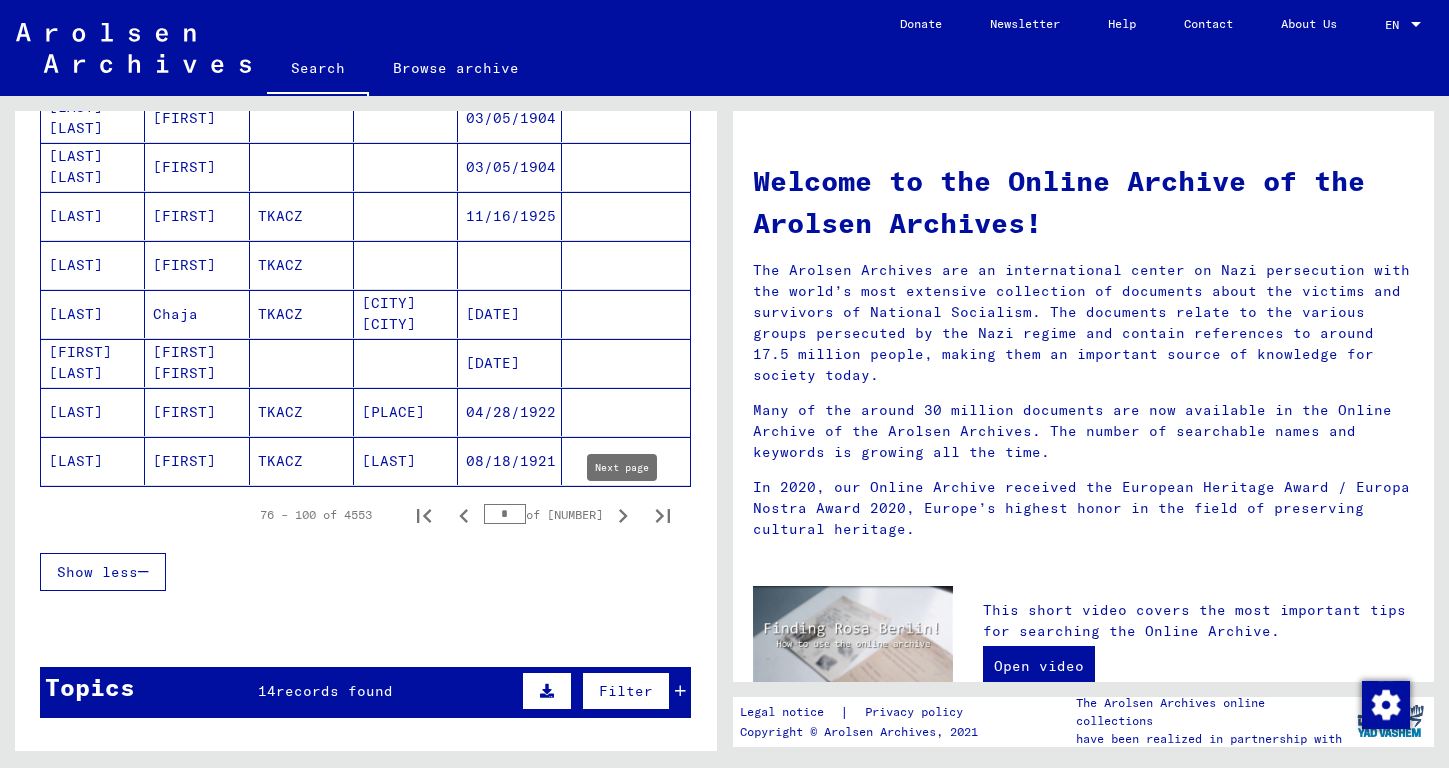 click 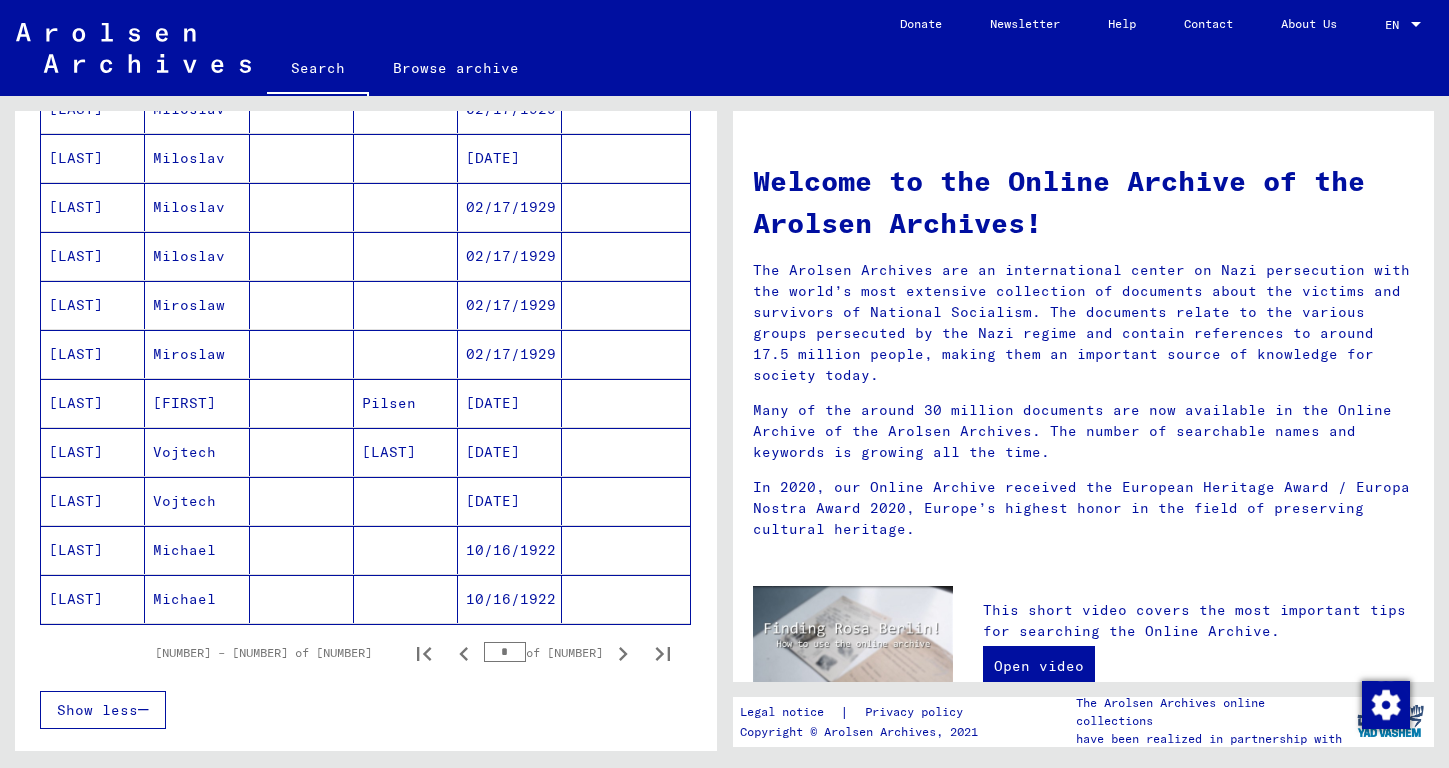 scroll, scrollTop: 1060, scrollLeft: 0, axis: vertical 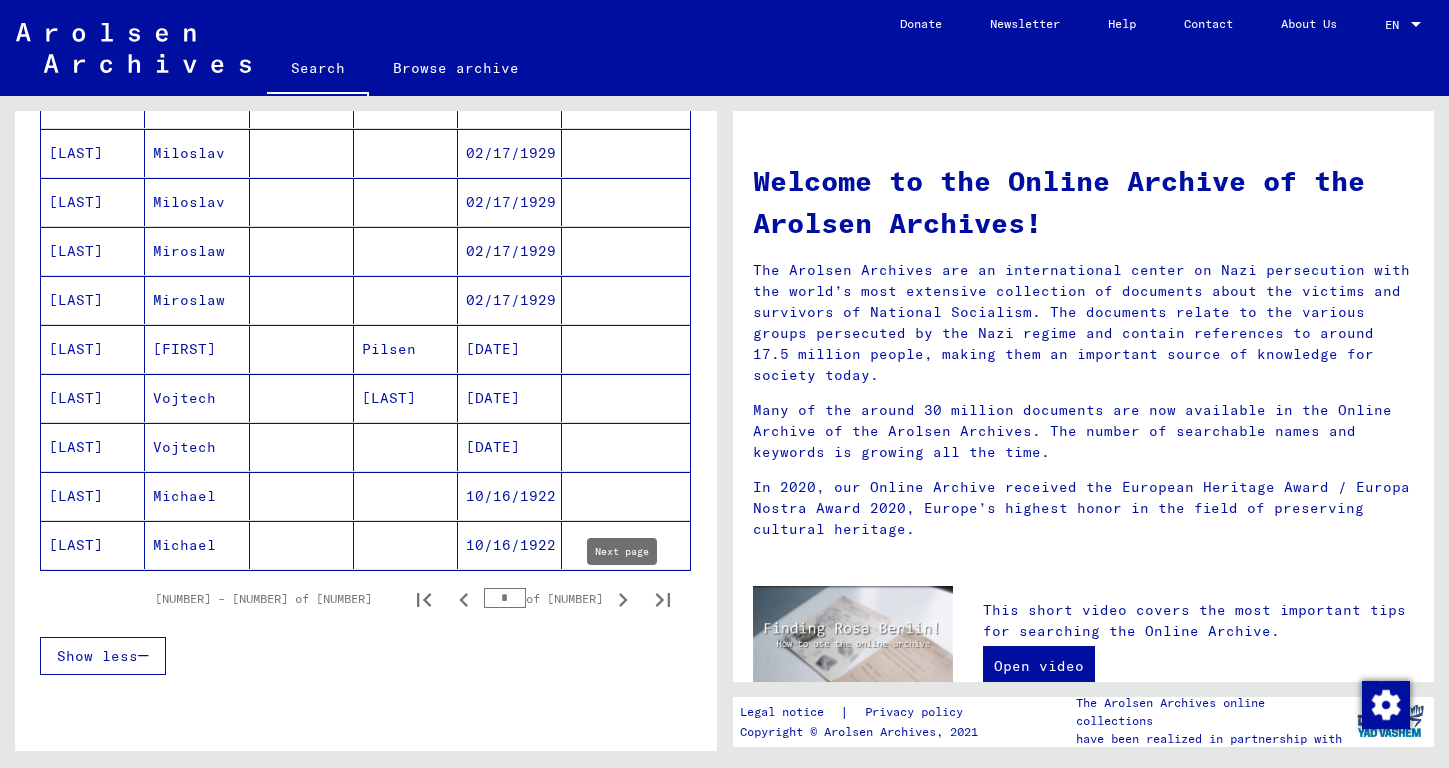 click 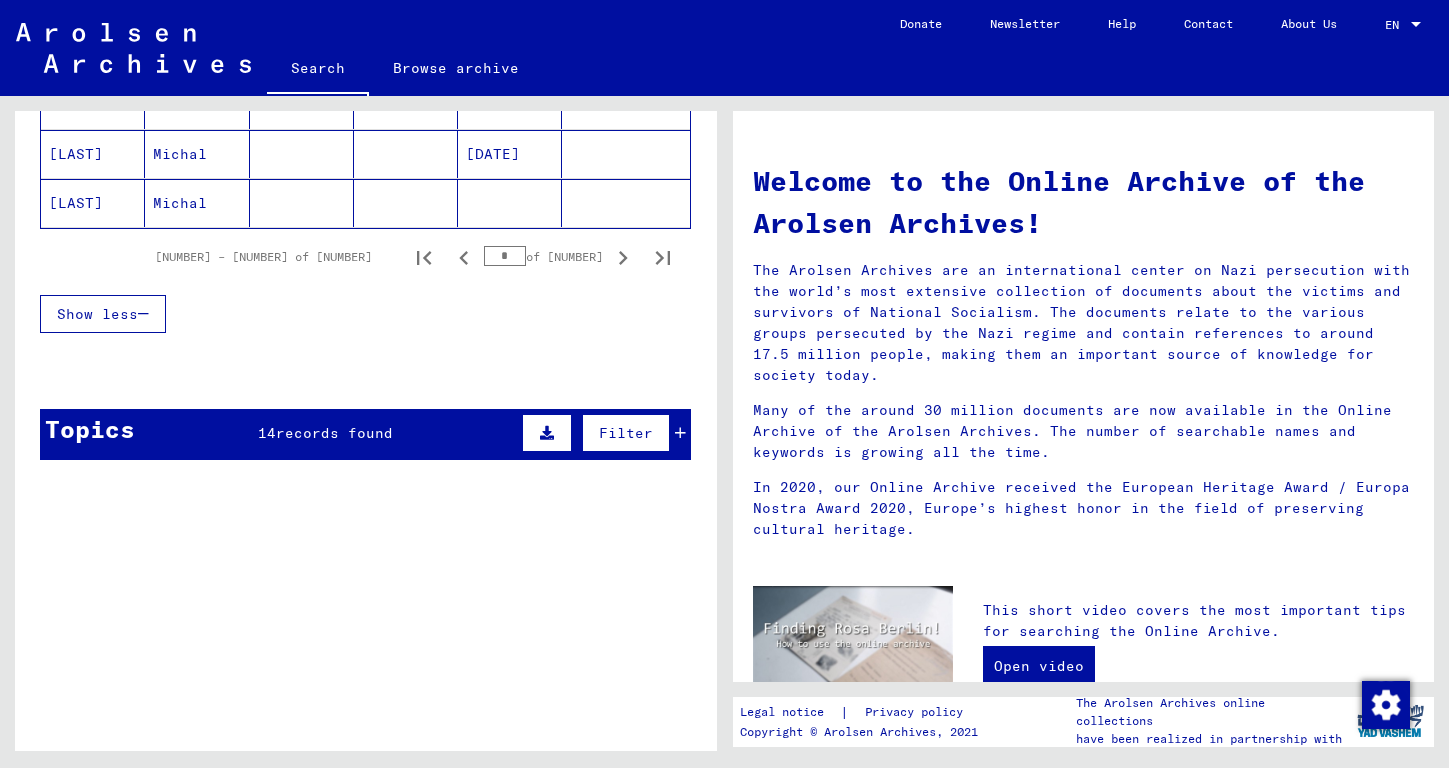 scroll, scrollTop: 1294, scrollLeft: 0, axis: vertical 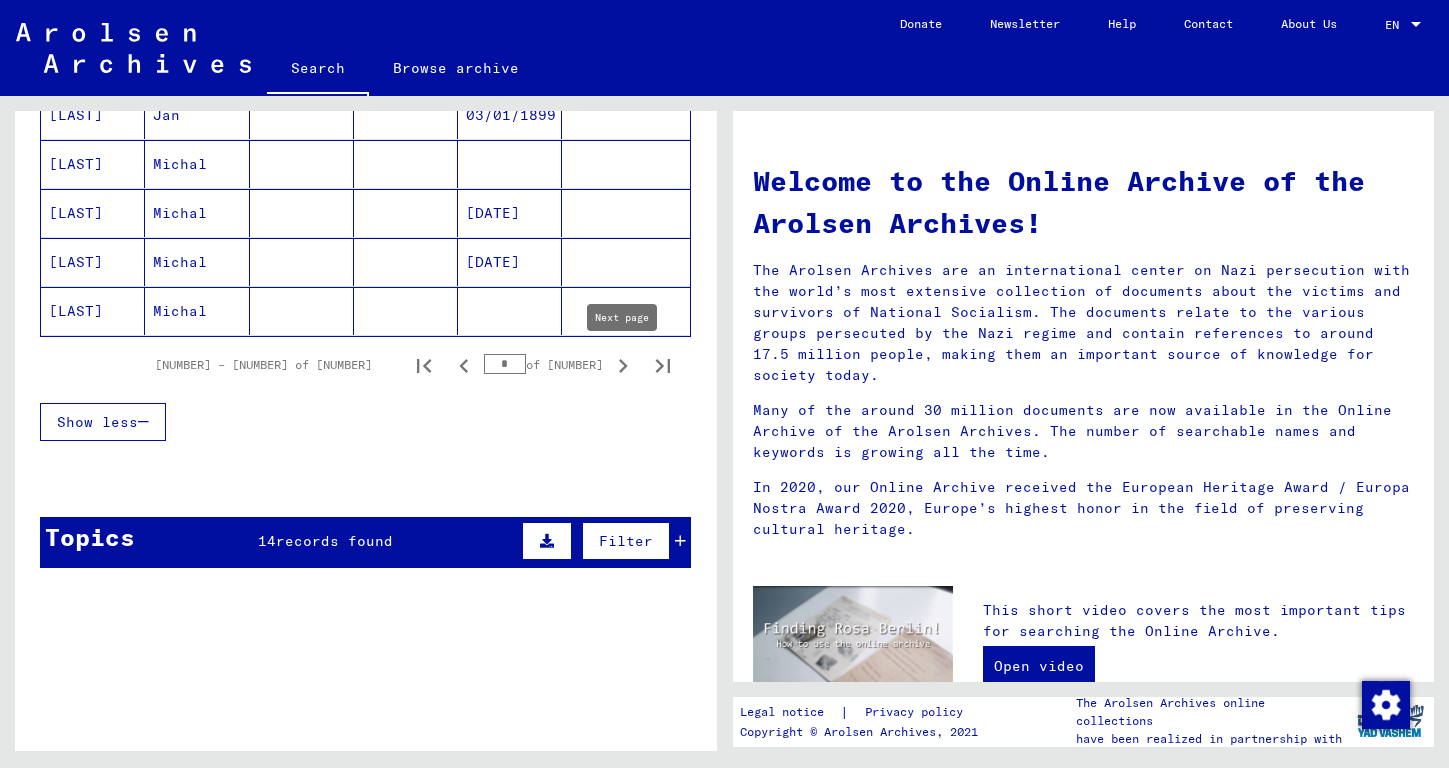 click 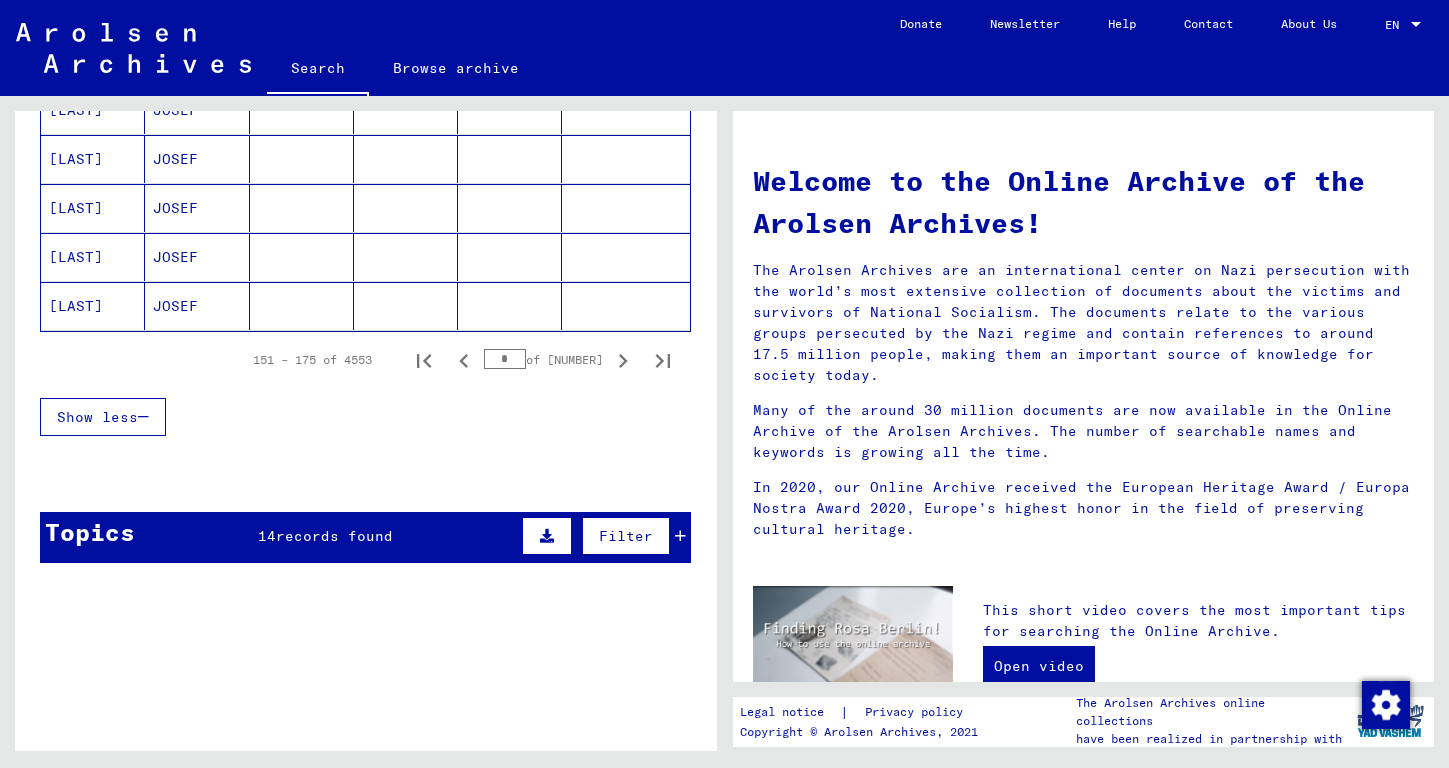 scroll, scrollTop: 1329, scrollLeft: 0, axis: vertical 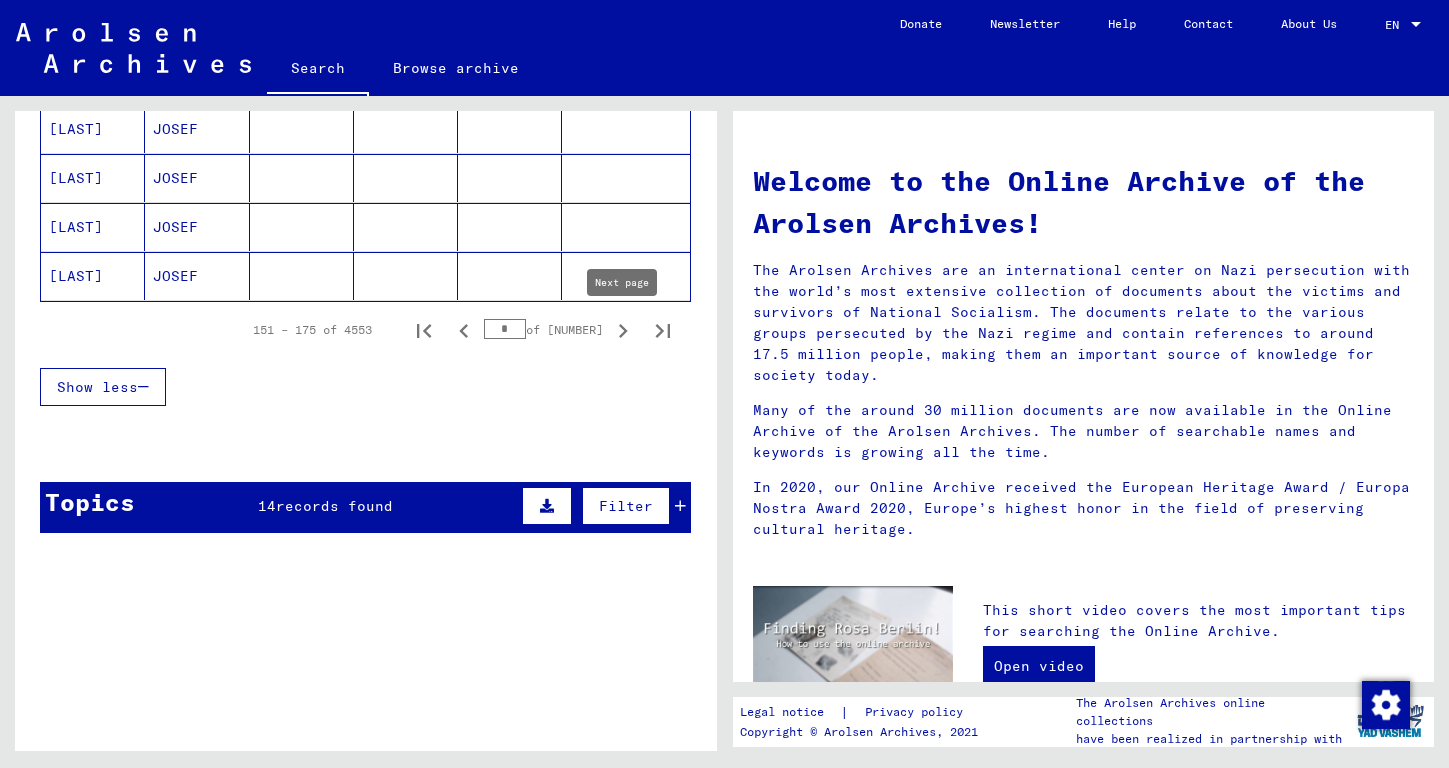 click 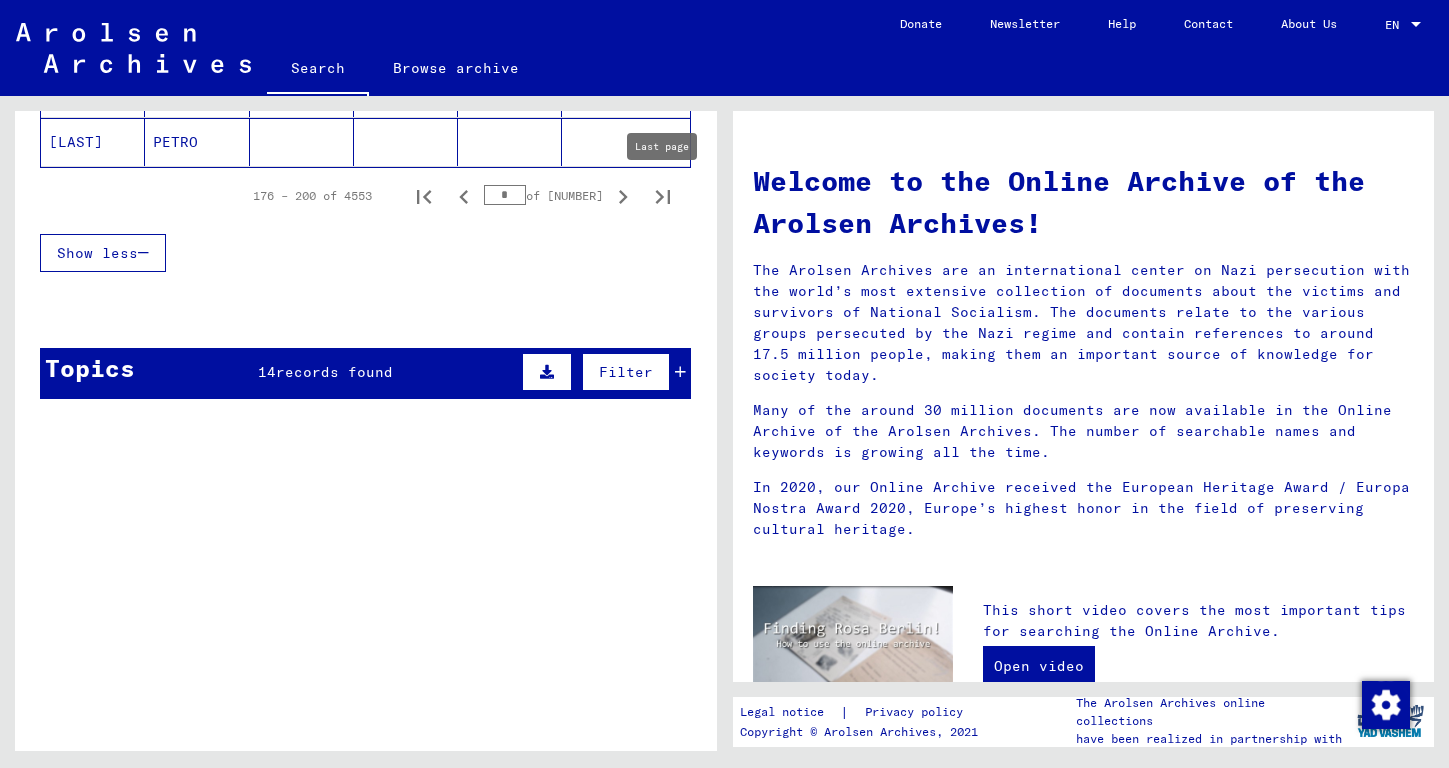 scroll, scrollTop: 1462, scrollLeft: 0, axis: vertical 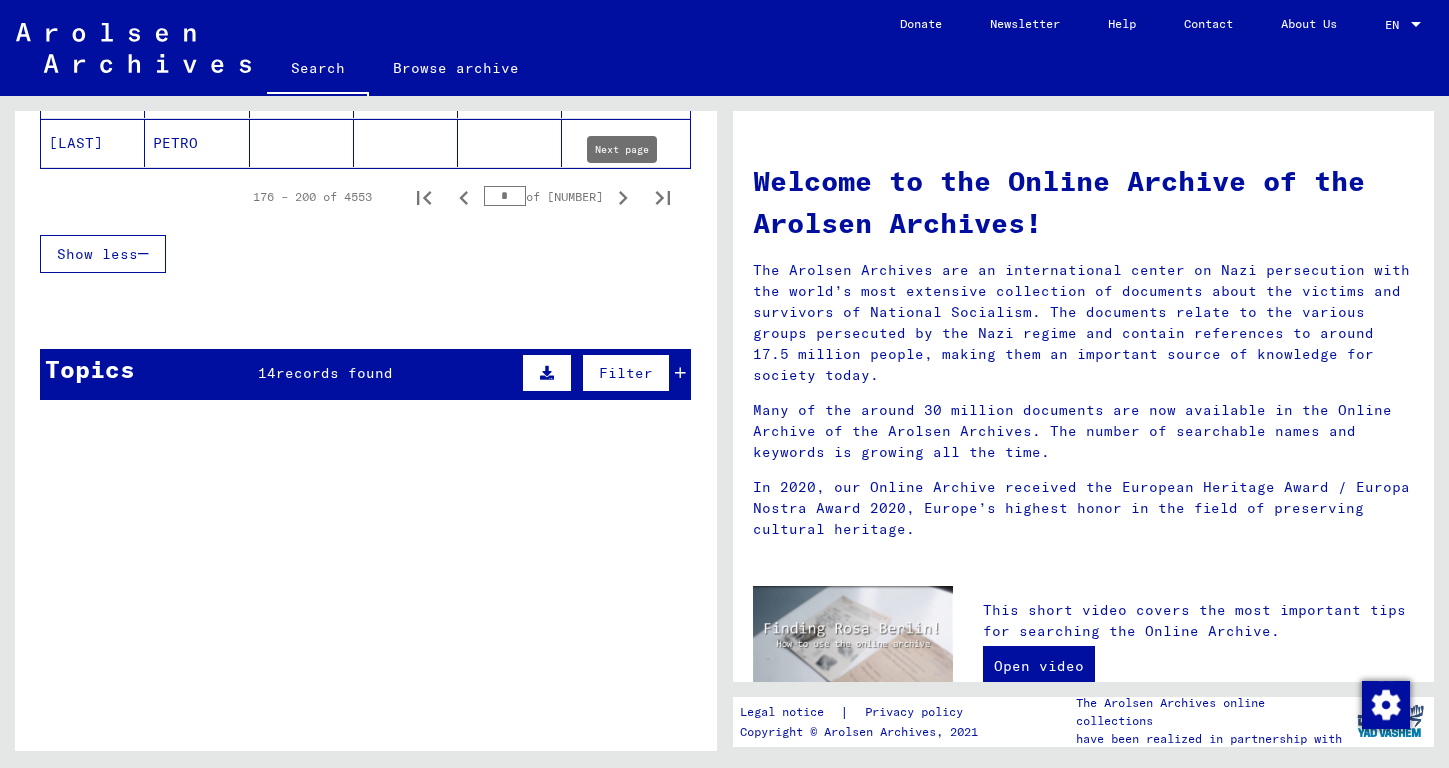 click 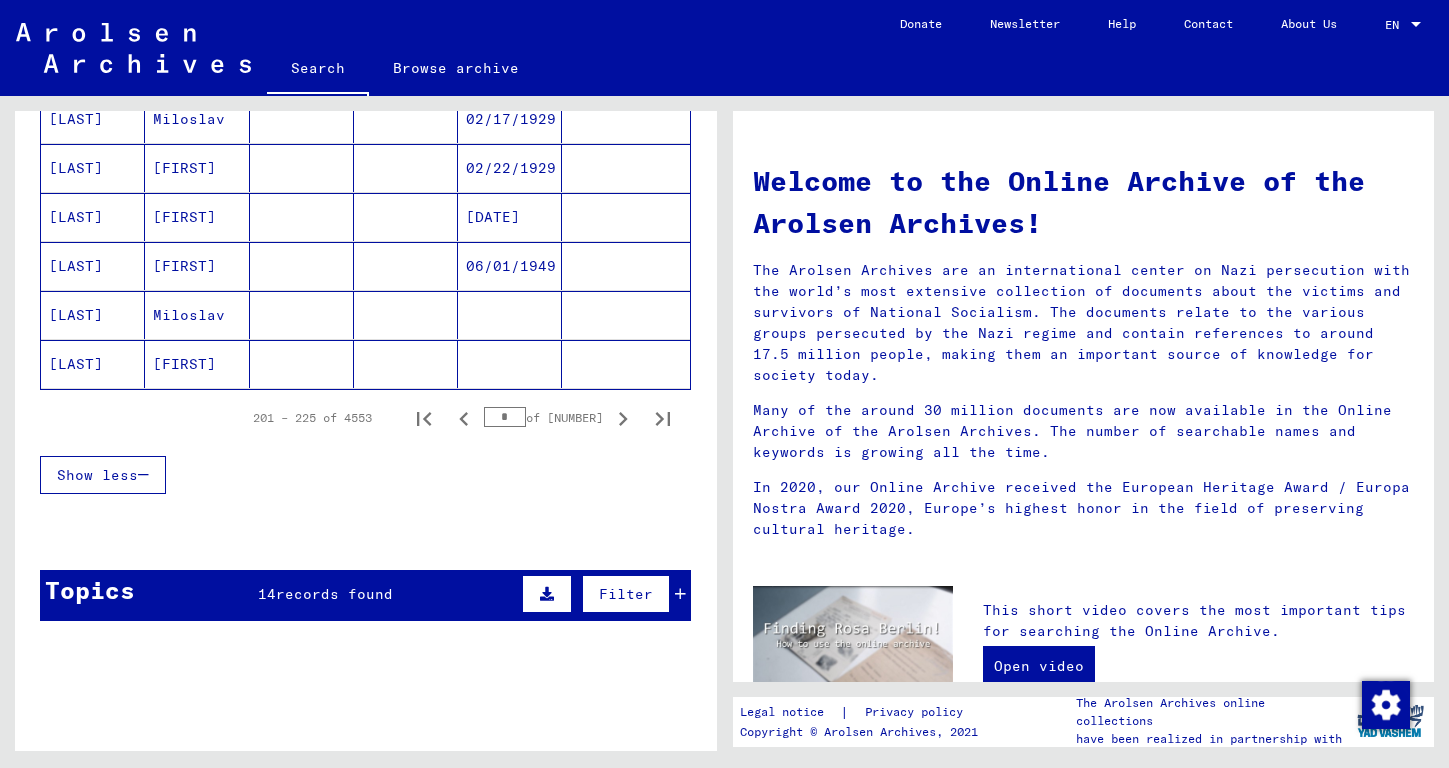 scroll, scrollTop: 1277, scrollLeft: 0, axis: vertical 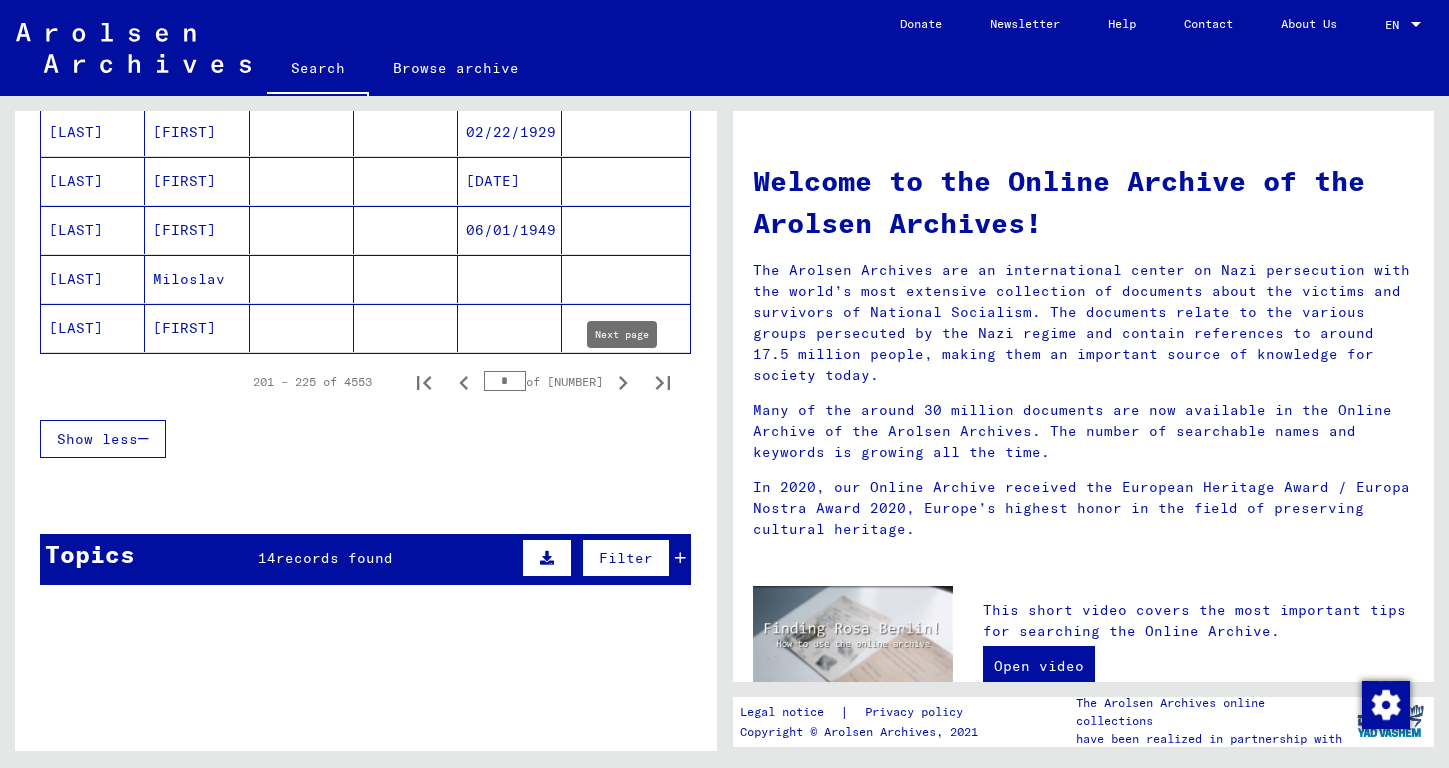 click 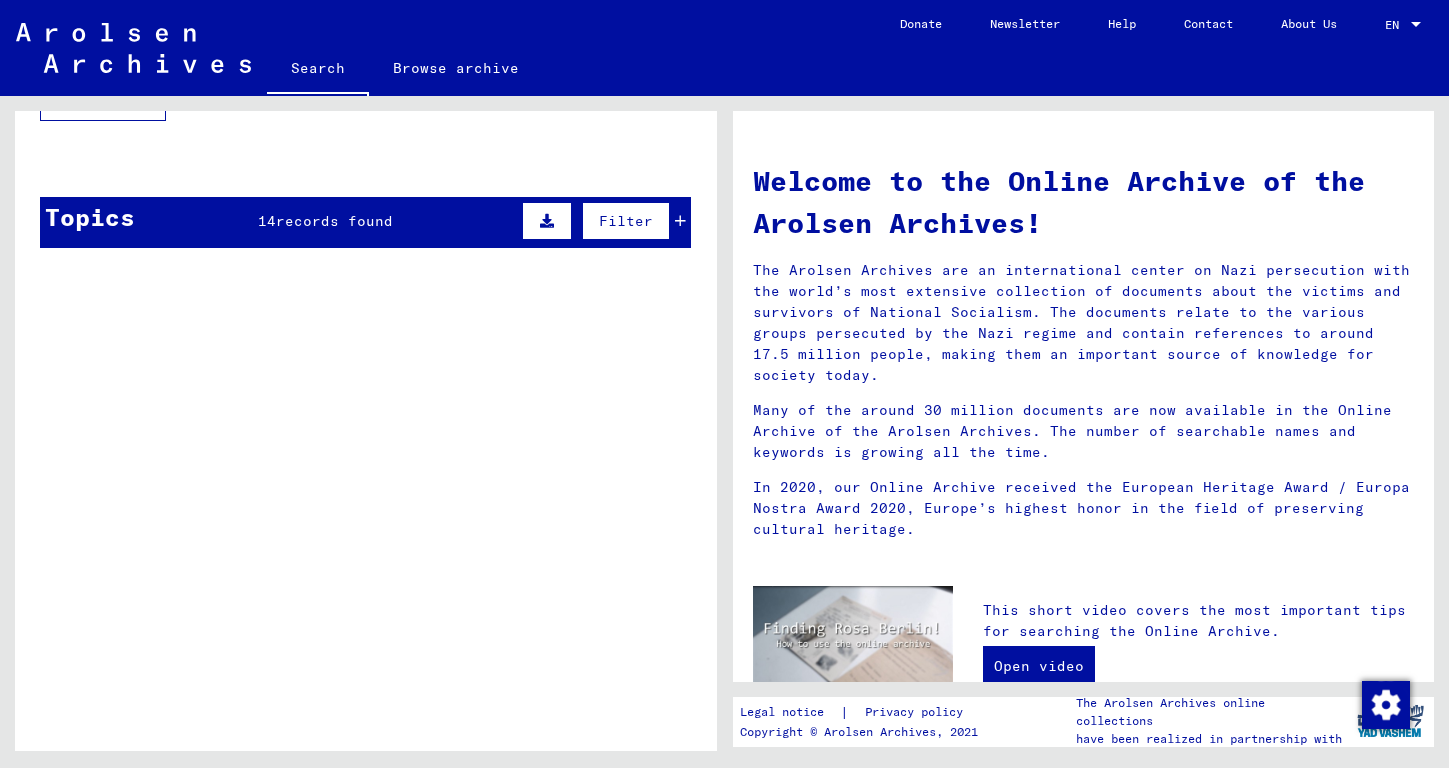 scroll, scrollTop: 1199, scrollLeft: 0, axis: vertical 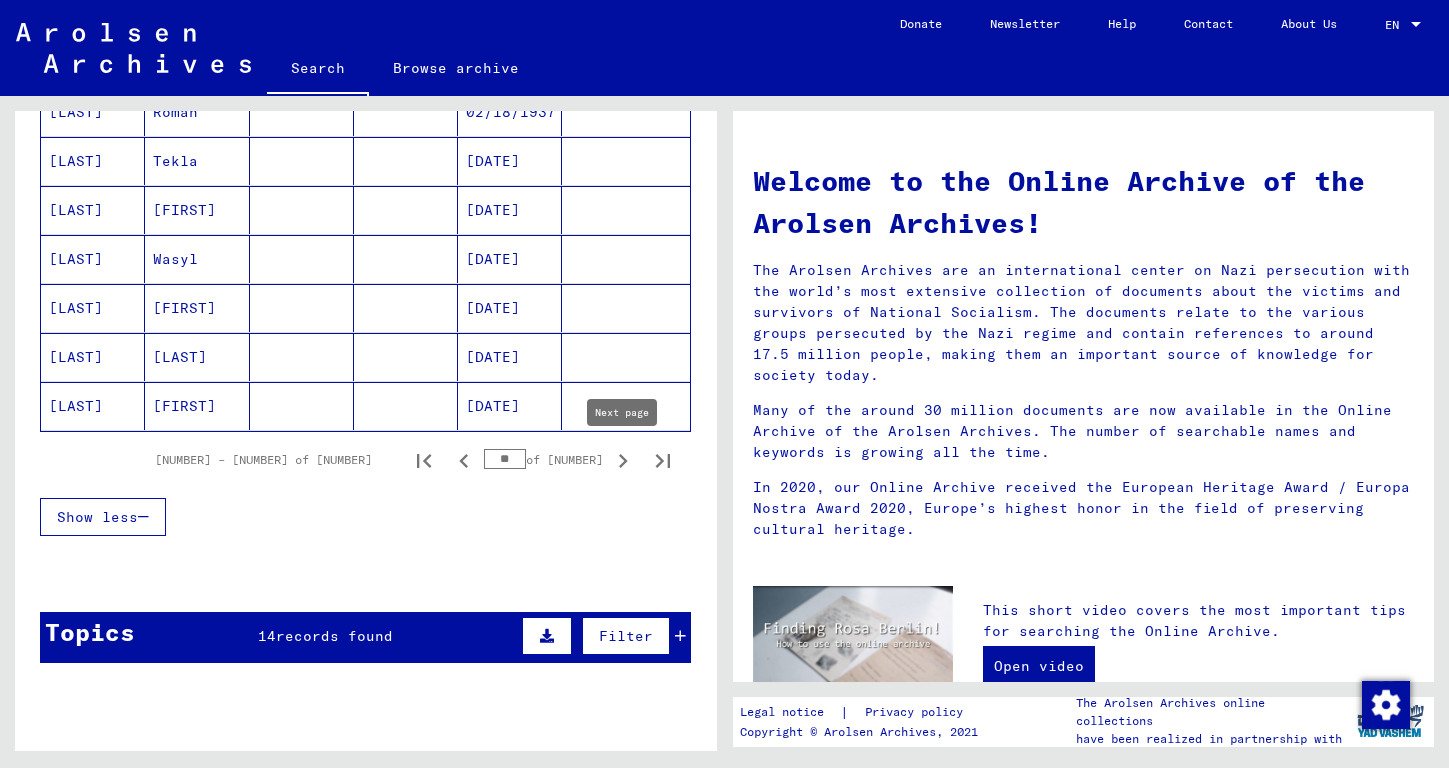 click 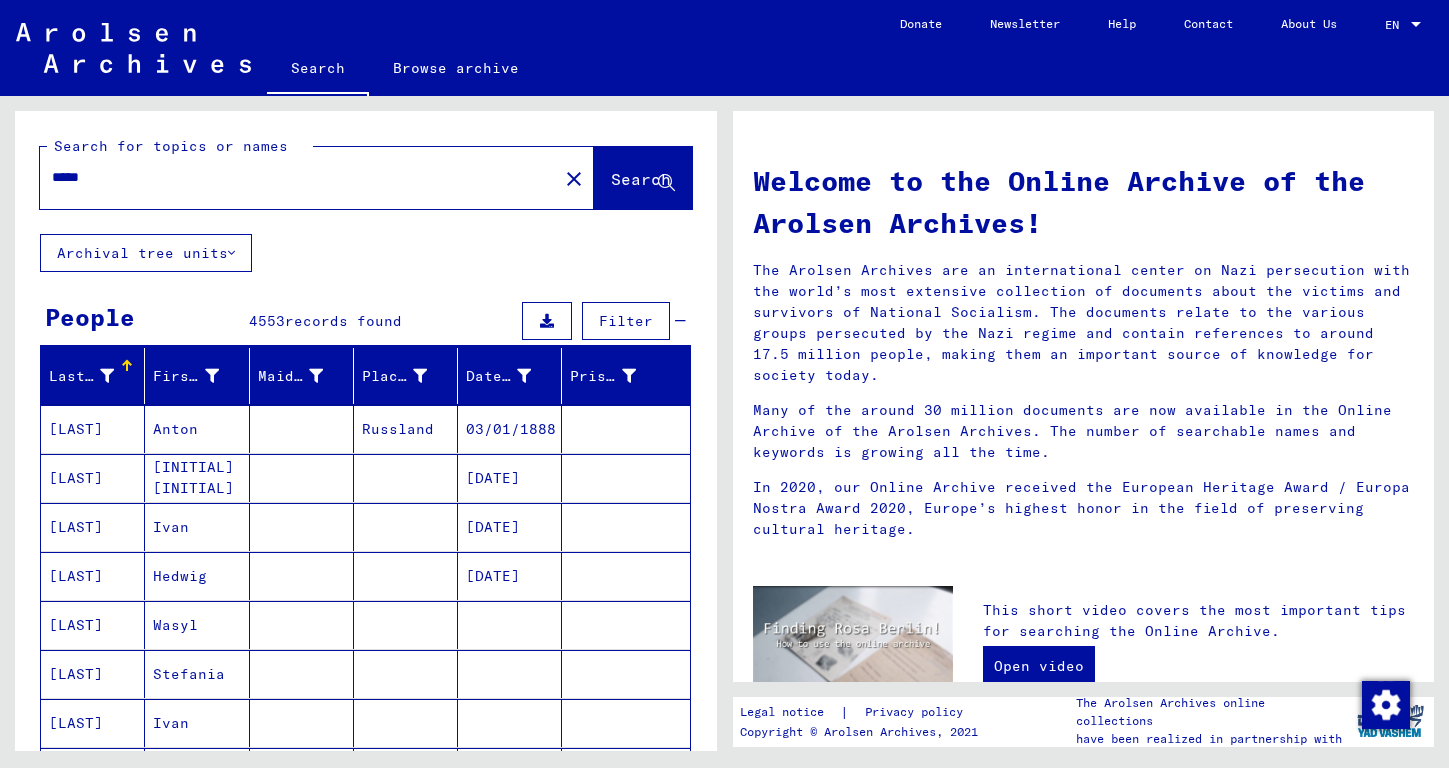 scroll, scrollTop: 0, scrollLeft: 0, axis: both 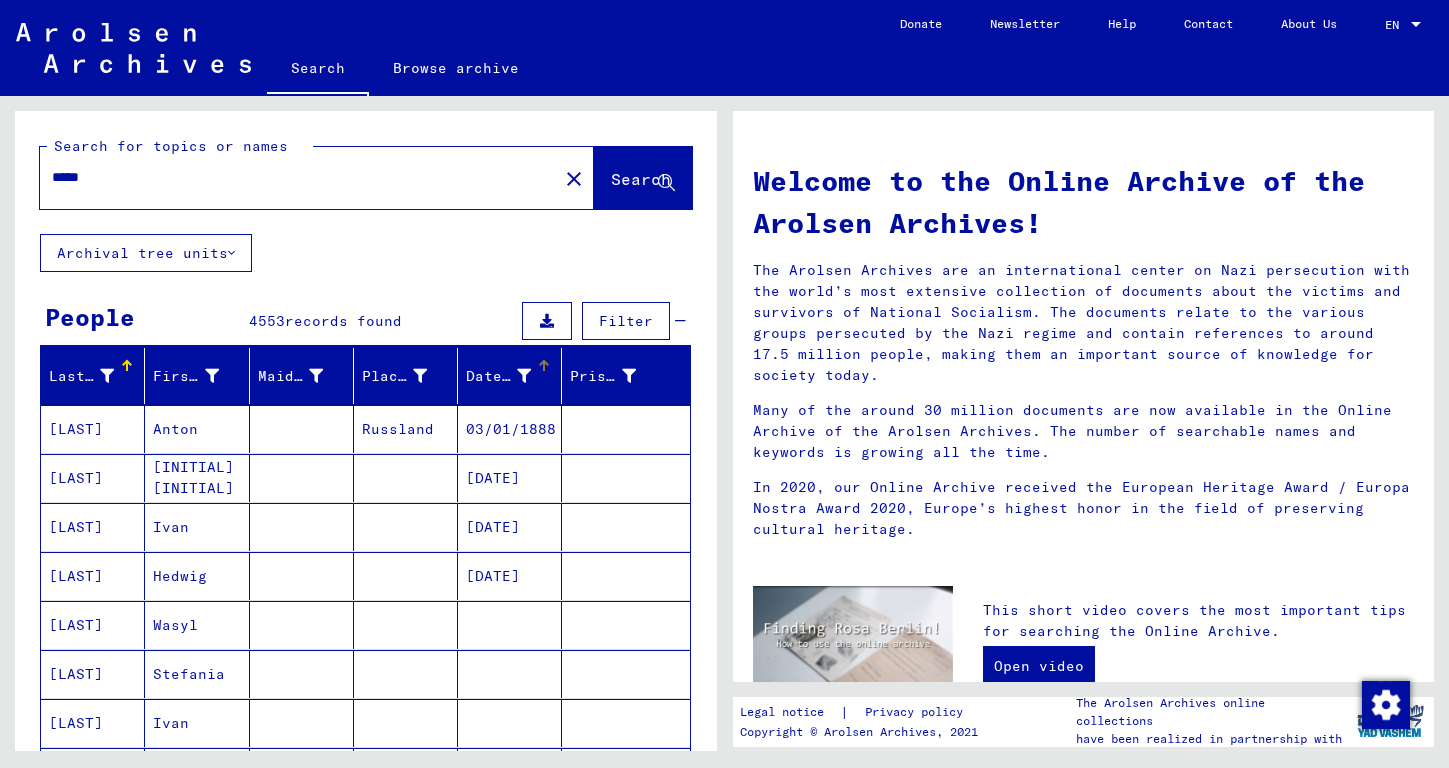 click on "Date of Birth" at bounding box center [498, 376] 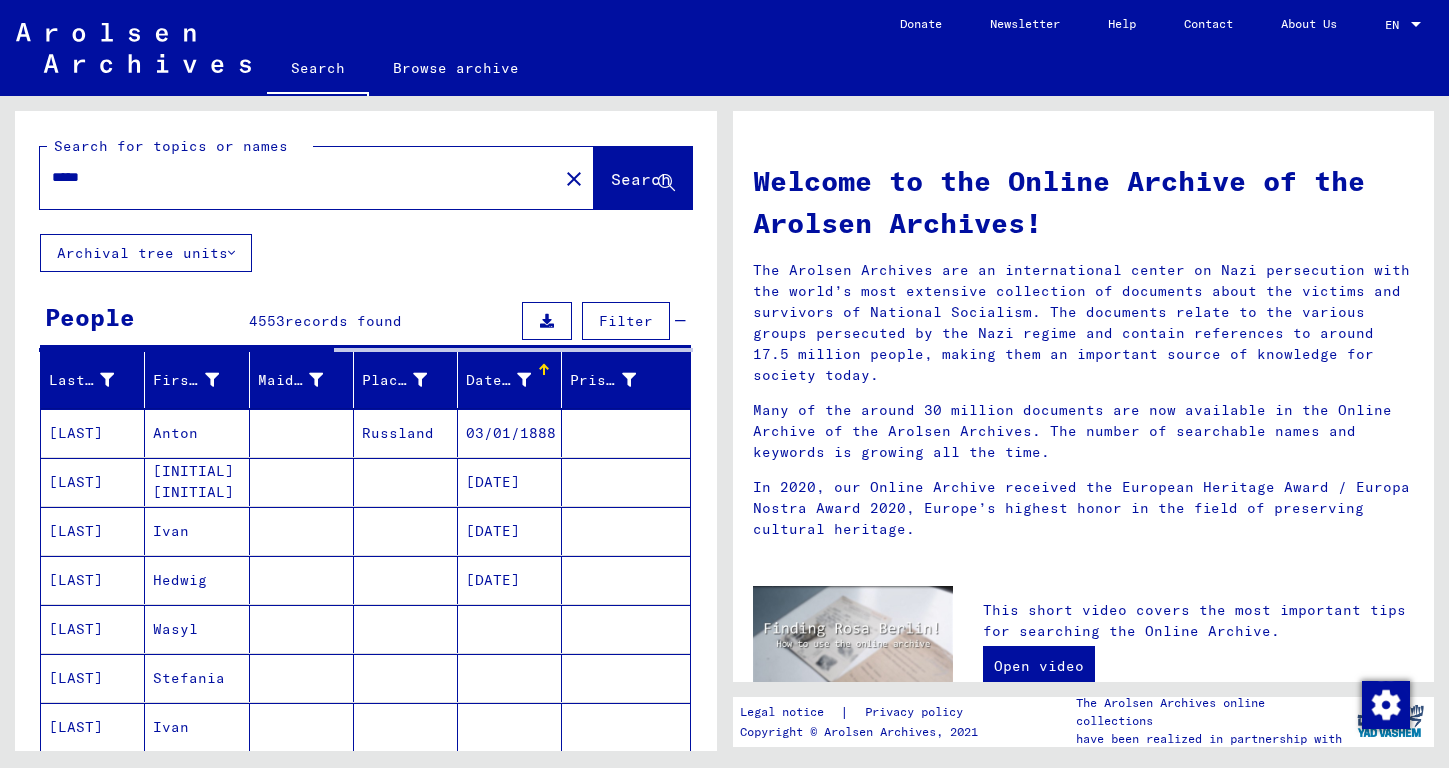click on "Date of Birth" at bounding box center [513, 380] 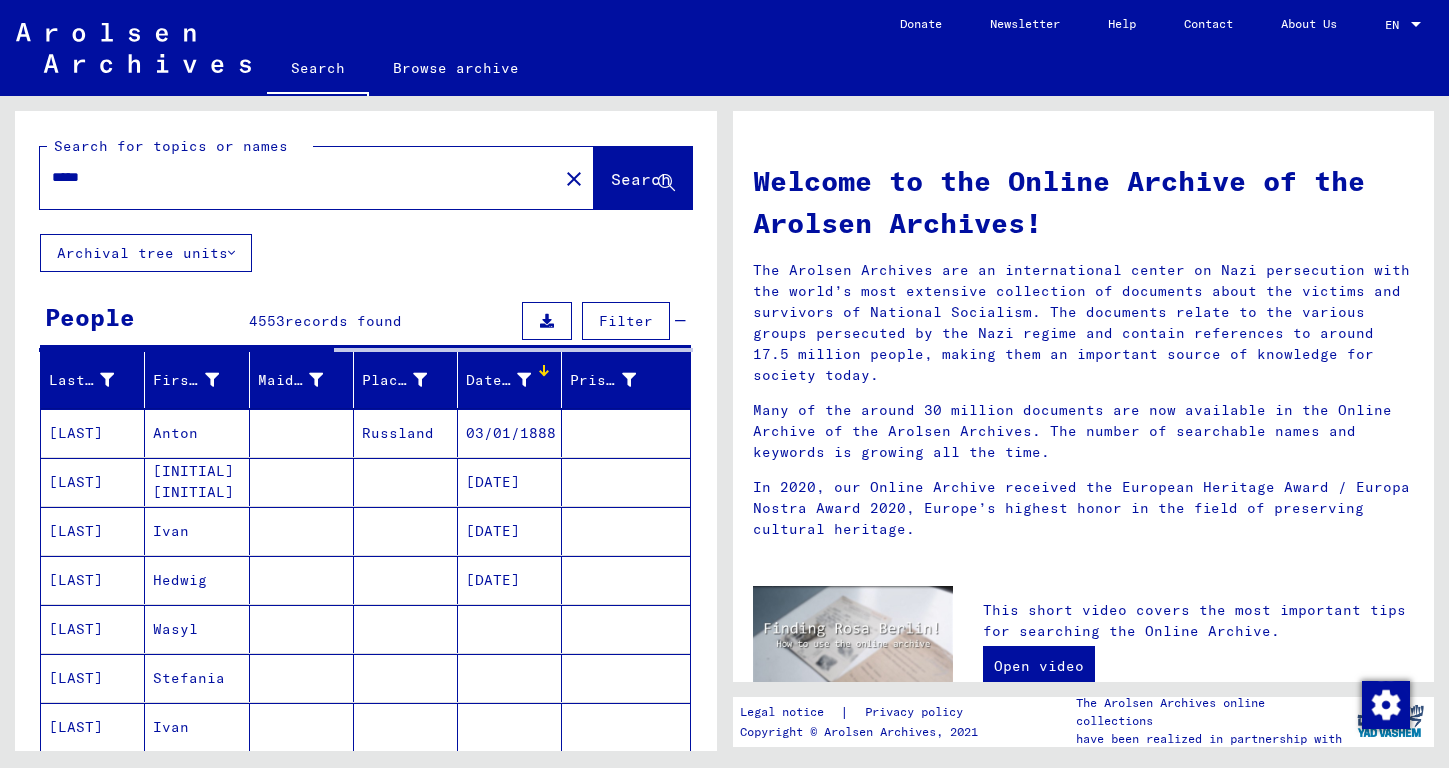 click at bounding box center (544, 370) 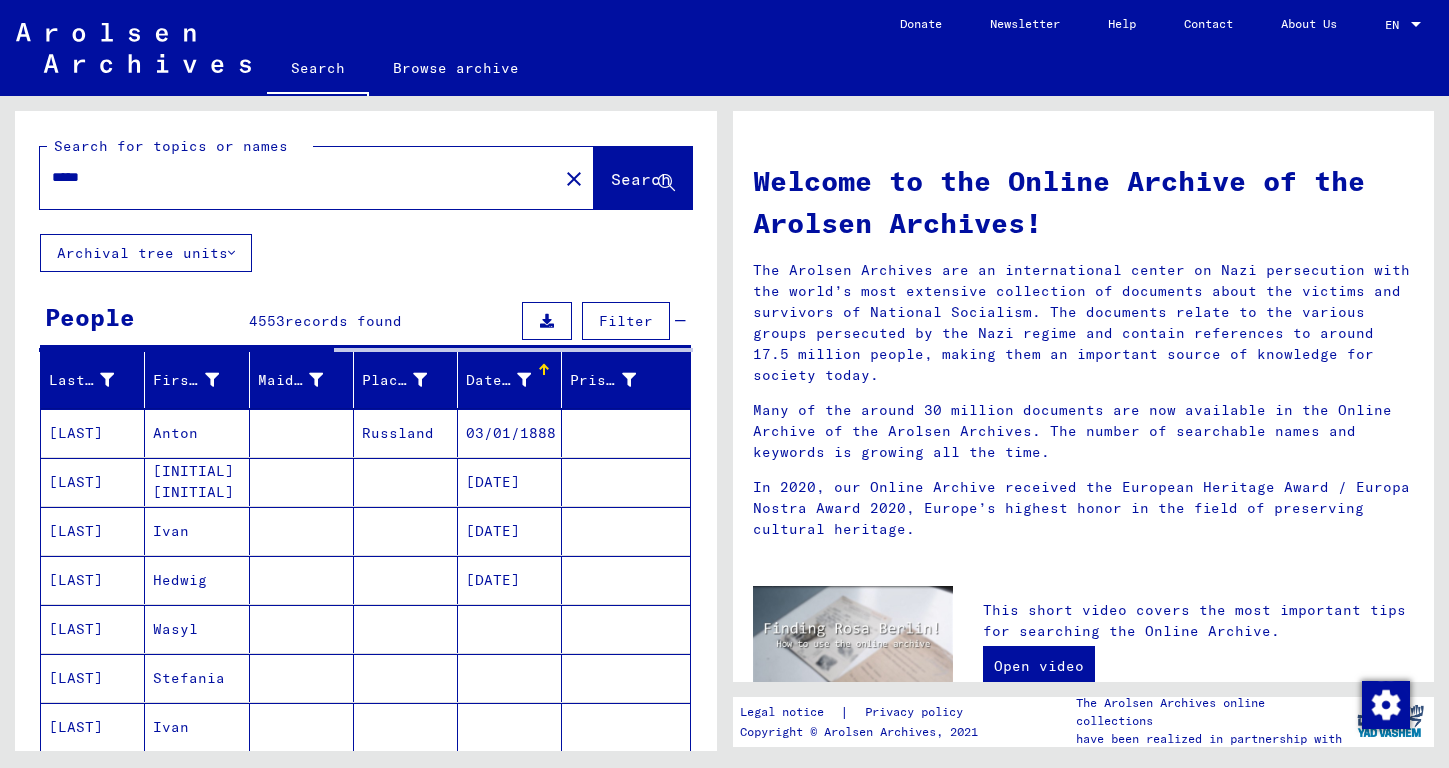 click at bounding box center (524, 380) 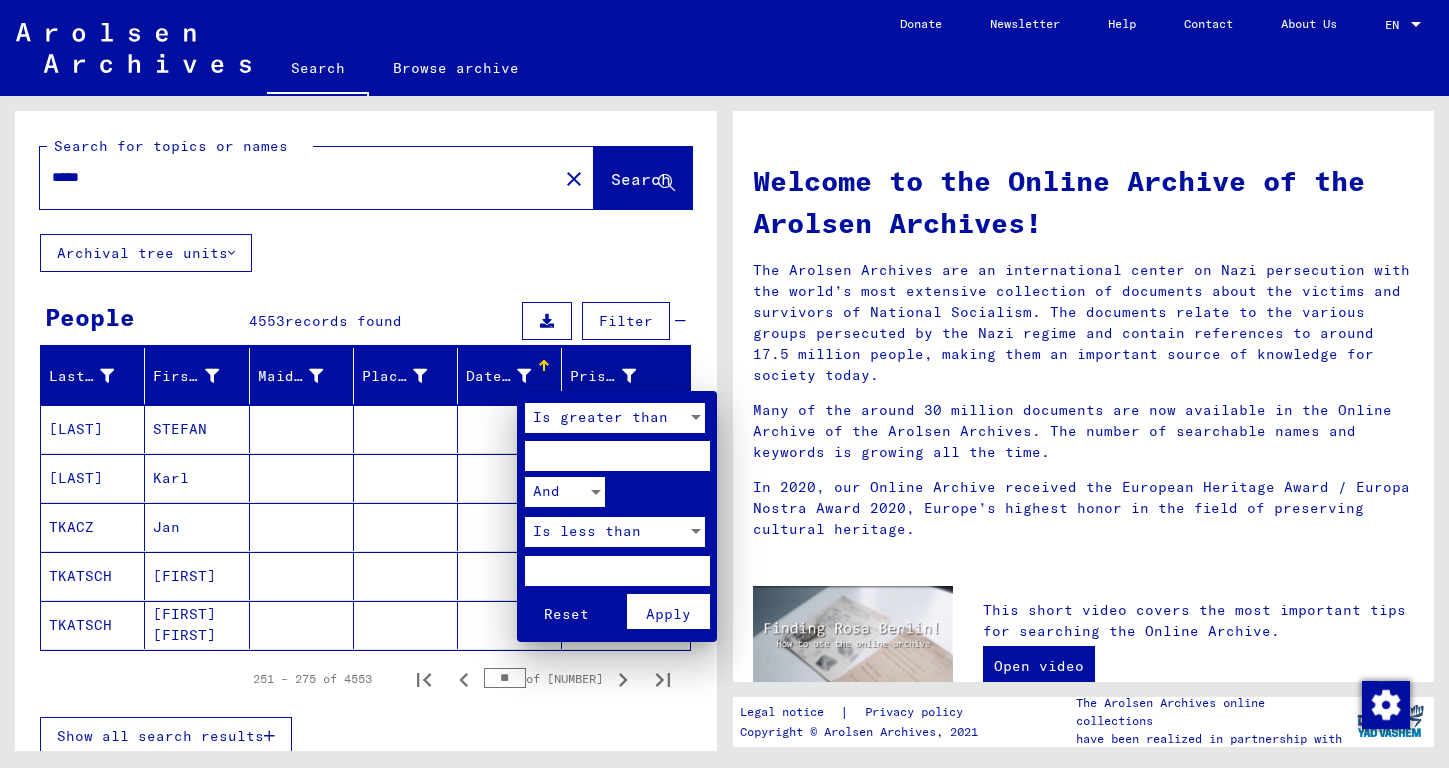 click at bounding box center (617, 456) 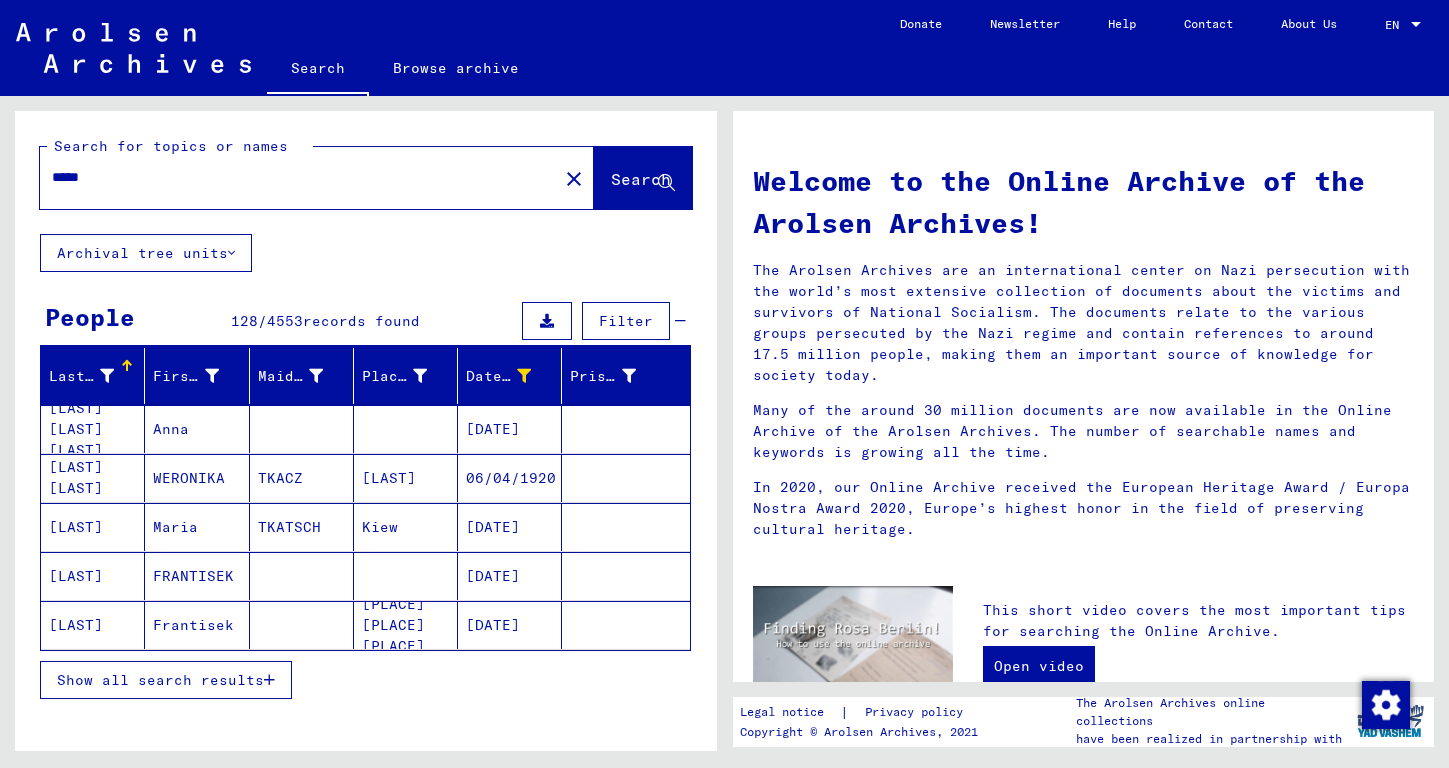 scroll, scrollTop: 0, scrollLeft: 0, axis: both 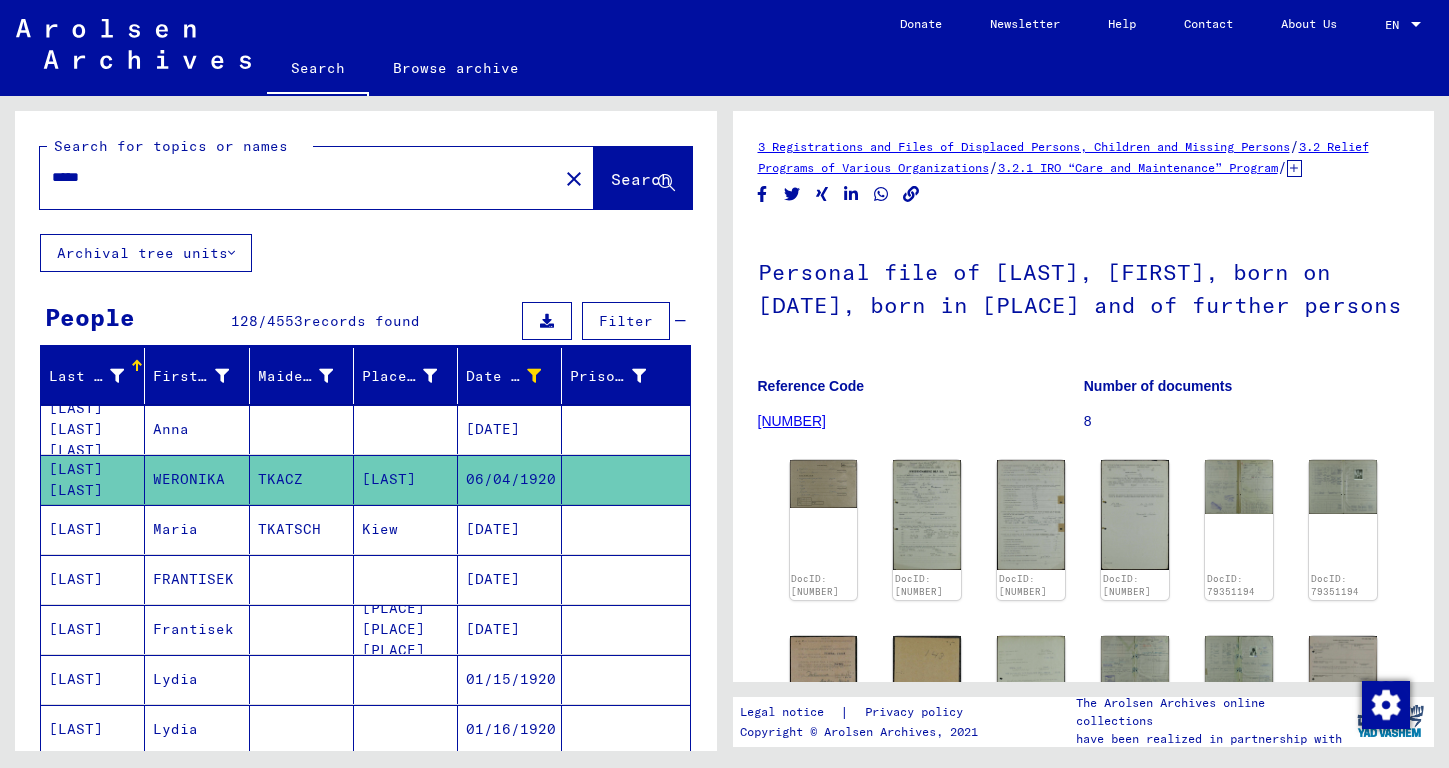 click on "TKACZ" 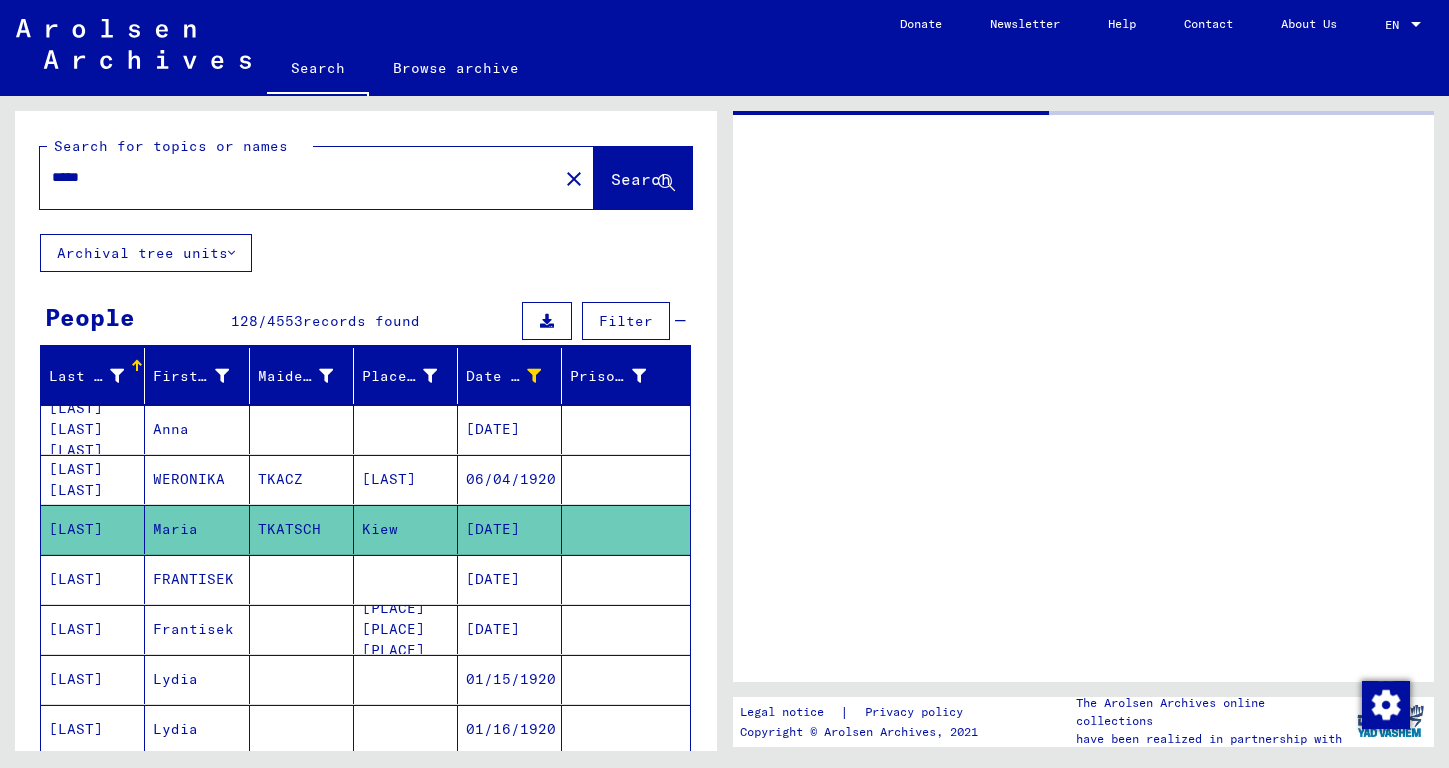 click on "TKACZ" at bounding box center [302, 529] 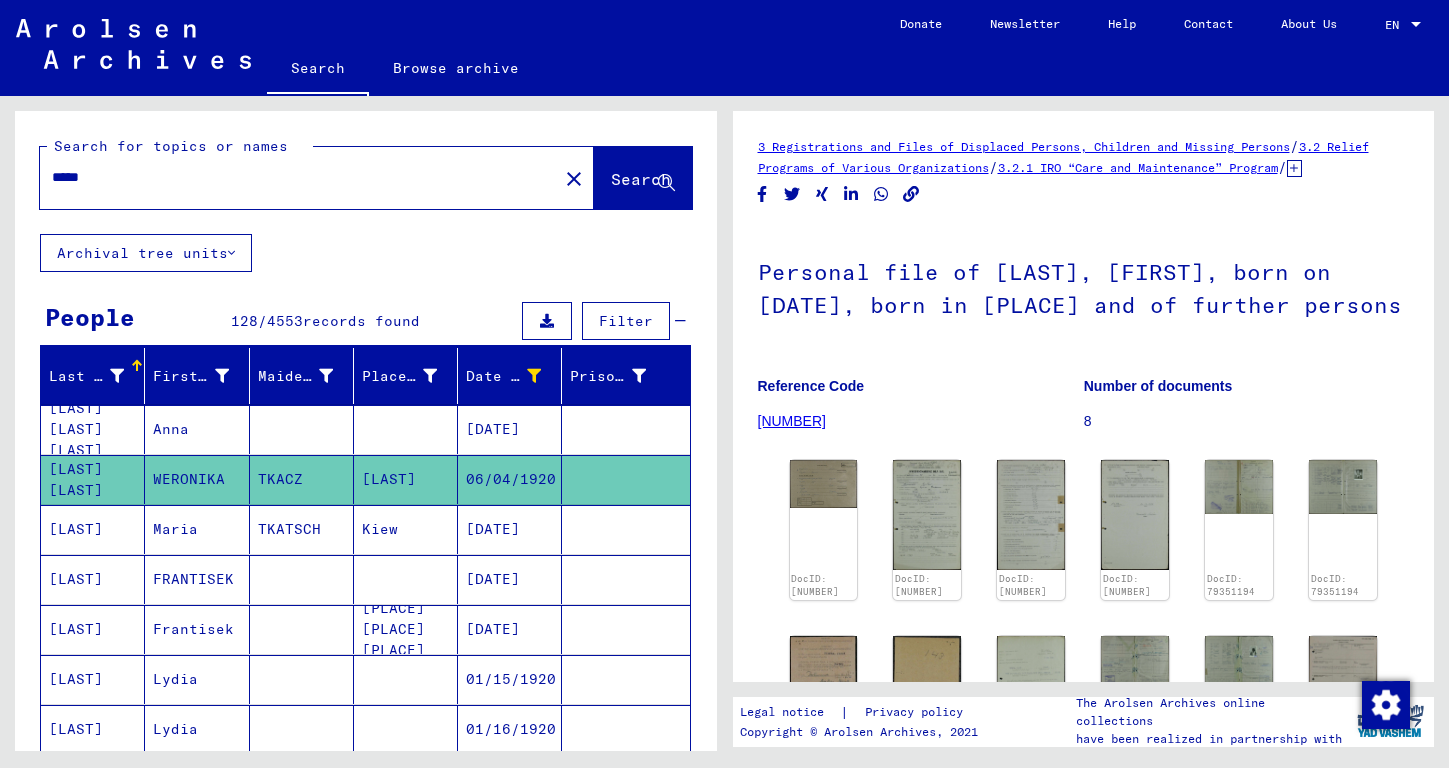 click on "TKATSCH" at bounding box center (302, 579) 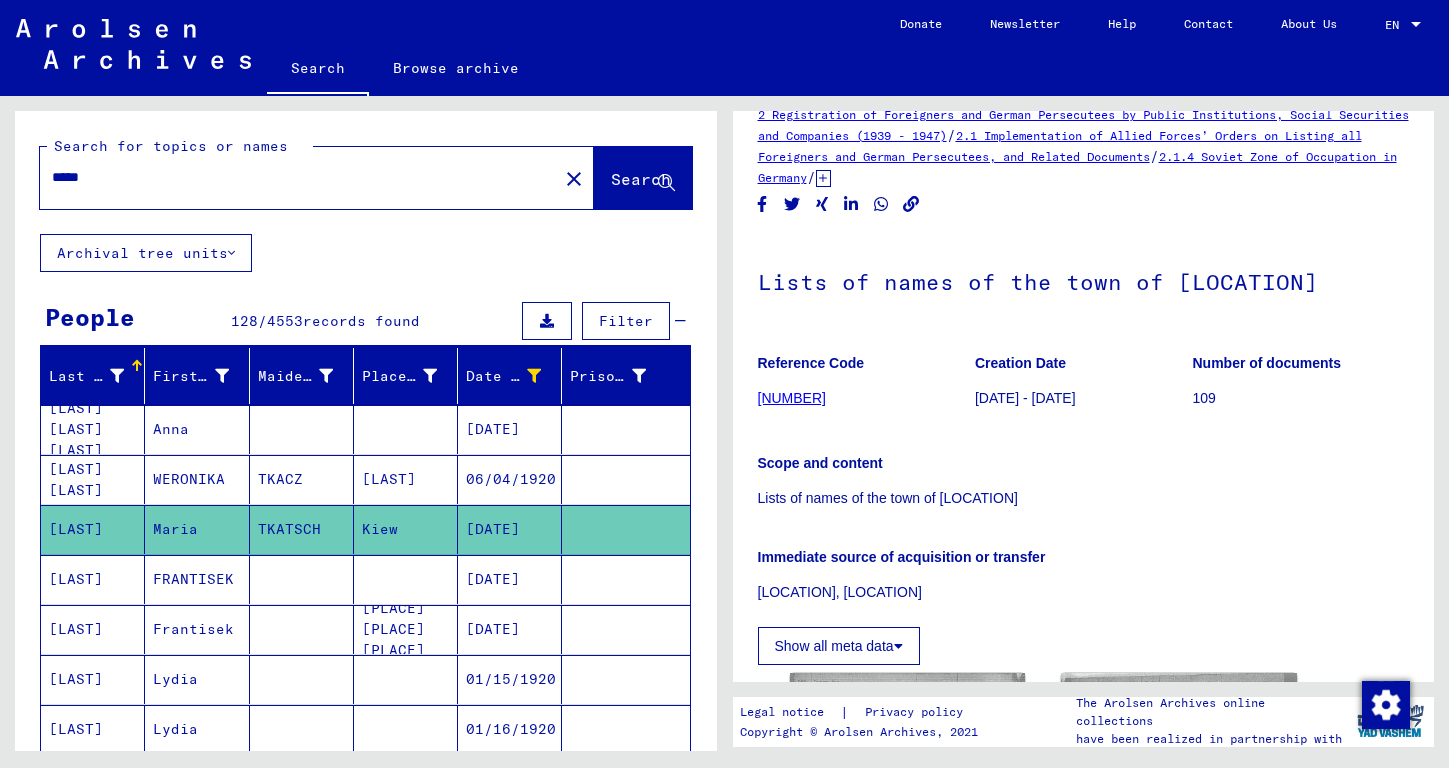 scroll, scrollTop: 0, scrollLeft: 0, axis: both 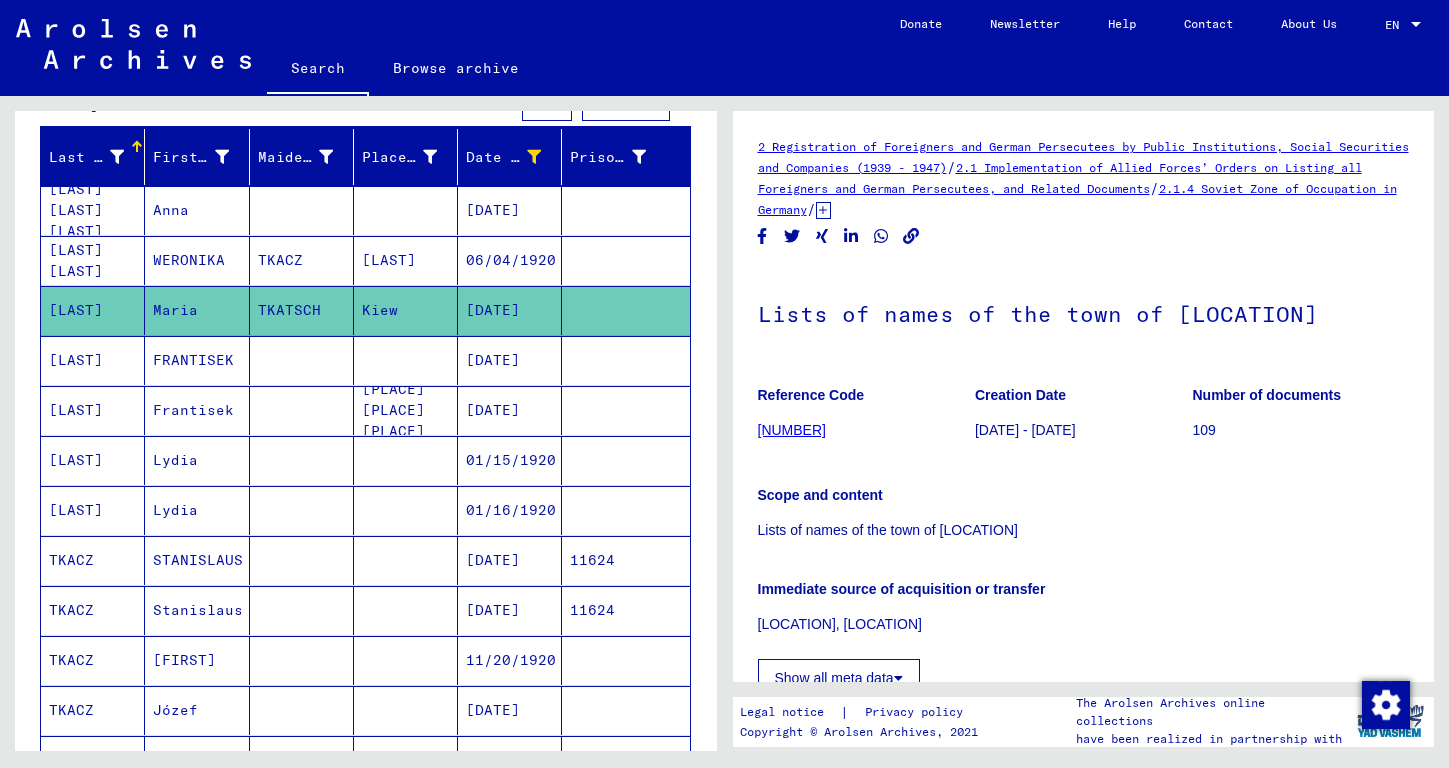 click at bounding box center [302, 460] 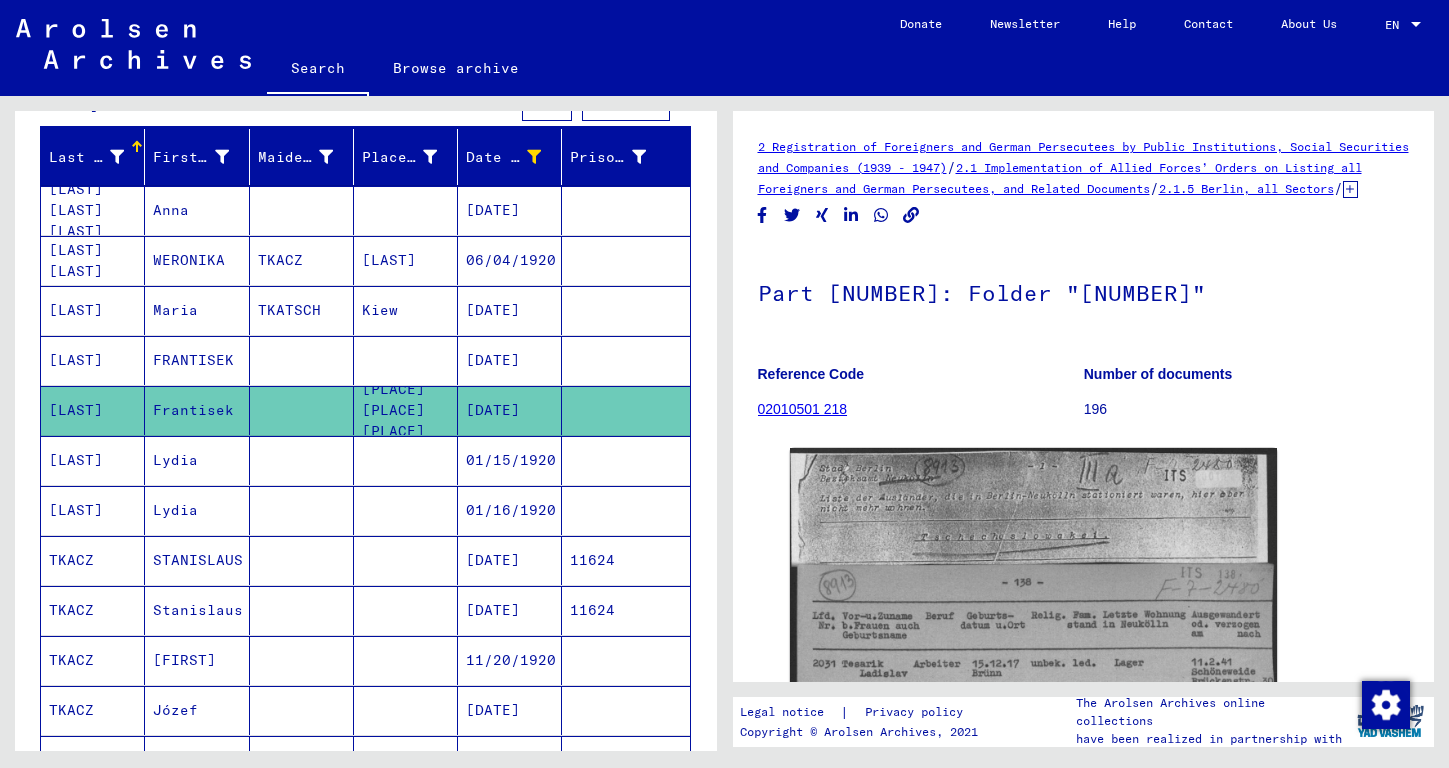click at bounding box center [302, 410] 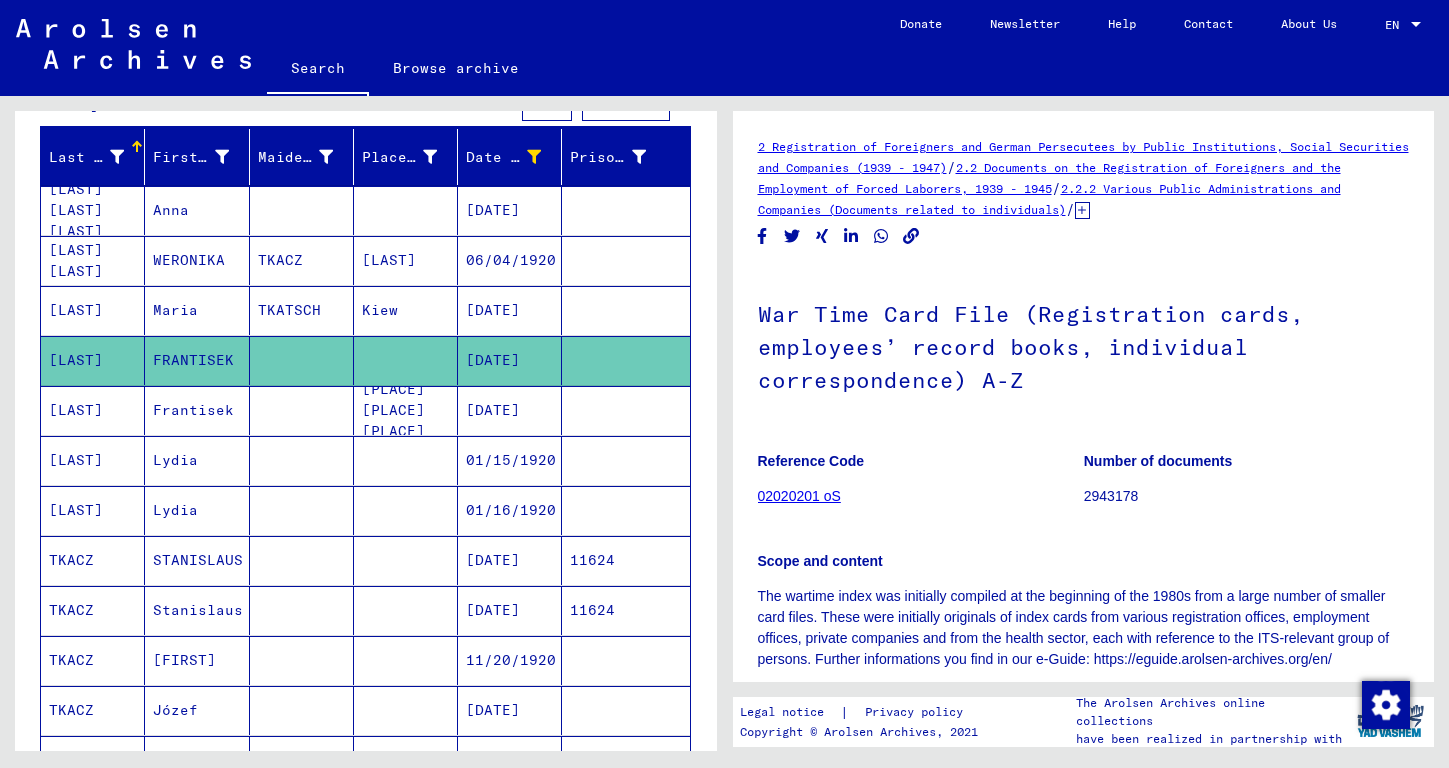 click at bounding box center [302, 510] 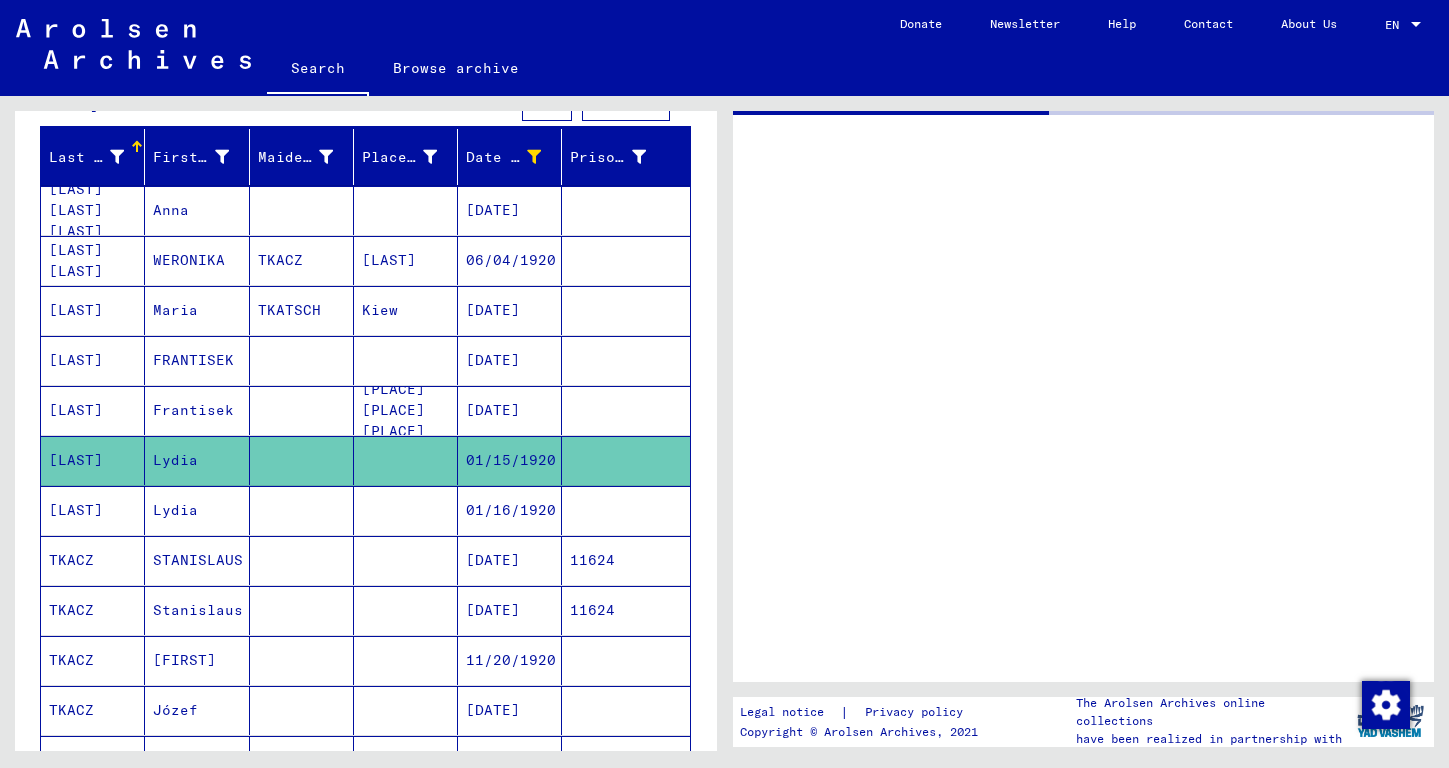 click at bounding box center (302, 560) 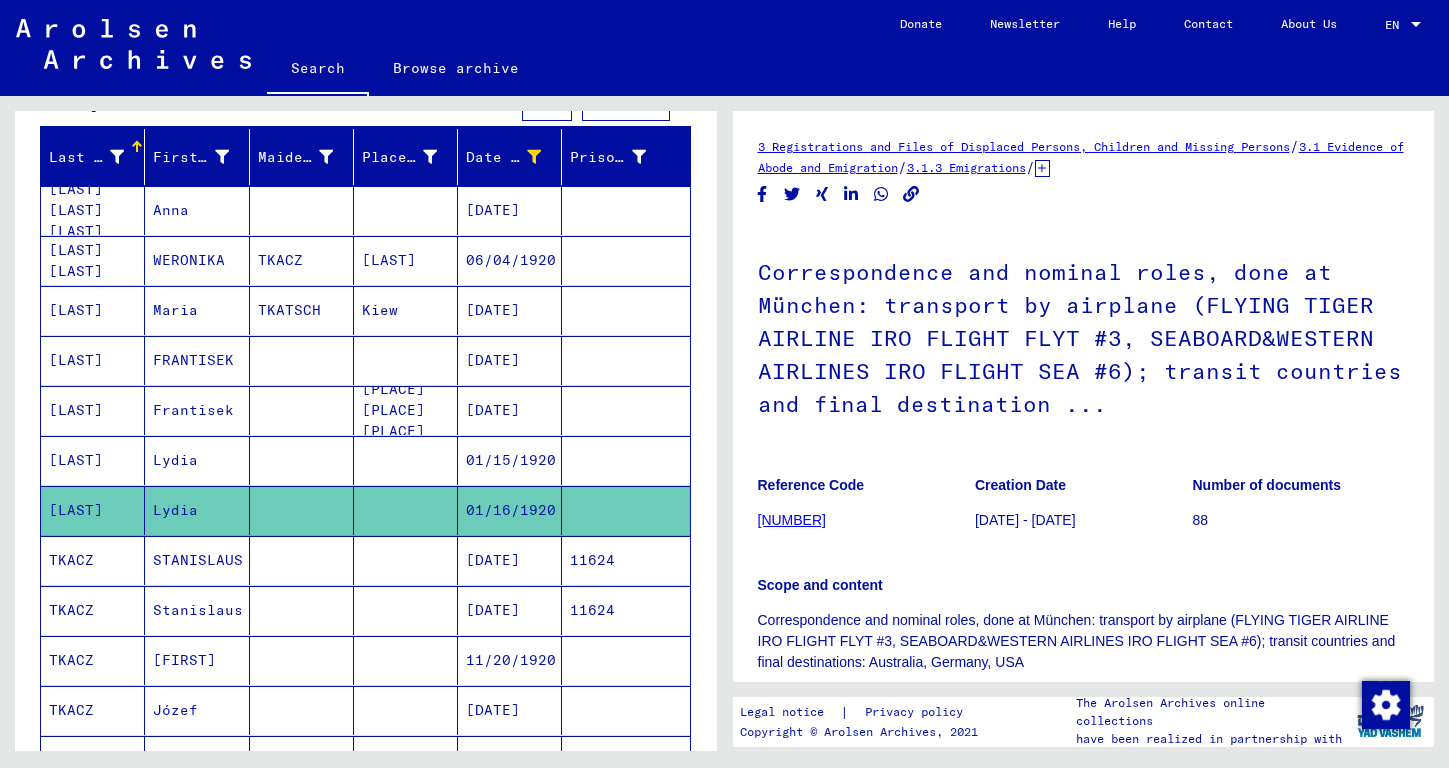 scroll, scrollTop: 315, scrollLeft: 0, axis: vertical 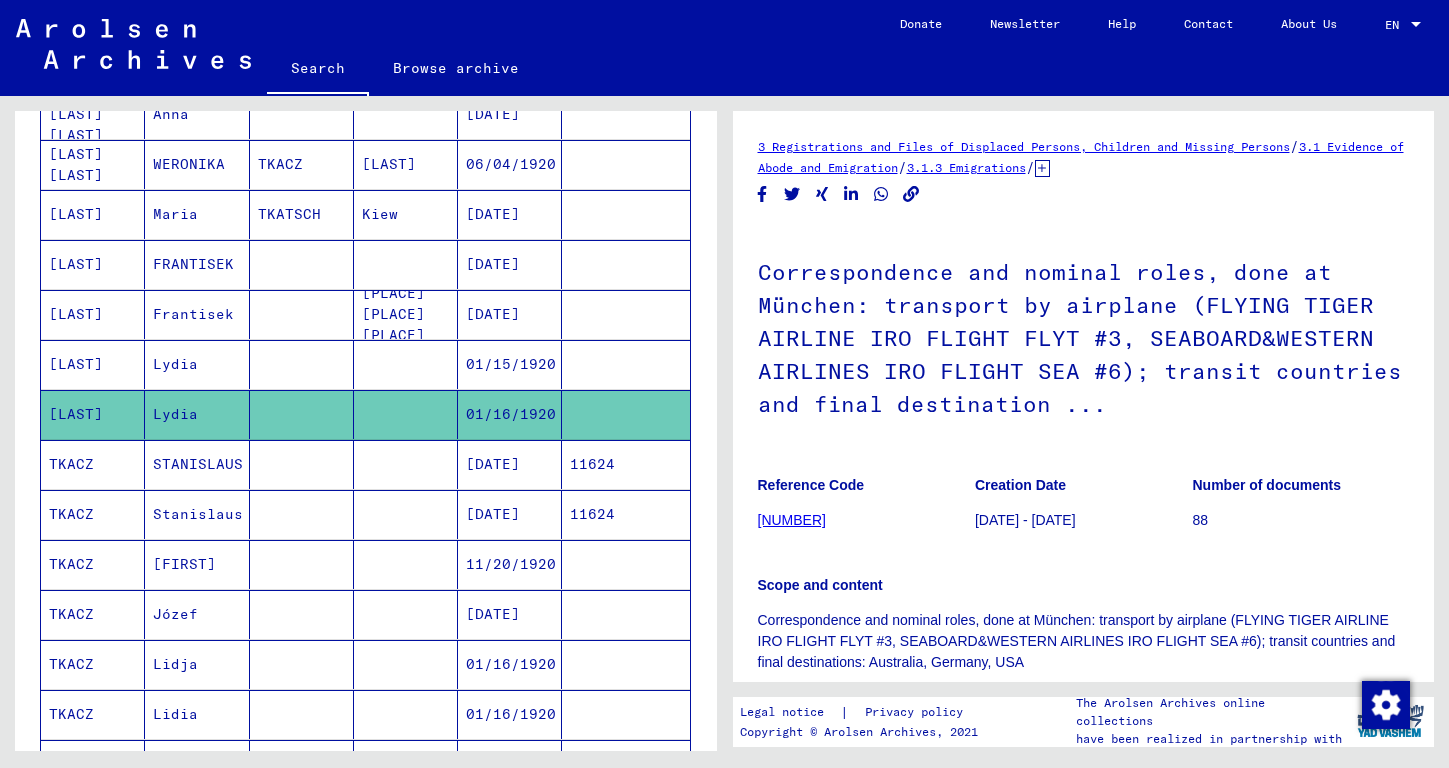 click at bounding box center [302, 564] 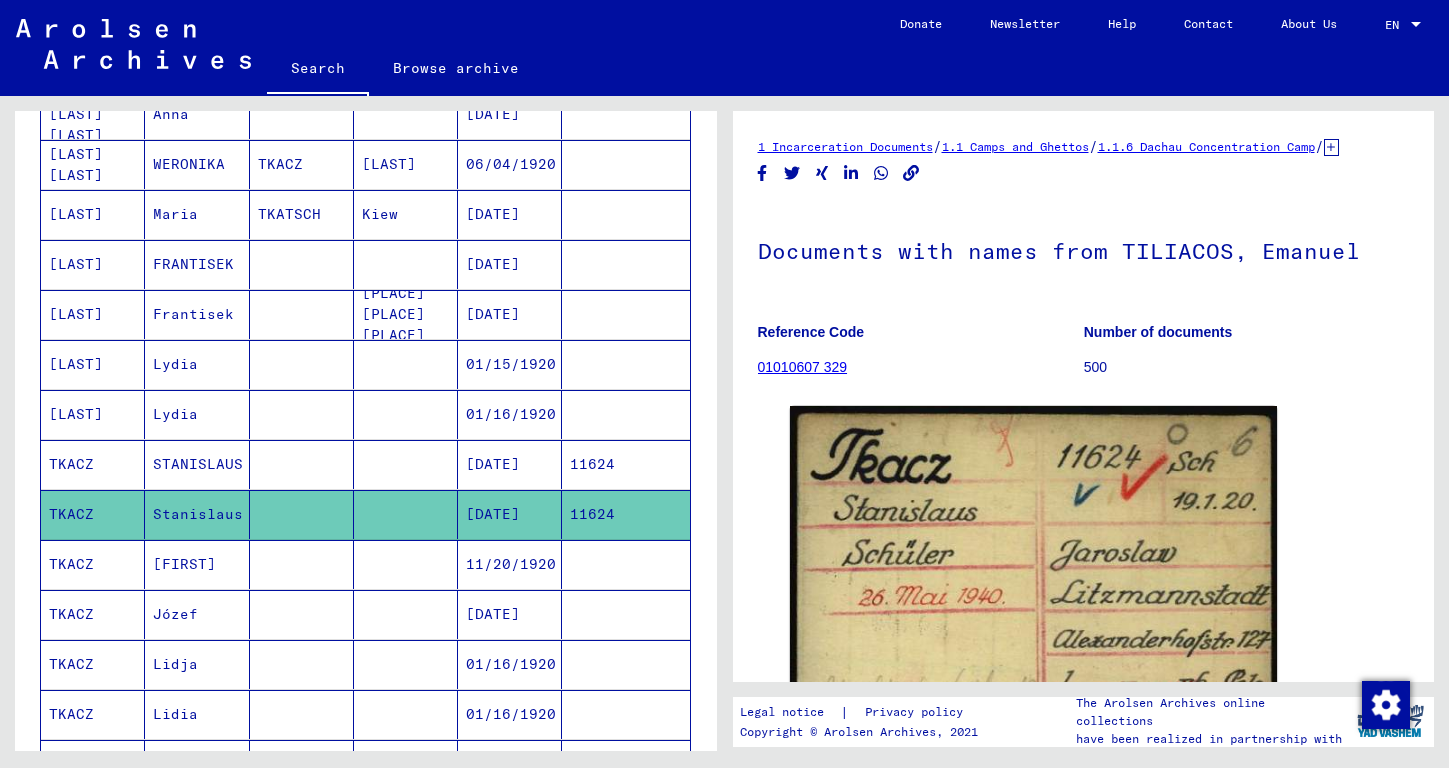 scroll, scrollTop: 167, scrollLeft: 0, axis: vertical 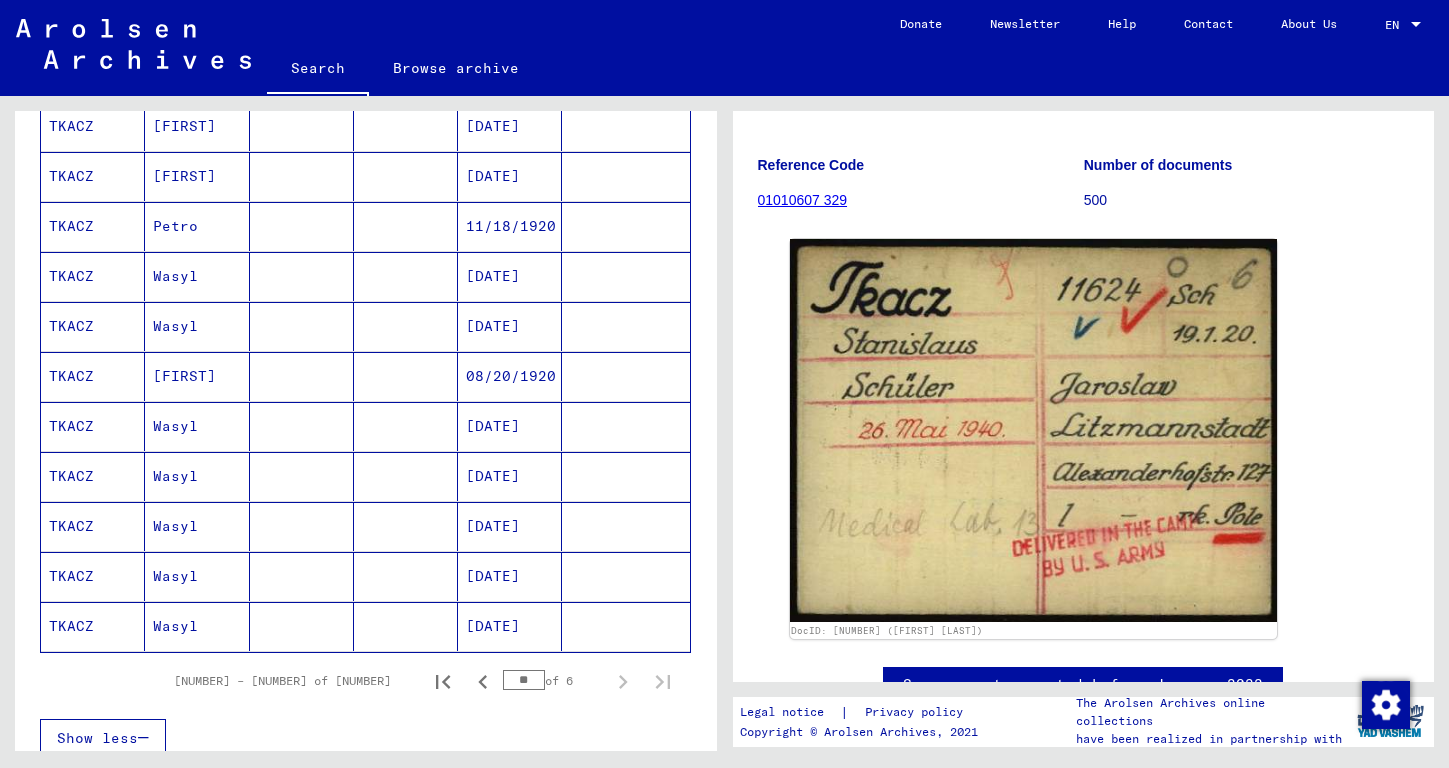 click at bounding box center (302, 426) 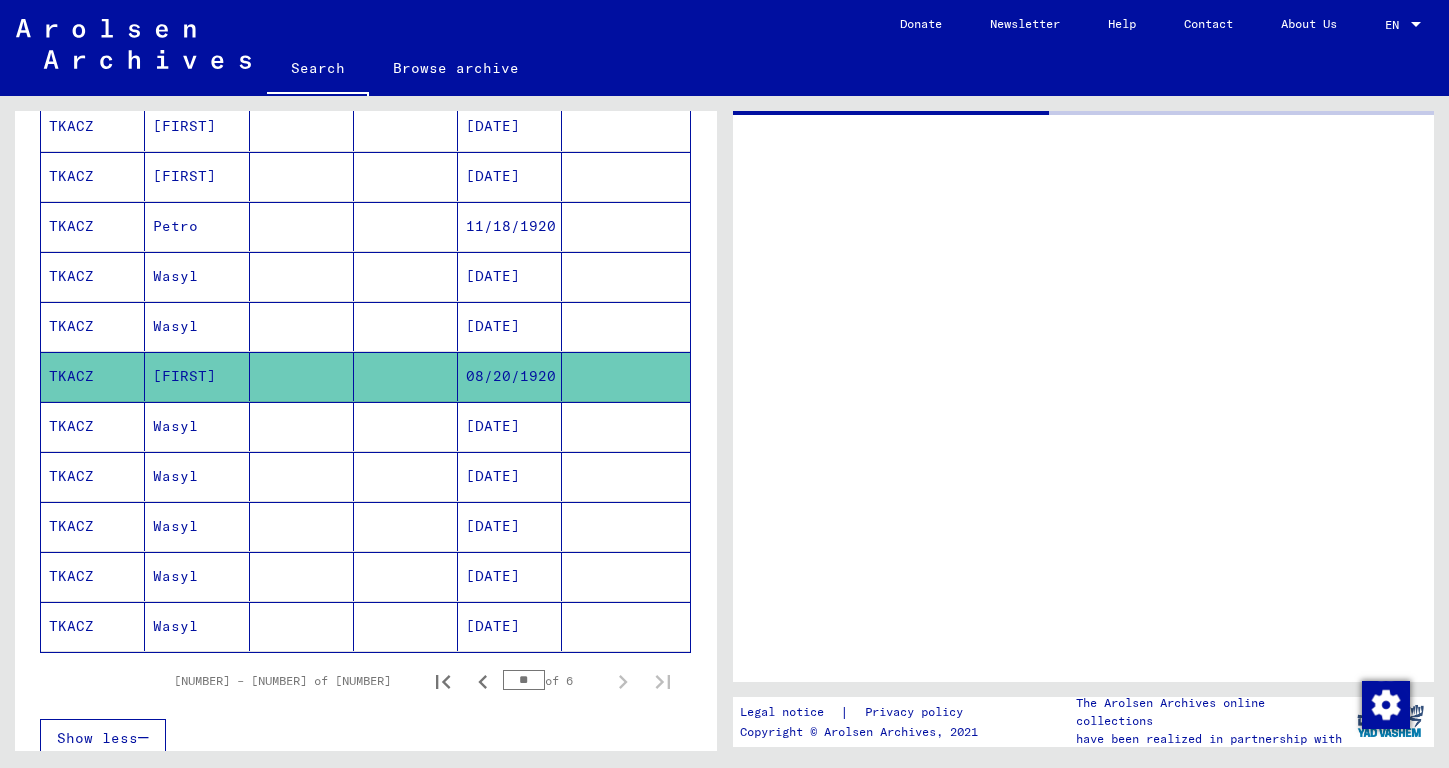 scroll, scrollTop: 0, scrollLeft: 0, axis: both 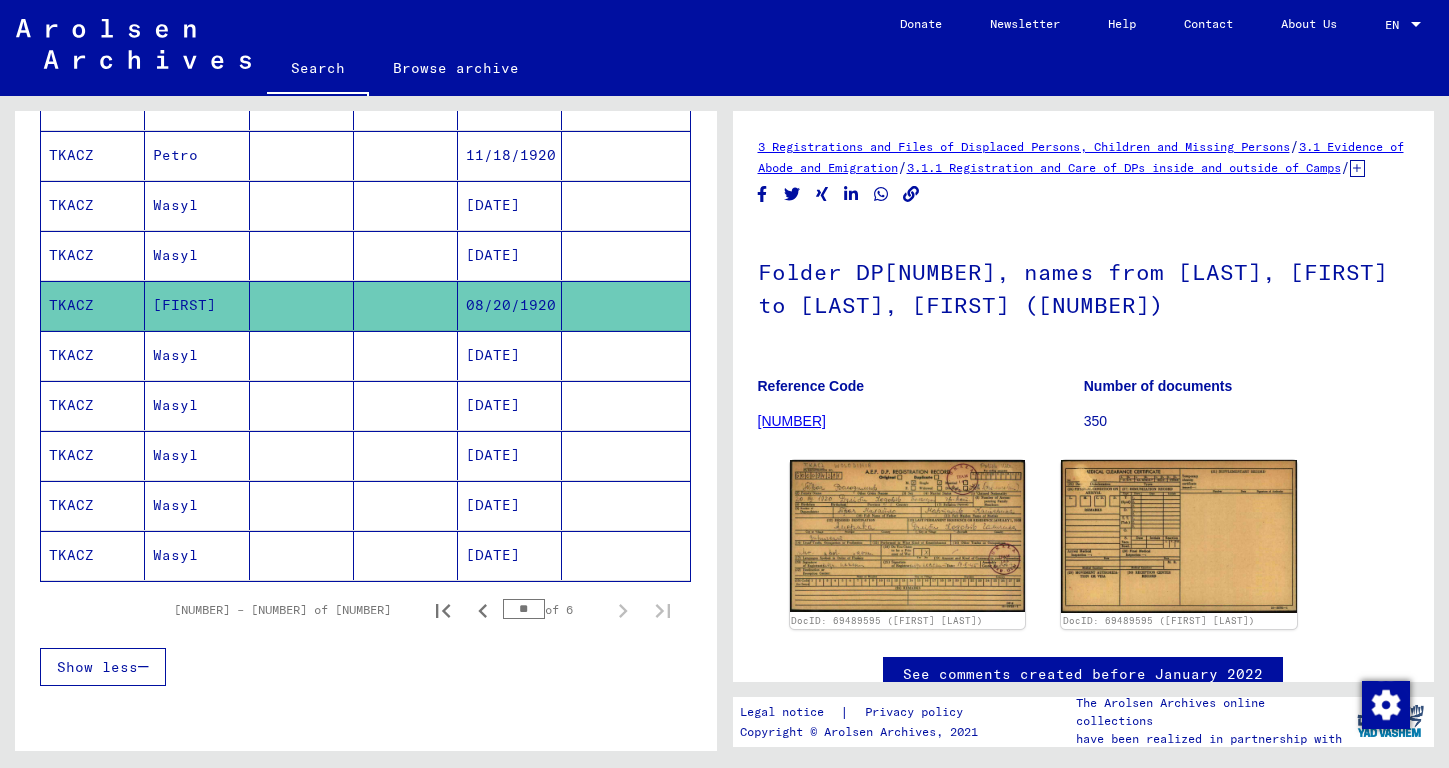 click at bounding box center [302, 405] 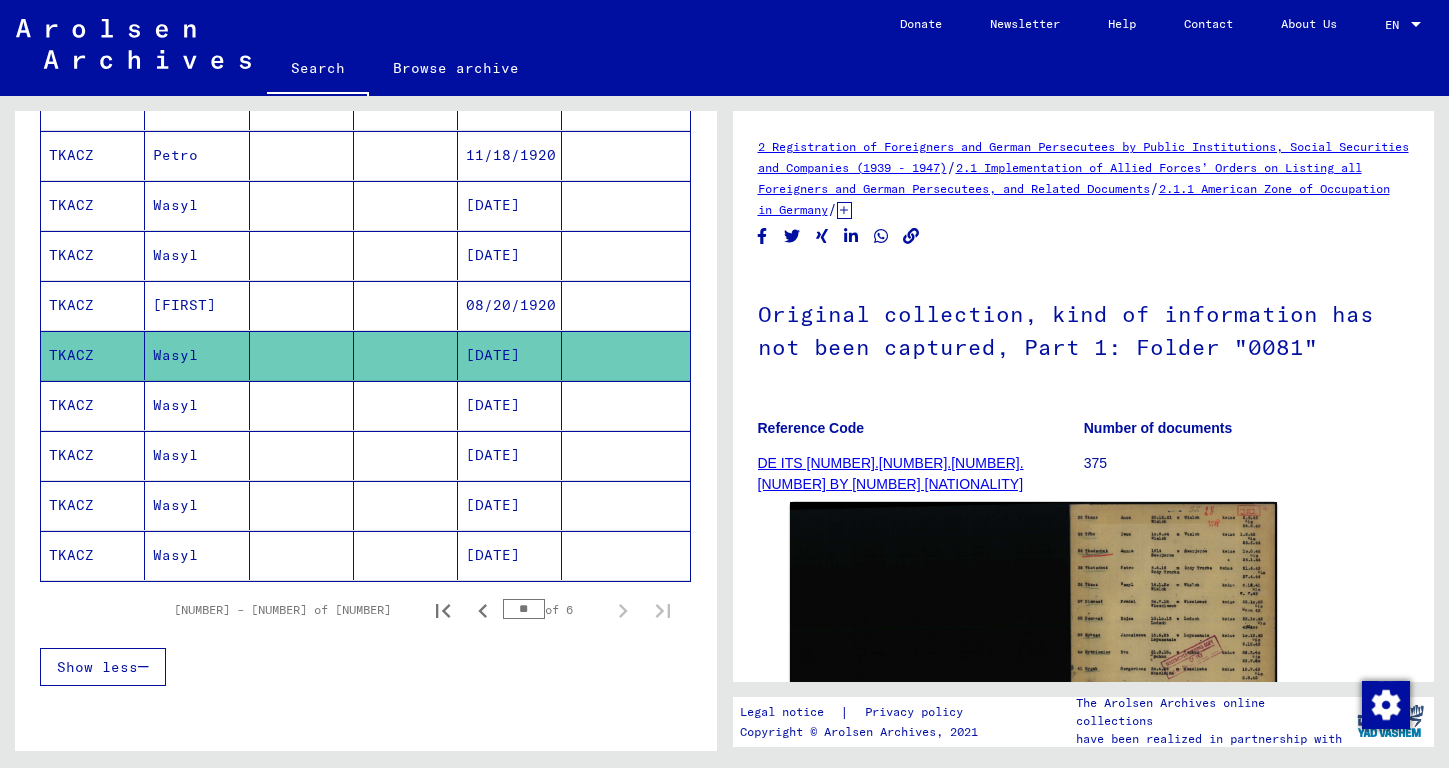 click at bounding box center [302, 455] 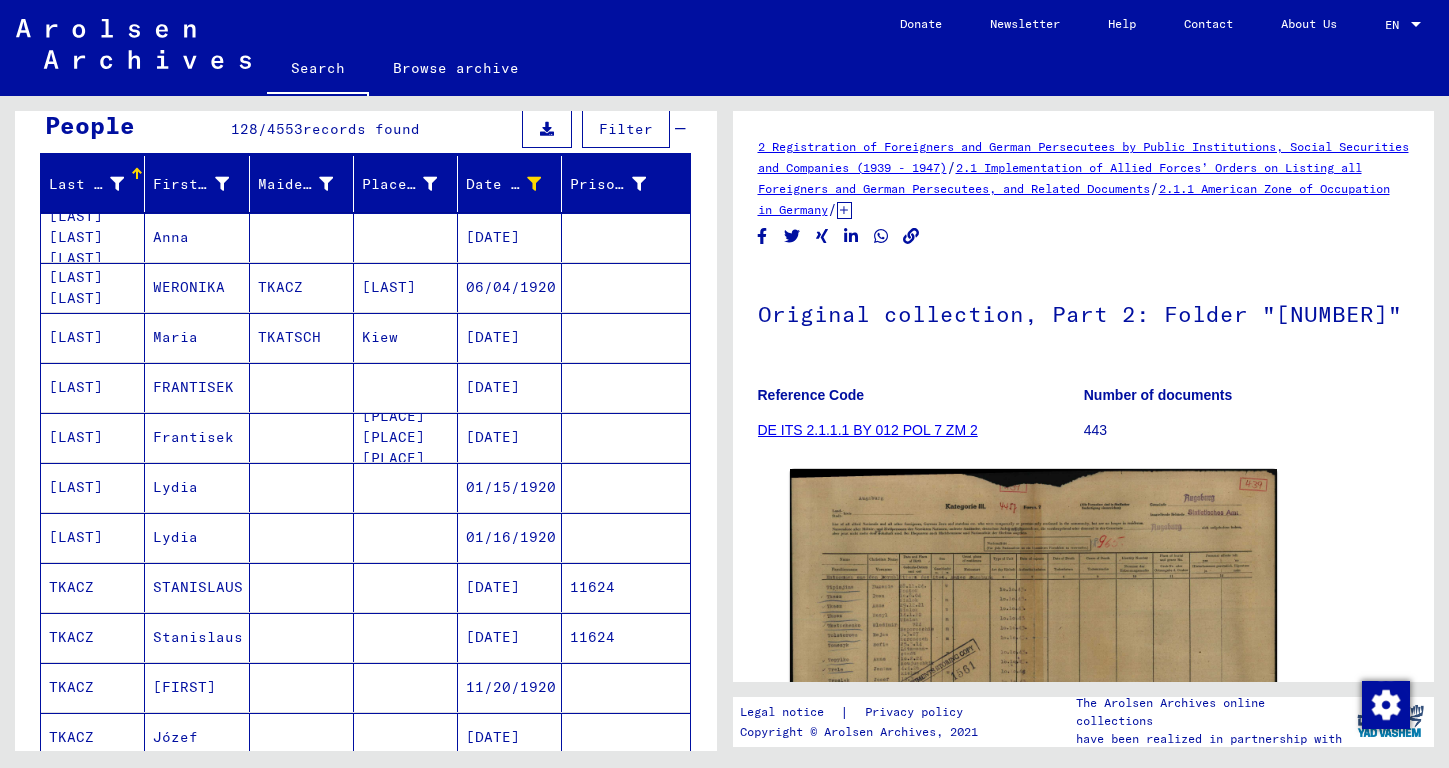 scroll, scrollTop: 0, scrollLeft: 0, axis: both 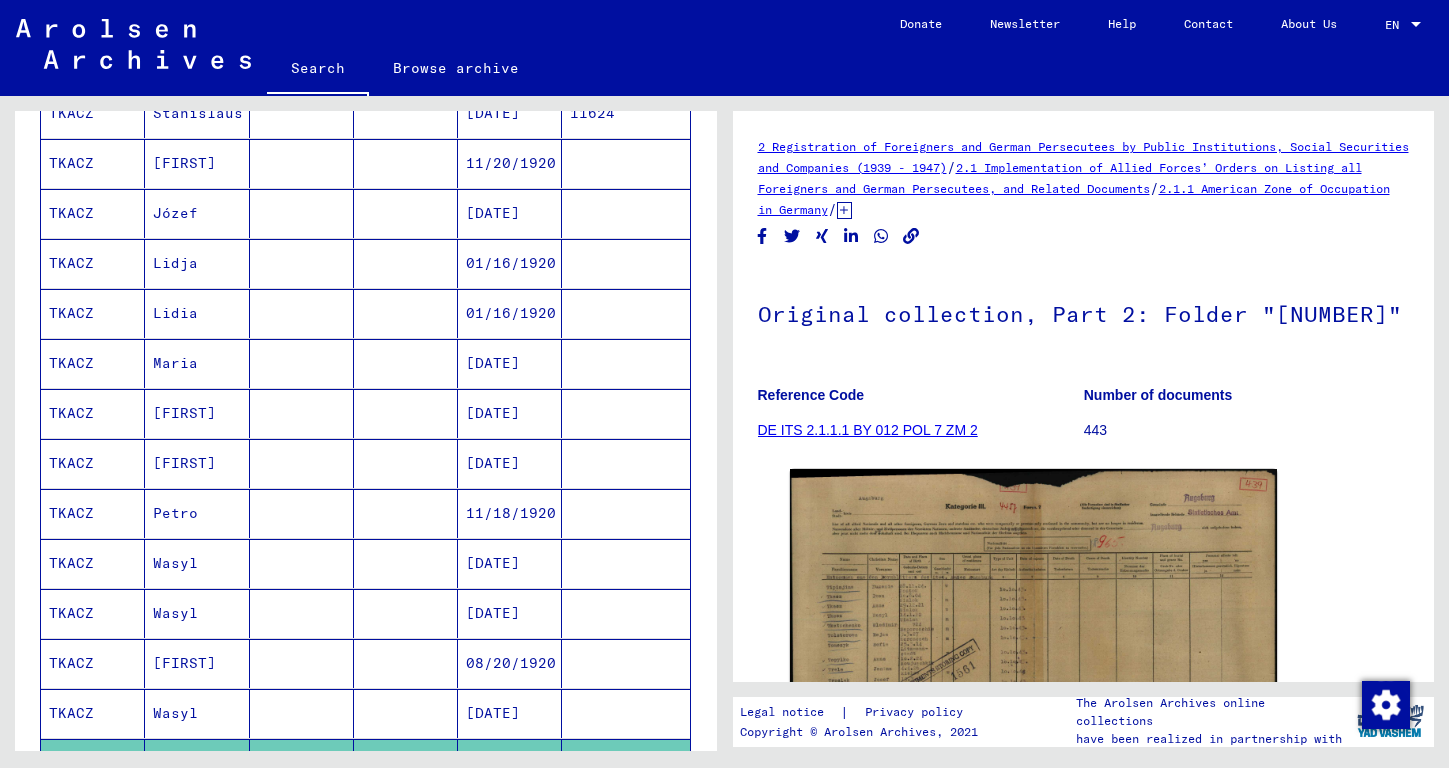 click at bounding box center [406, 413] 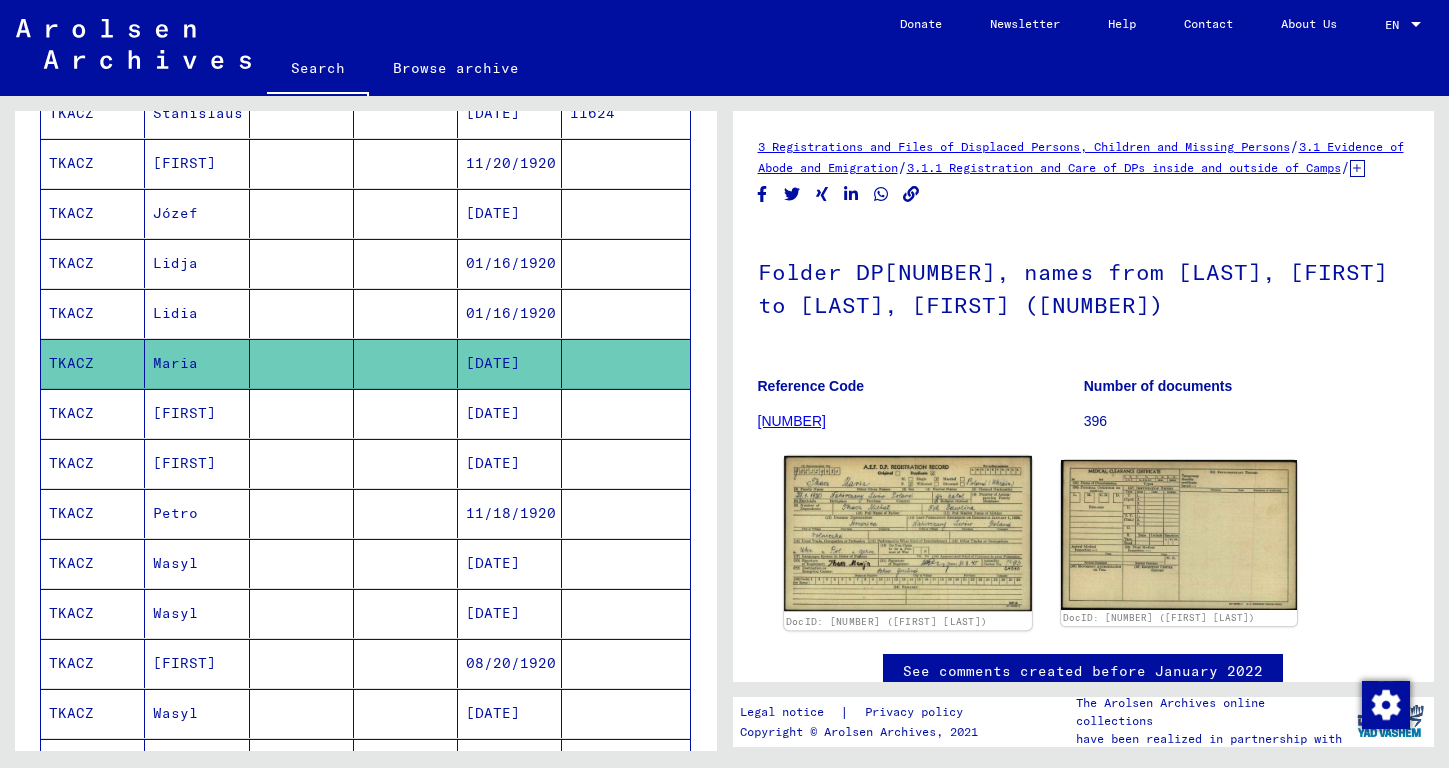 scroll, scrollTop: 63, scrollLeft: 0, axis: vertical 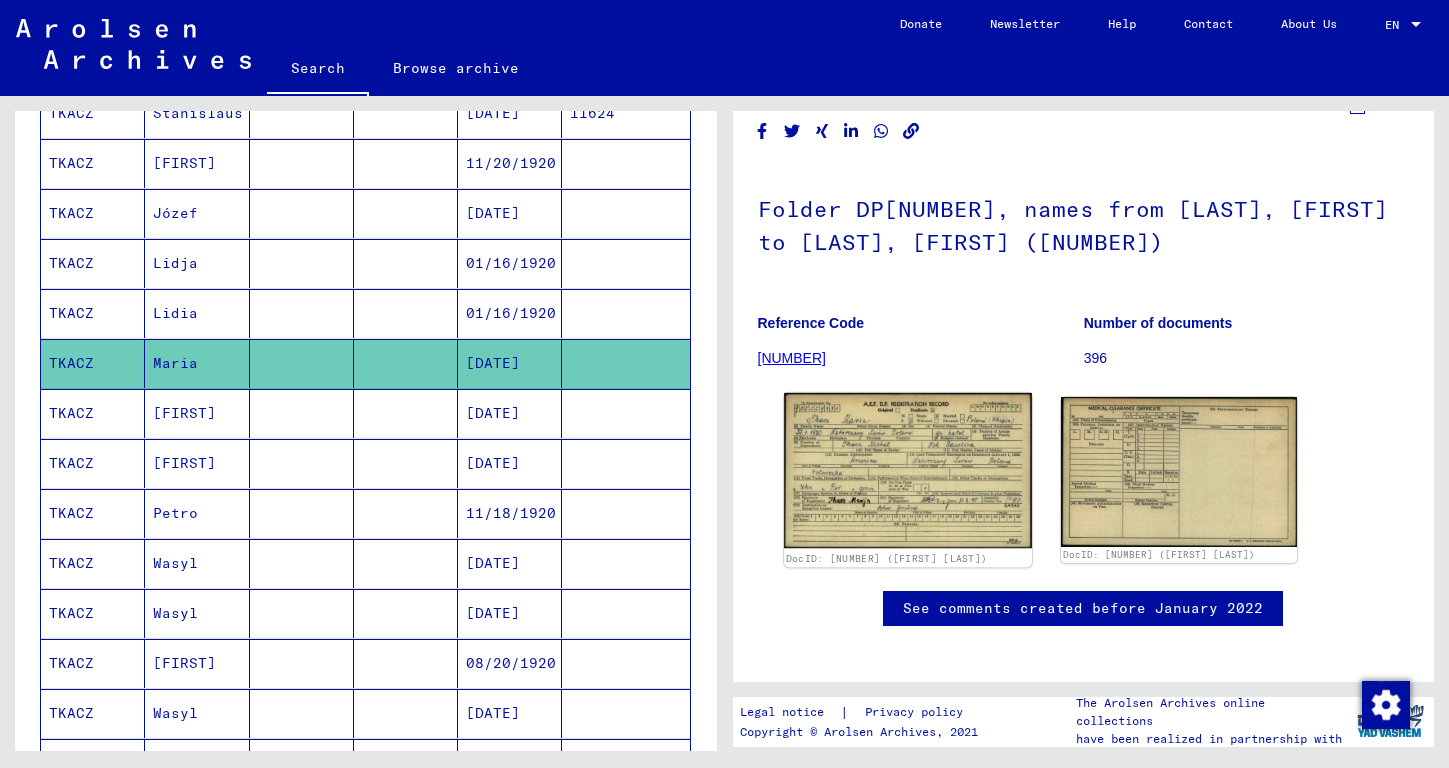 click 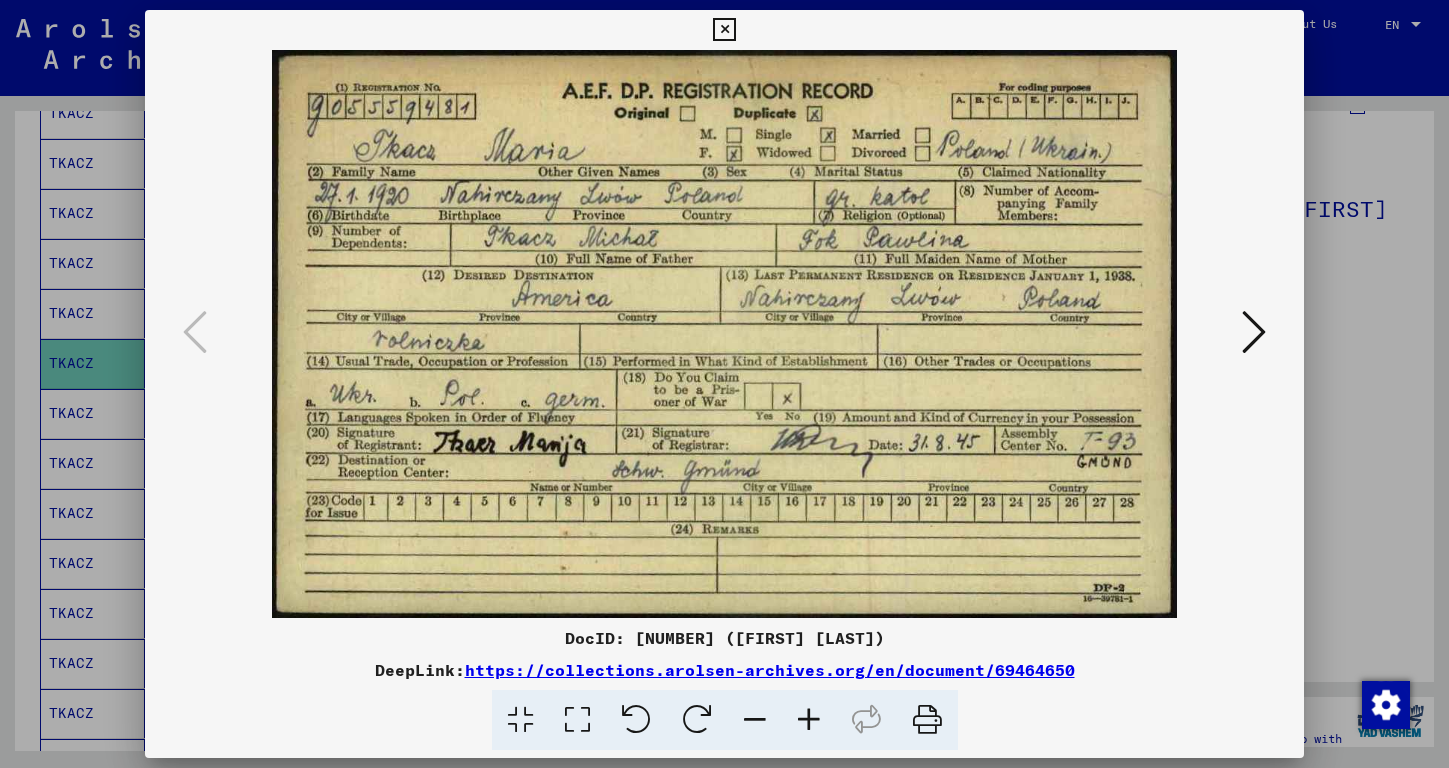 drag, startPoint x: 667, startPoint y: 198, endPoint x: 625, endPoint y: 216, distance: 45.694637 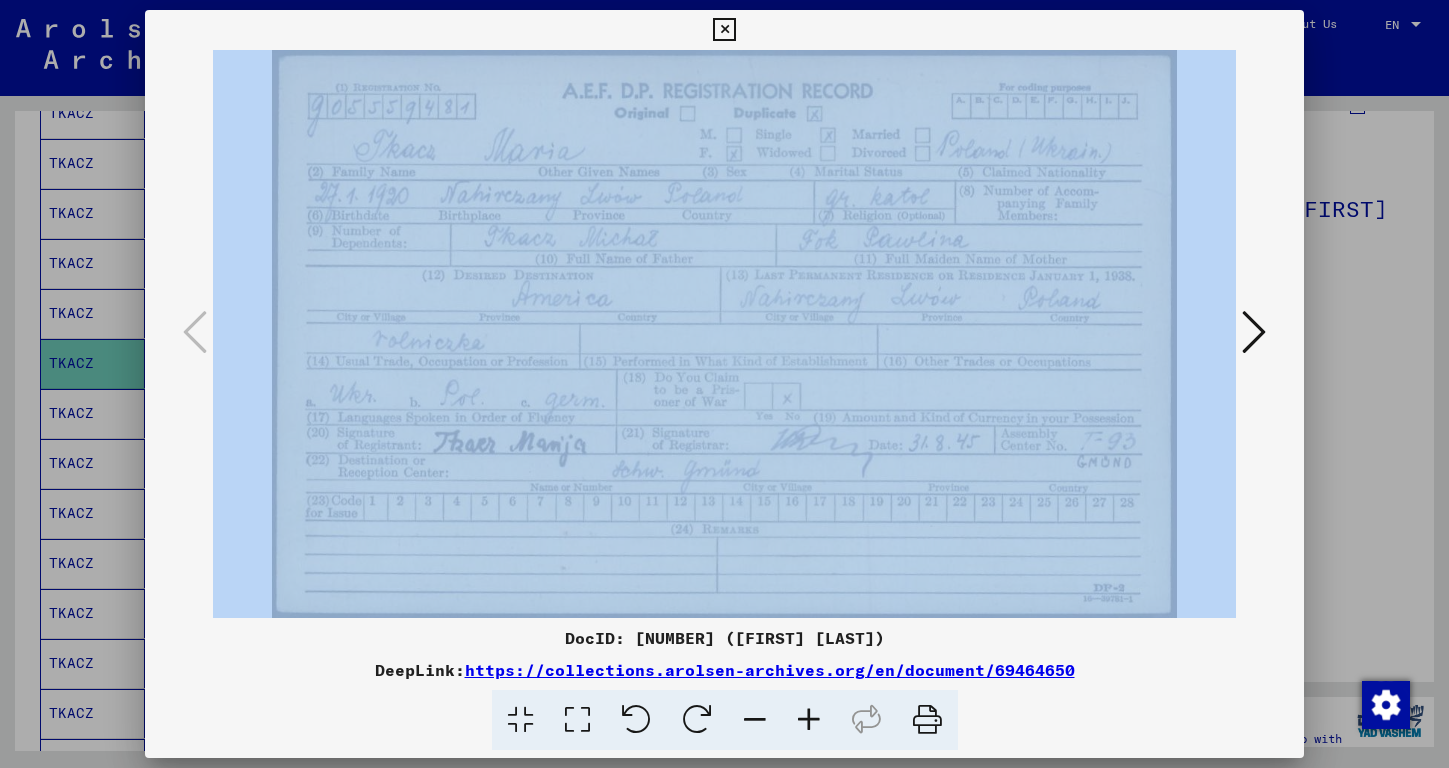 drag, startPoint x: 995, startPoint y: 432, endPoint x: 824, endPoint y: 433, distance: 171.00293 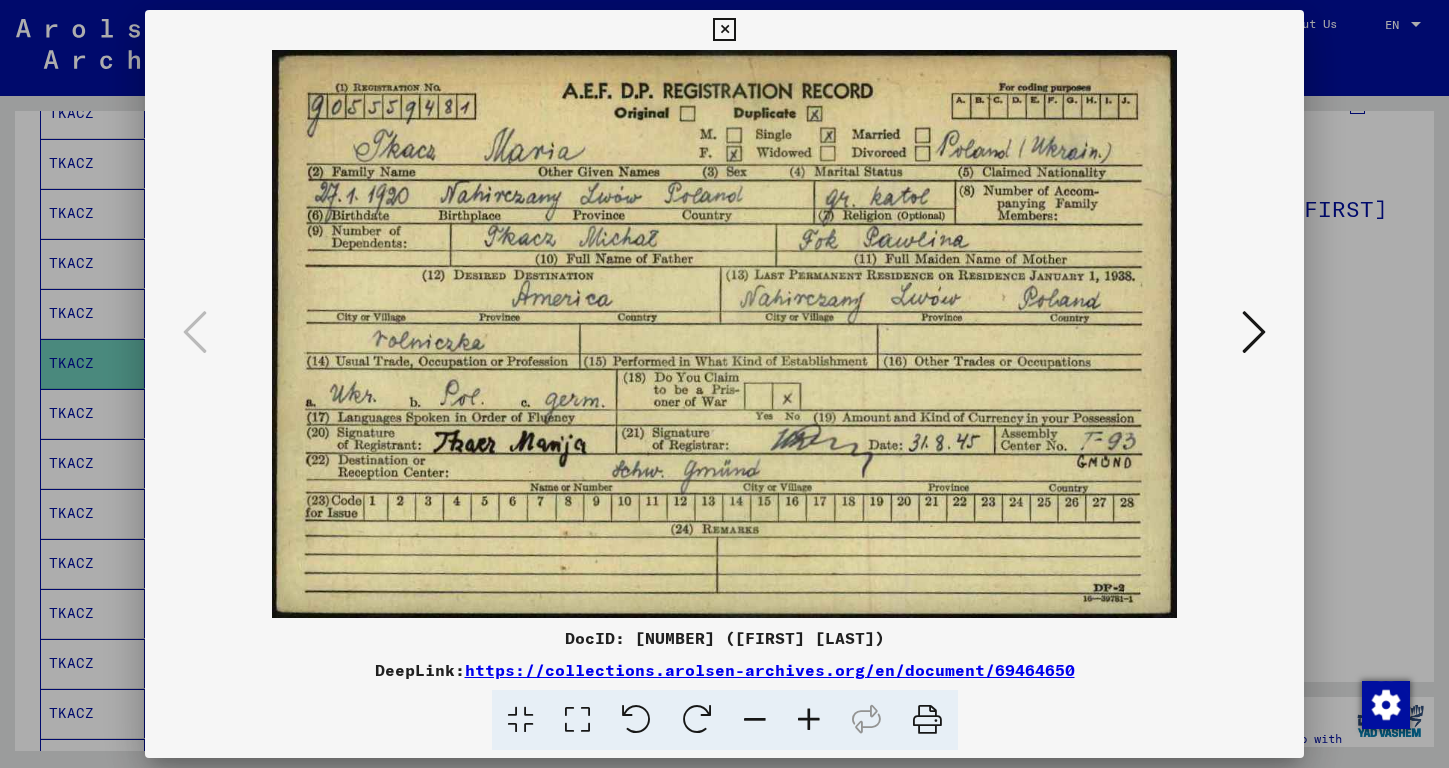 drag, startPoint x: 778, startPoint y: 479, endPoint x: 629, endPoint y: 479, distance: 149 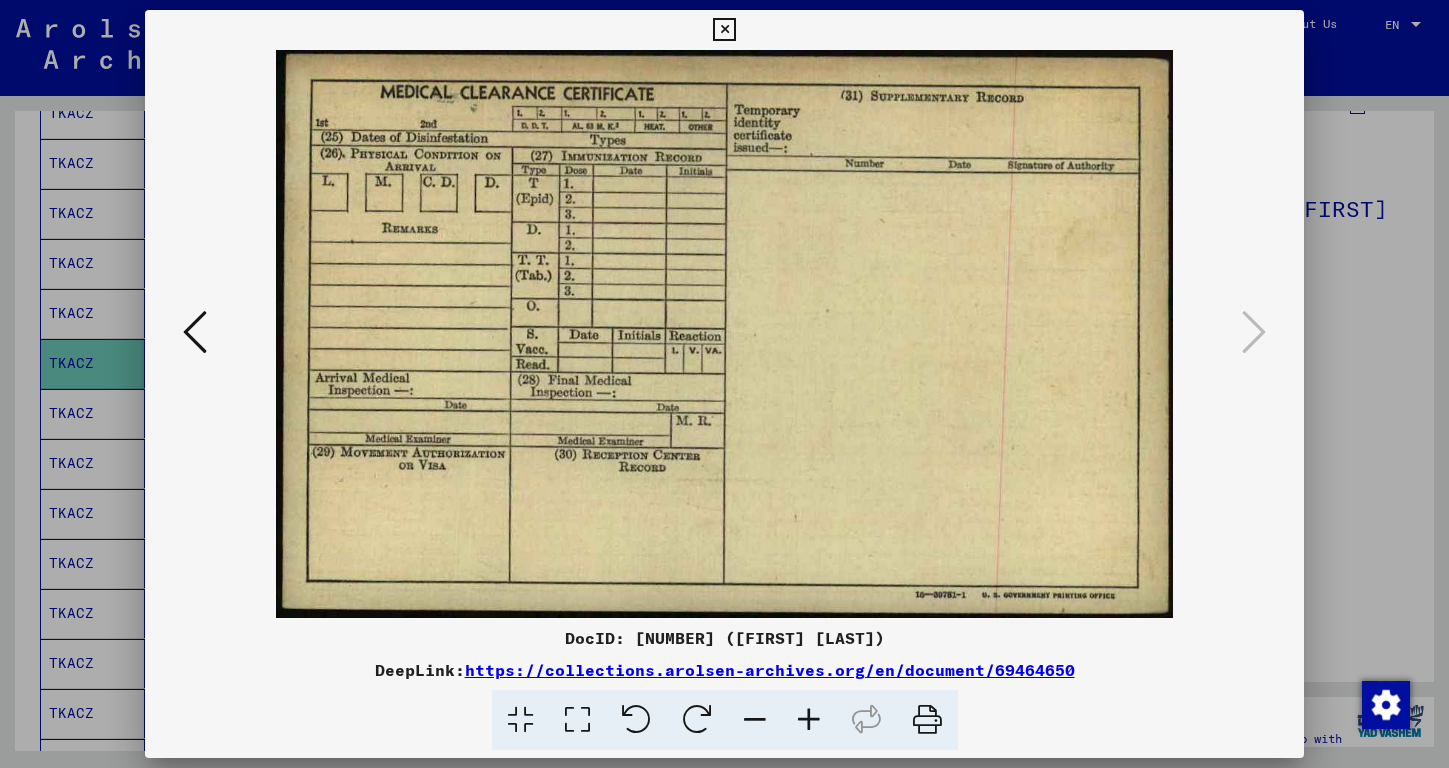 click at bounding box center [724, 30] 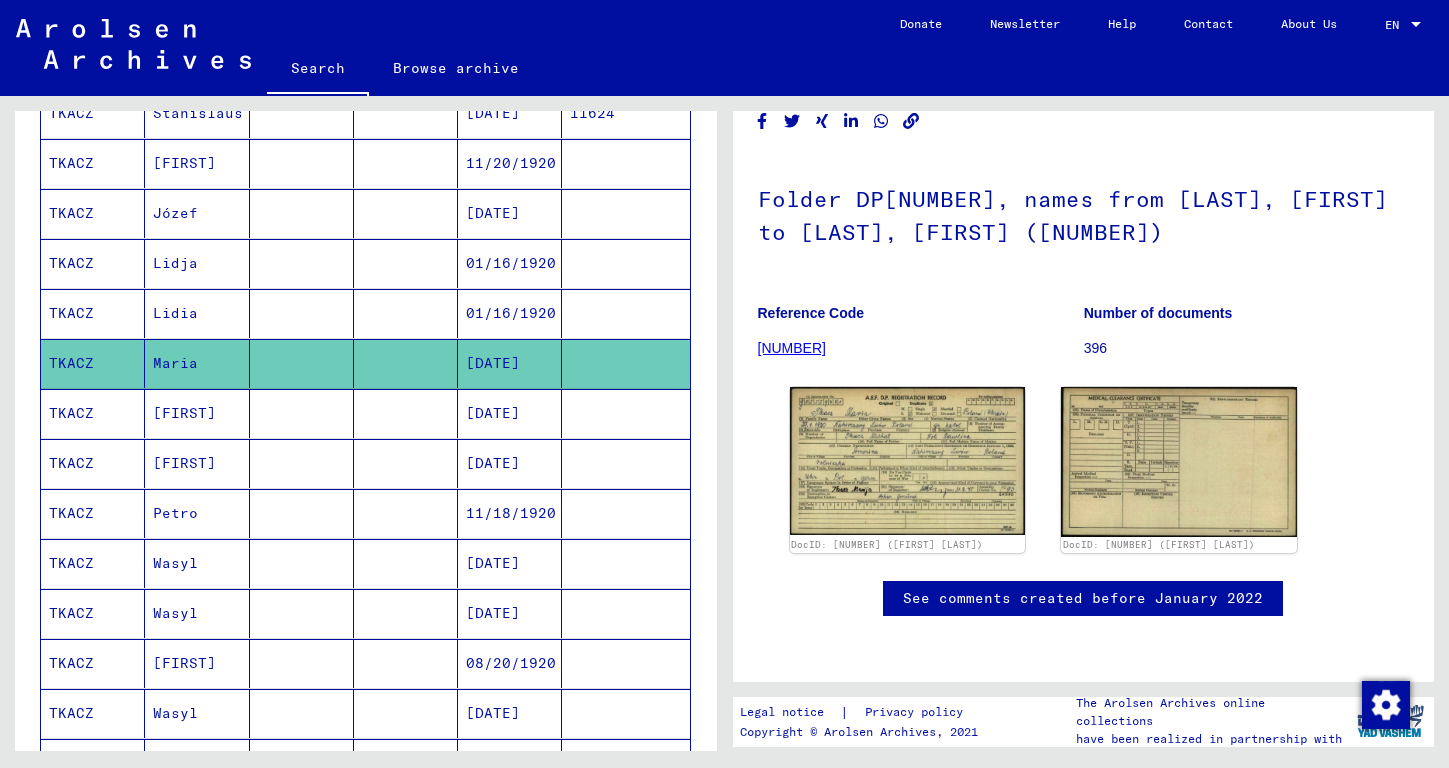 scroll, scrollTop: 638, scrollLeft: 0, axis: vertical 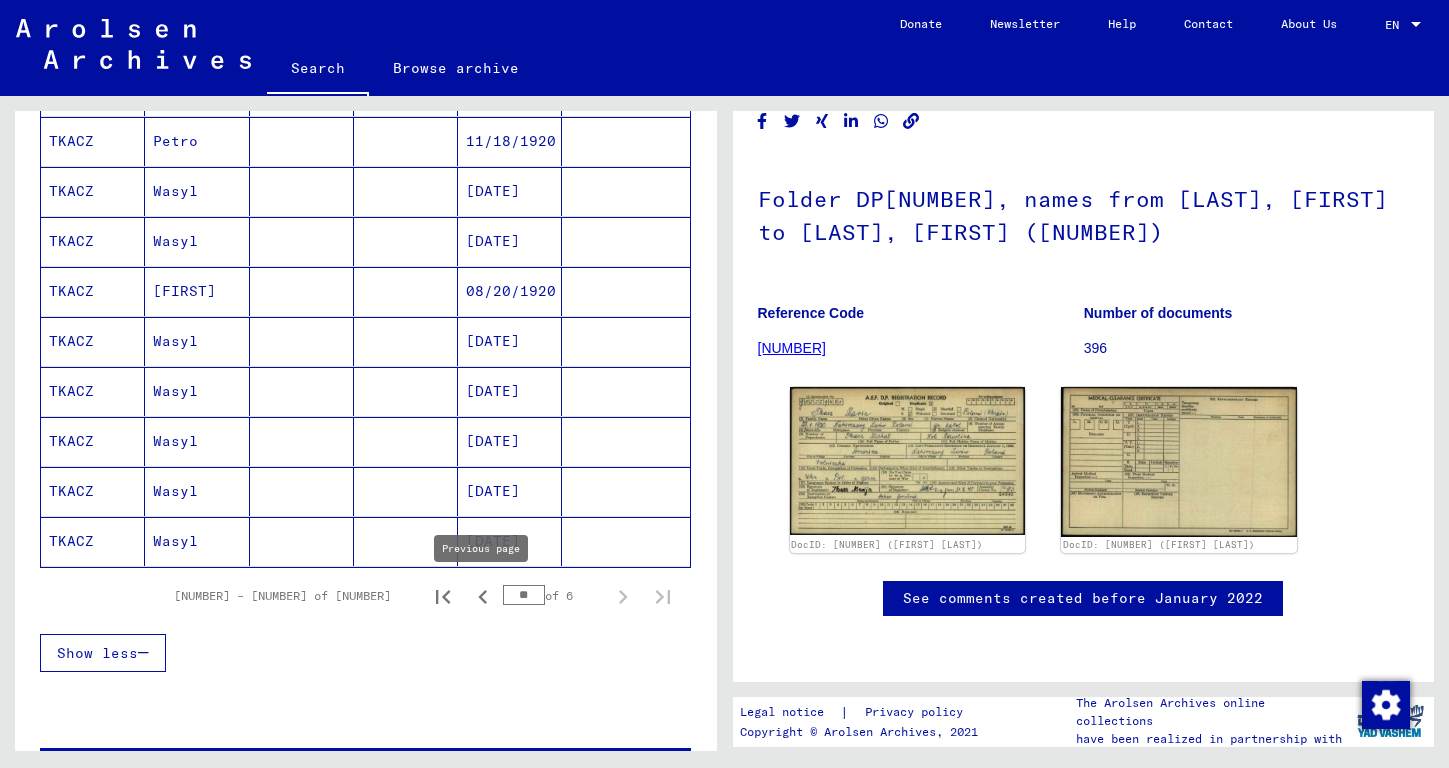 click 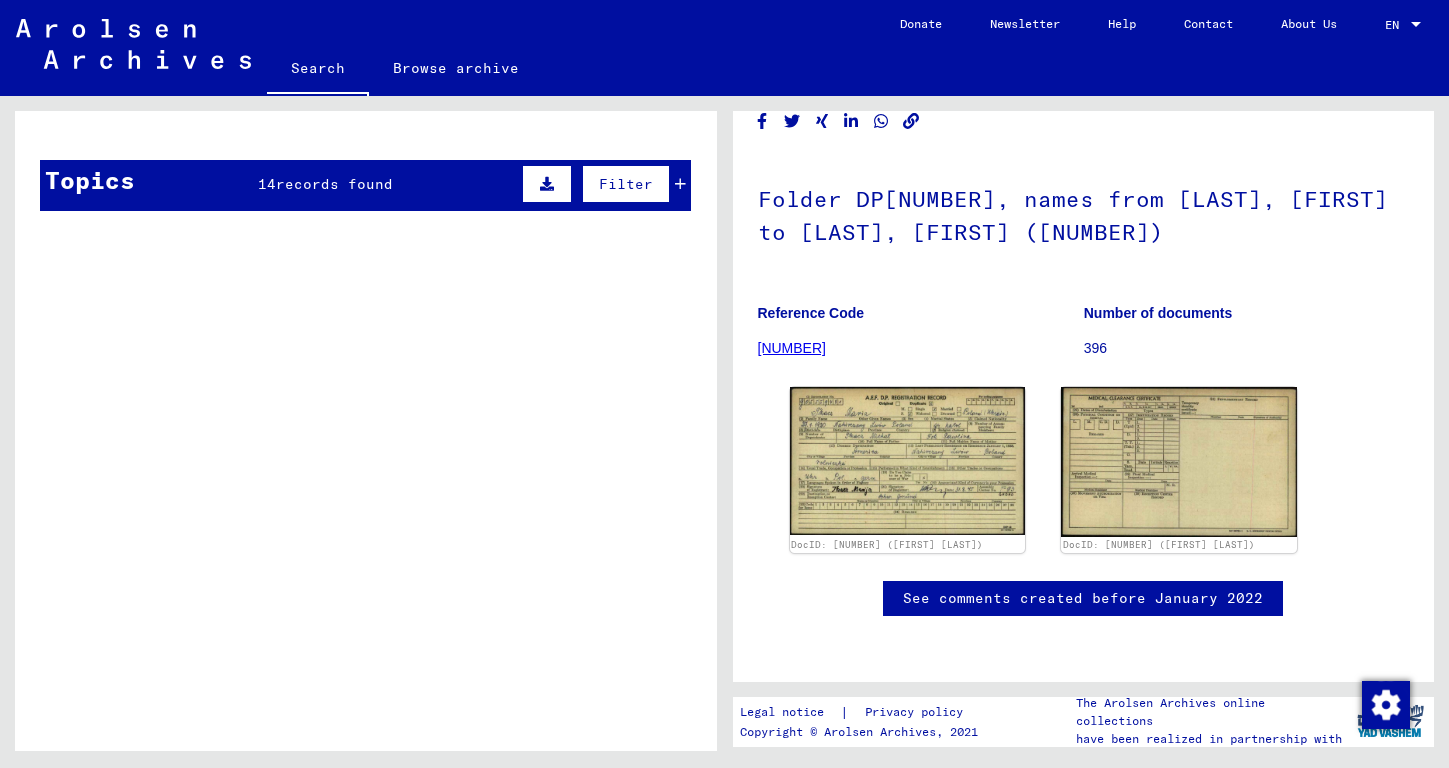 scroll, scrollTop: 368, scrollLeft: 0, axis: vertical 